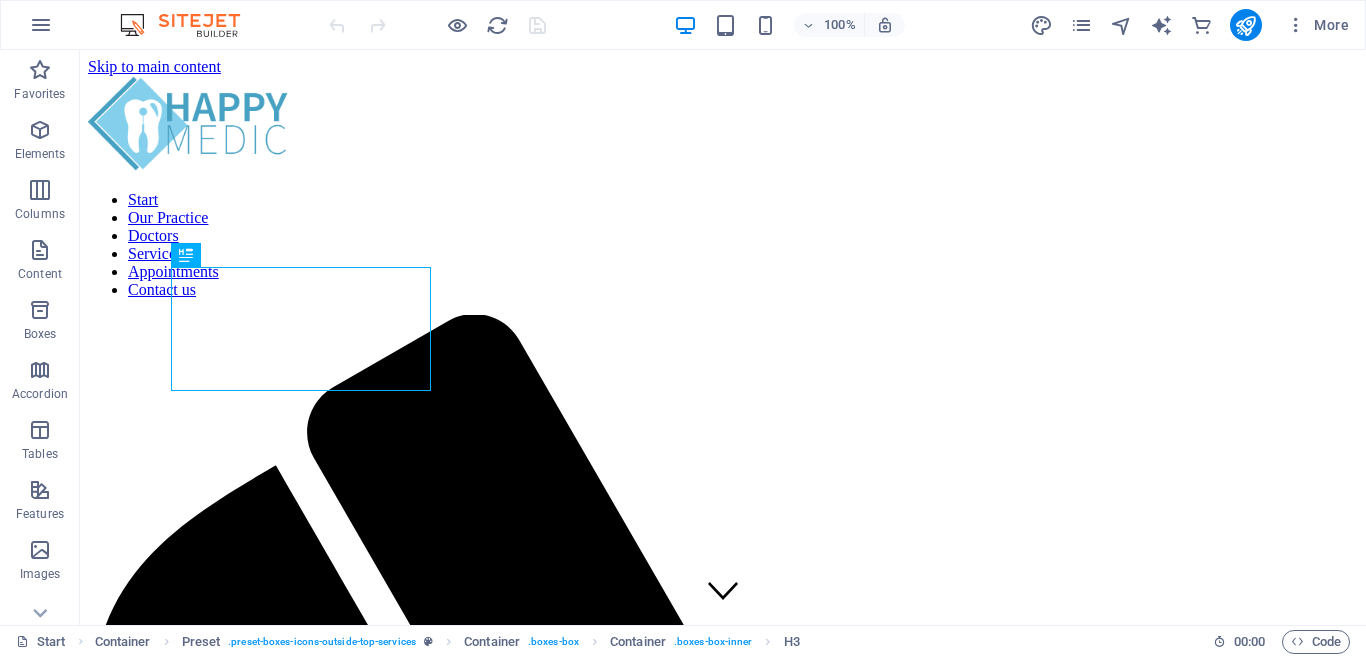 scroll, scrollTop: 1020, scrollLeft: 0, axis: vertical 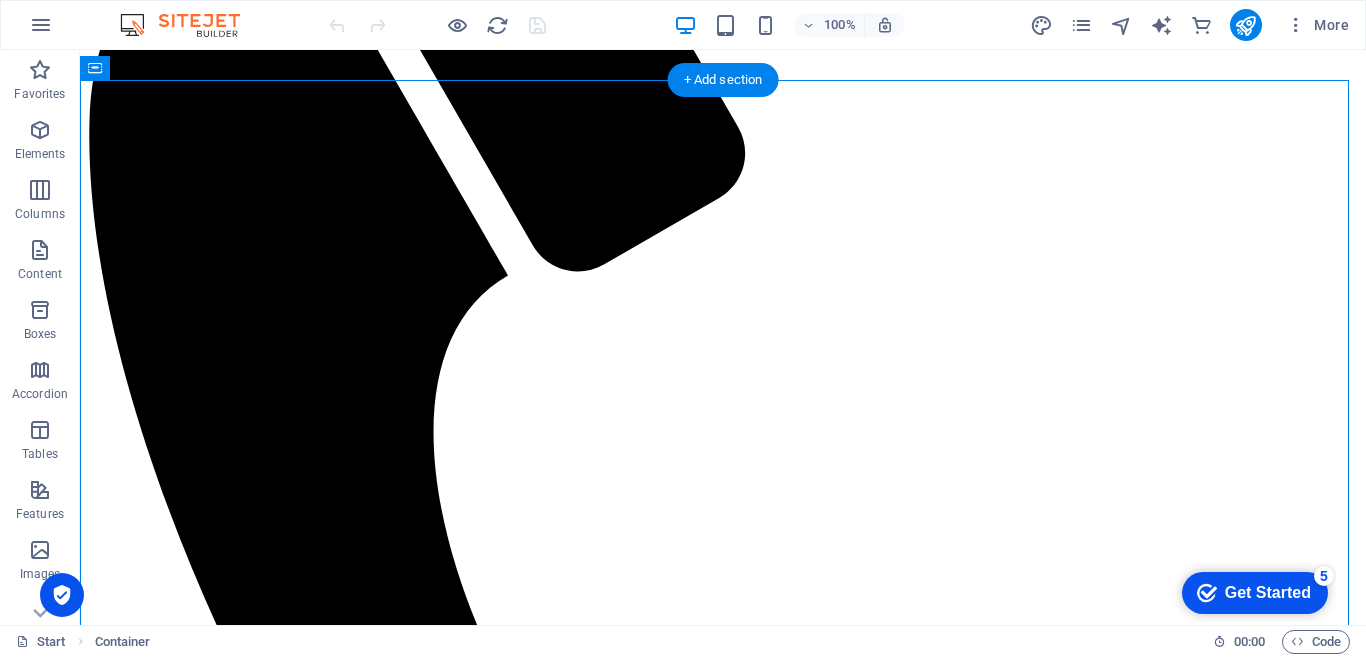 drag, startPoint x: 615, startPoint y: 203, endPoint x: 556, endPoint y: 394, distance: 199.90498 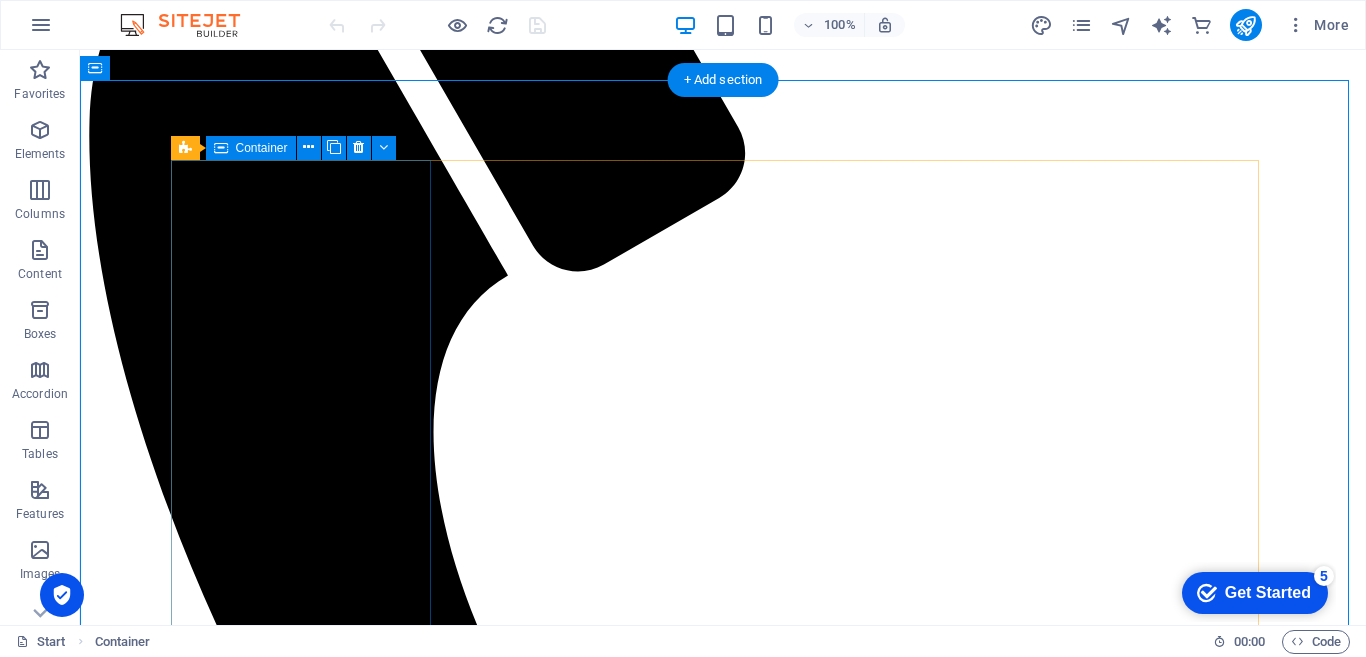 click on "GPU SLA 99.98% Cloud Servers Test your software faster, with little IT budget, and save more Easily set up Virtual Desktop Infrastructure (VDI) environments Validate heavy data-processing ideas Easily handle GPU-intensive tasks" at bounding box center (723, 2922) 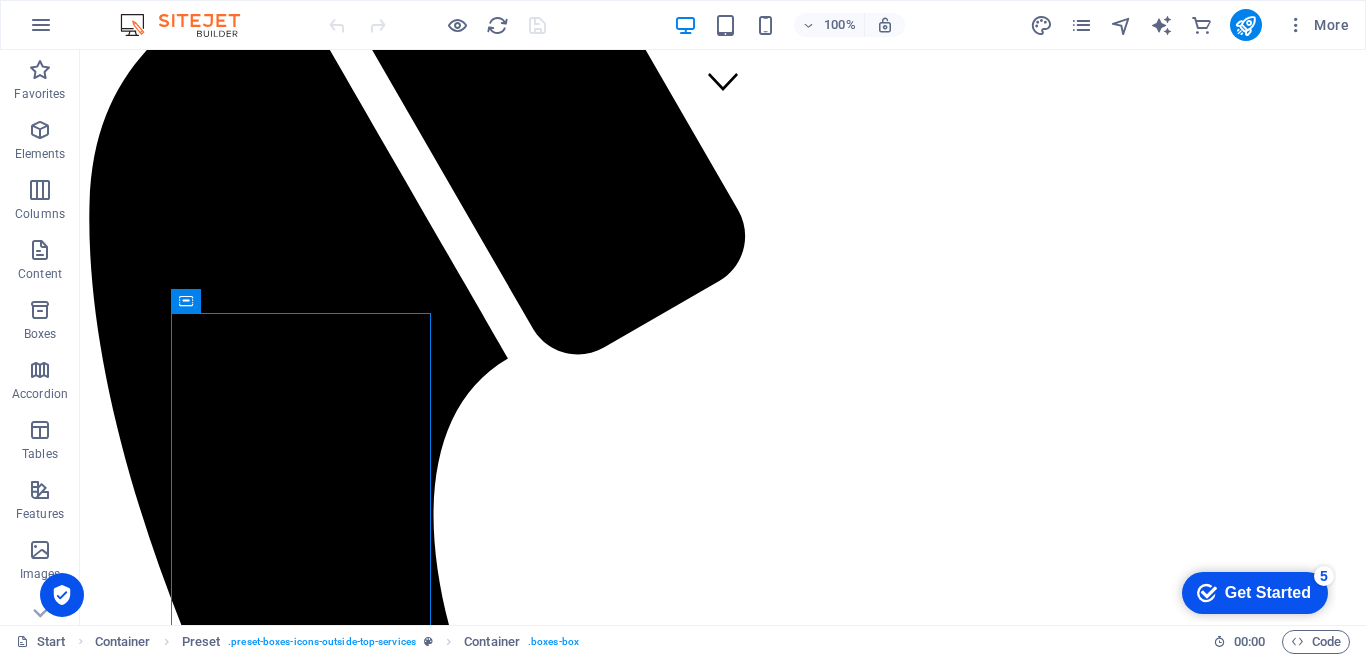 scroll, scrollTop: 439, scrollLeft: 0, axis: vertical 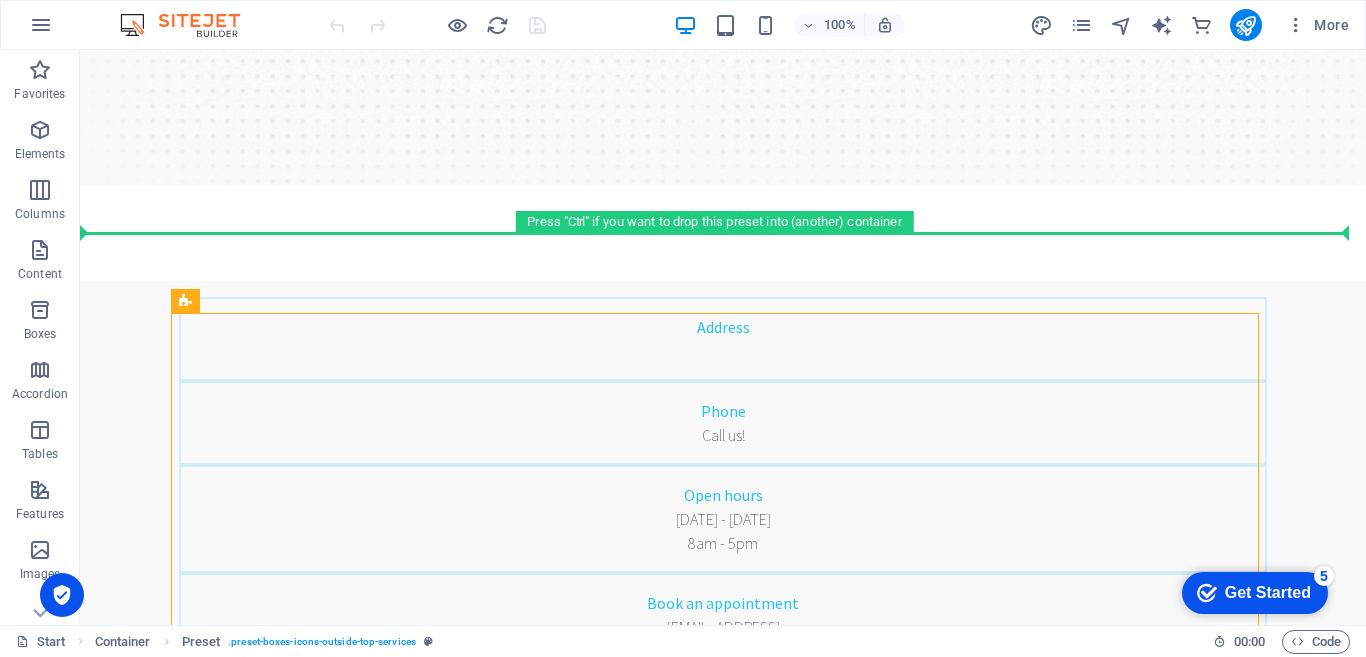 drag, startPoint x: 254, startPoint y: 347, endPoint x: 177, endPoint y: 220, distance: 148.51936 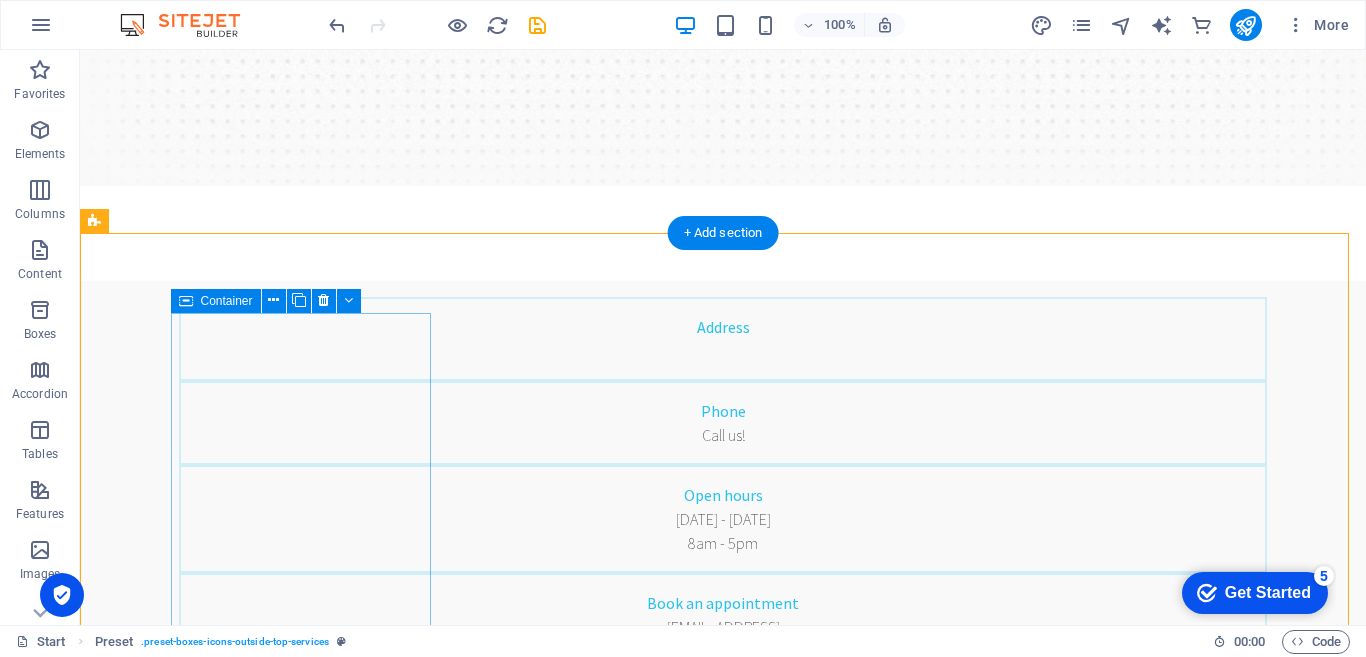 click on "GPU SLA 99.98% Cloud Servers Test your software faster, with little IT budget, and save more Easily set up Virtual Desktop Infrastructure (VDI) environments Validate heavy data-processing ideas Easily handle GPU-intensive tasks" at bounding box center [640, 927] 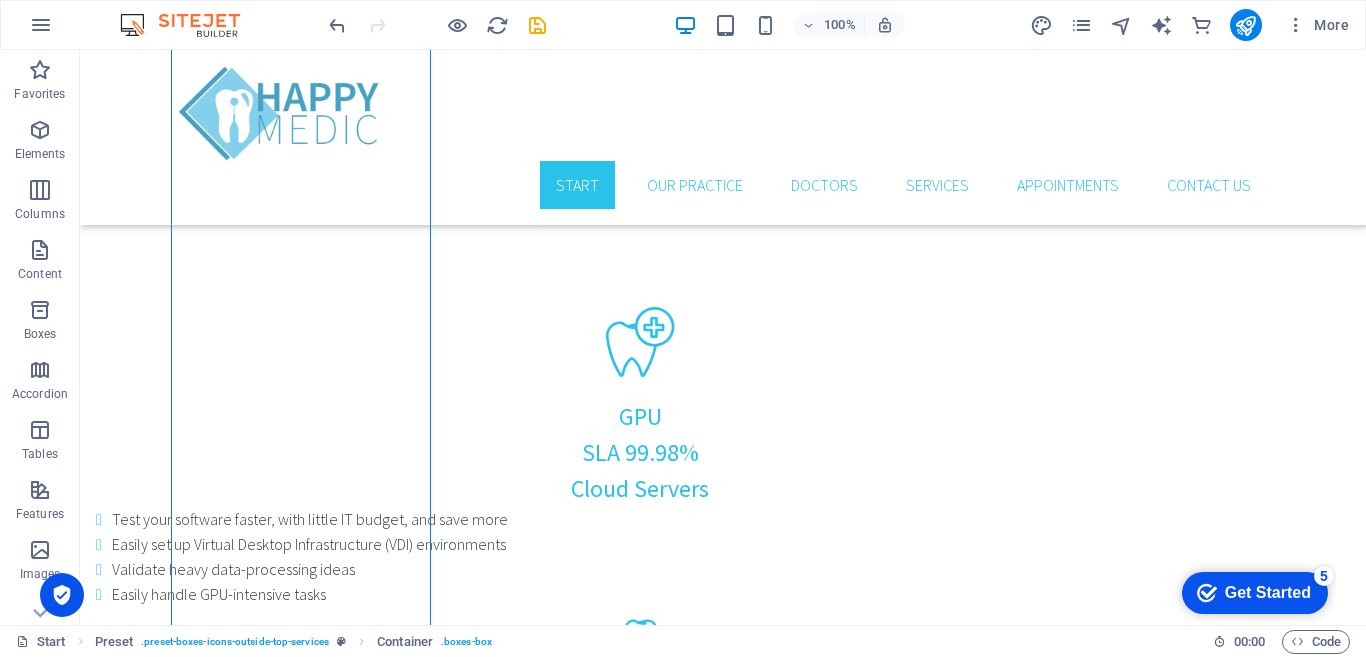scroll, scrollTop: 970, scrollLeft: 0, axis: vertical 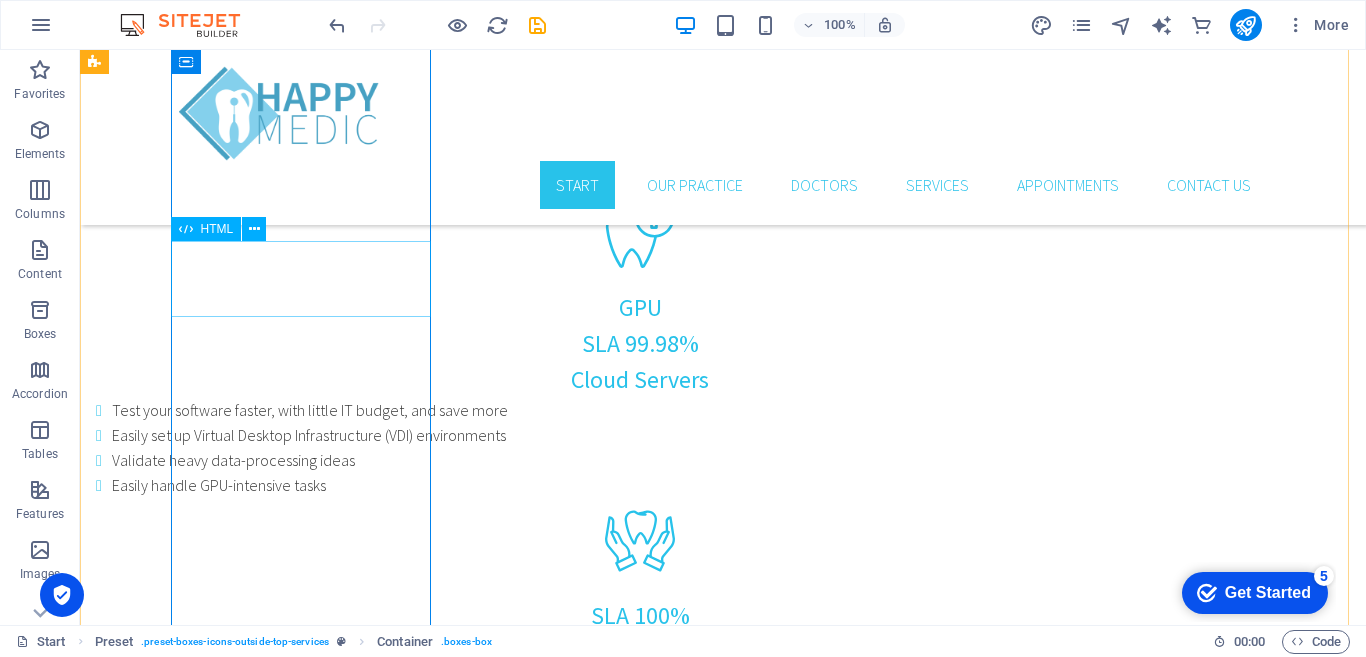 click at bounding box center (640, 236) 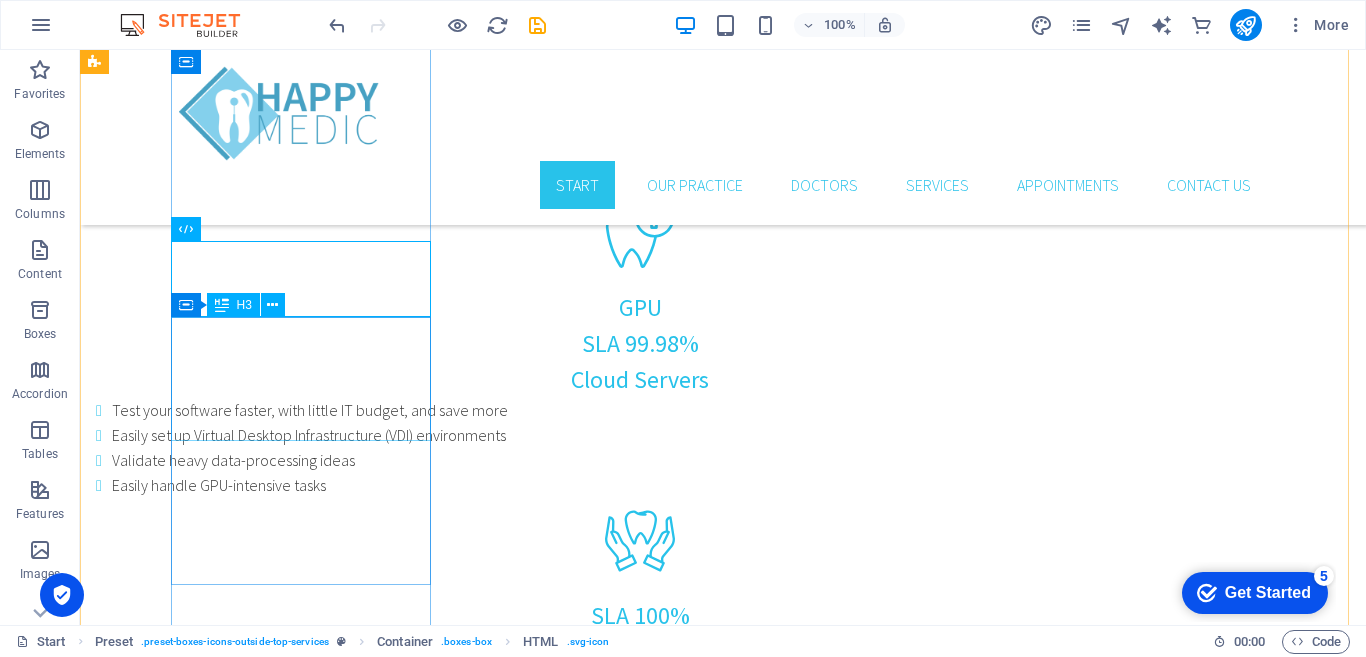 click on "GPU SLA 99.98% Cloud Servers" at bounding box center (640, 344) 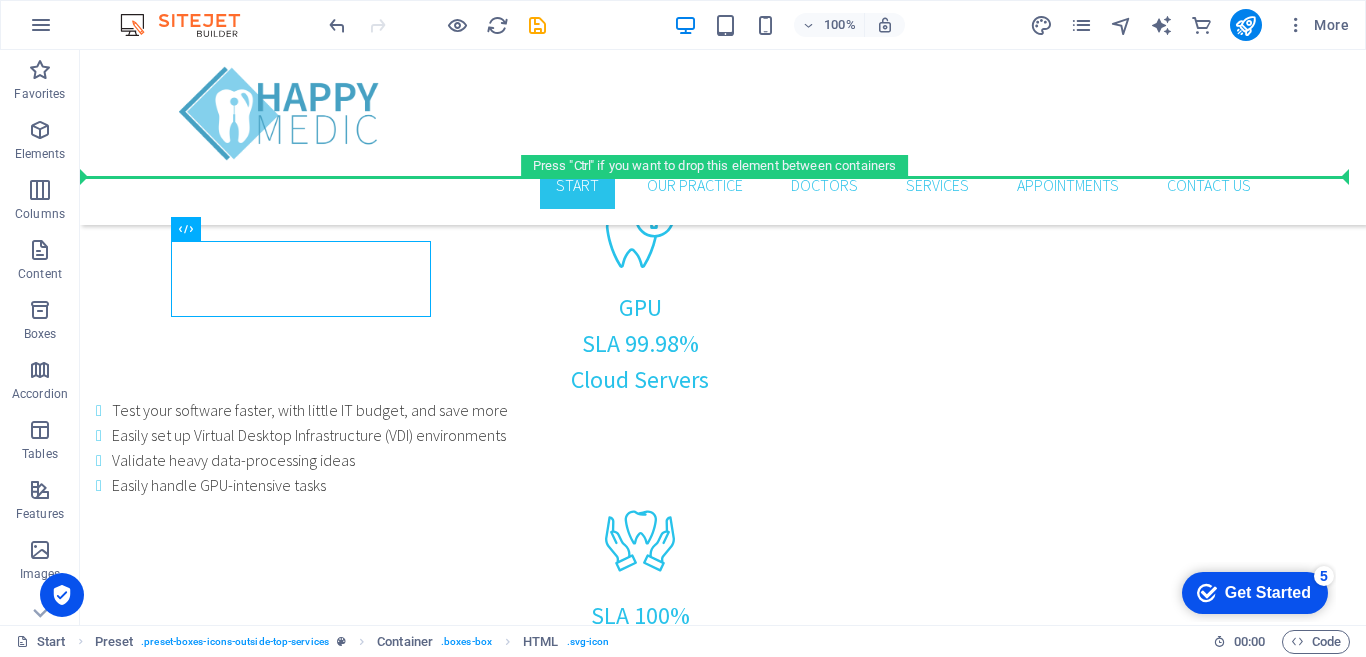 drag, startPoint x: 309, startPoint y: 254, endPoint x: 313, endPoint y: 162, distance: 92.086914 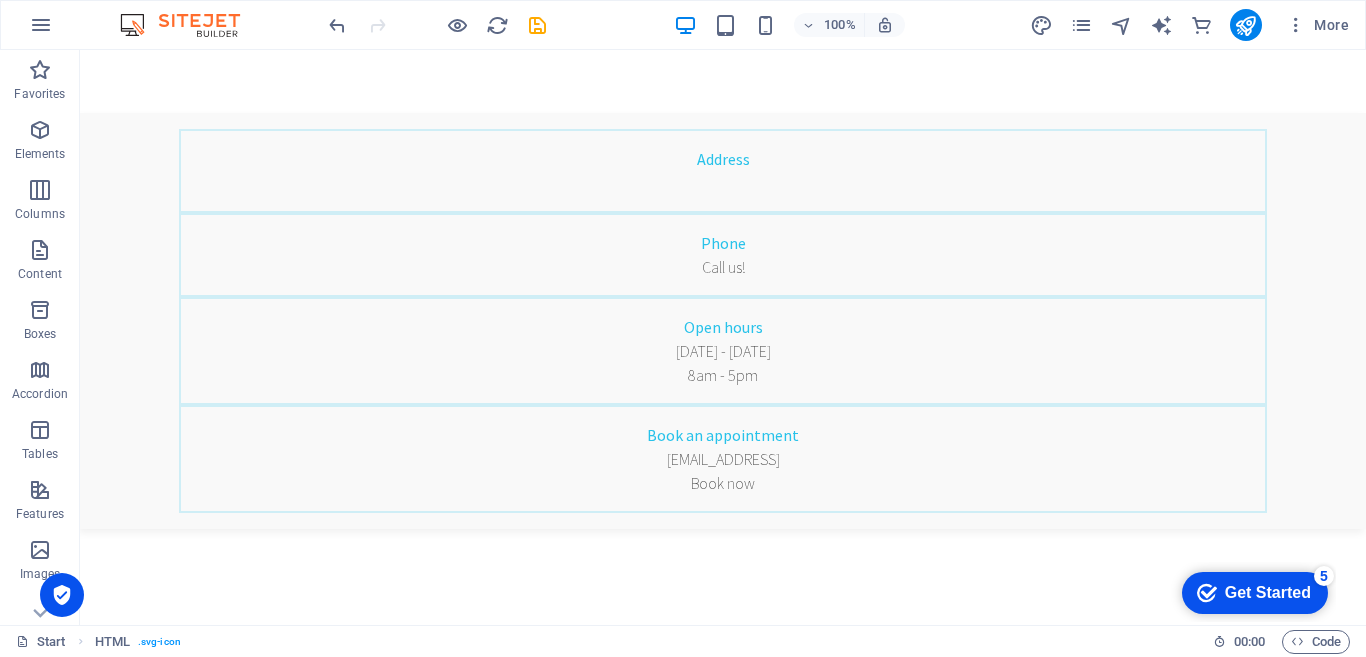 scroll, scrollTop: 4, scrollLeft: 0, axis: vertical 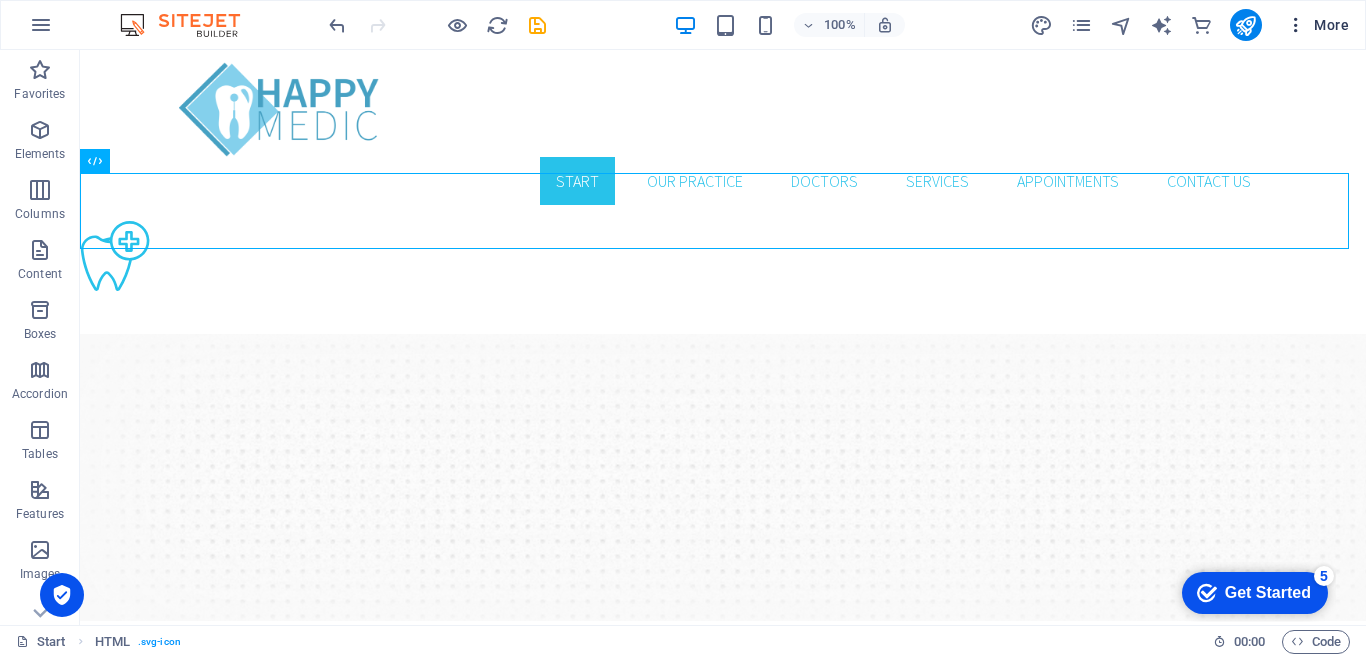 click at bounding box center [1296, 25] 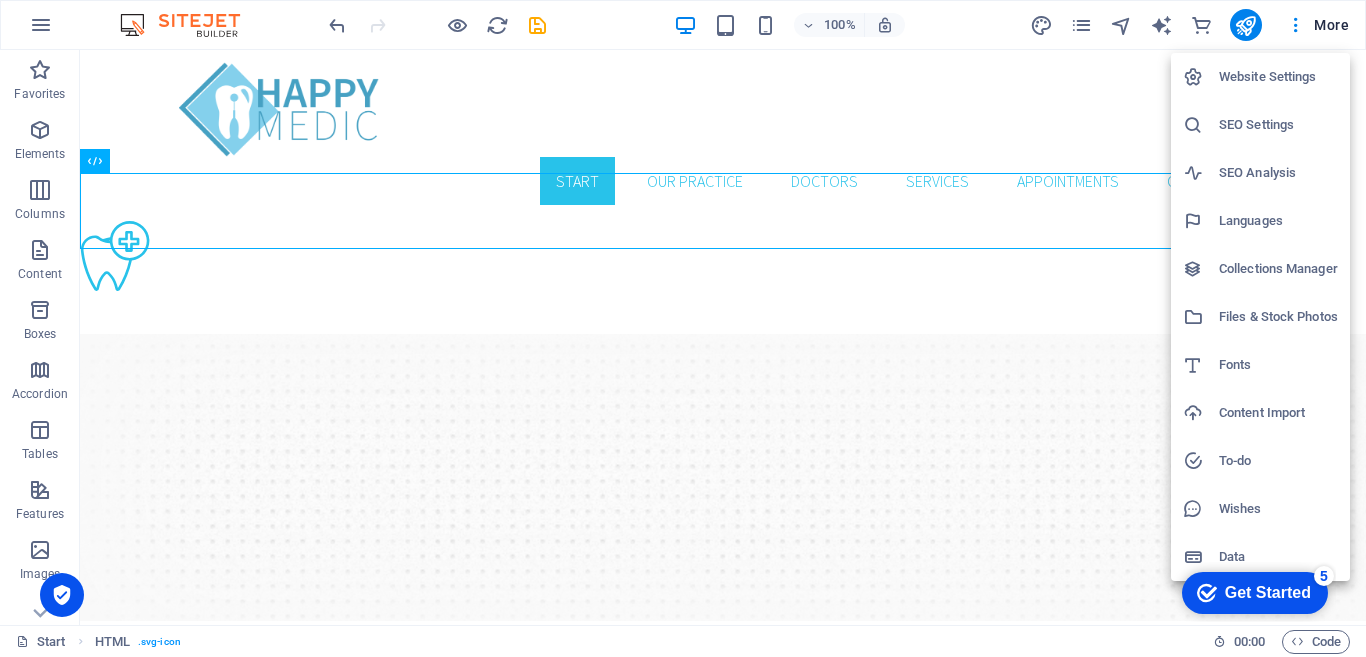 click at bounding box center [683, 328] 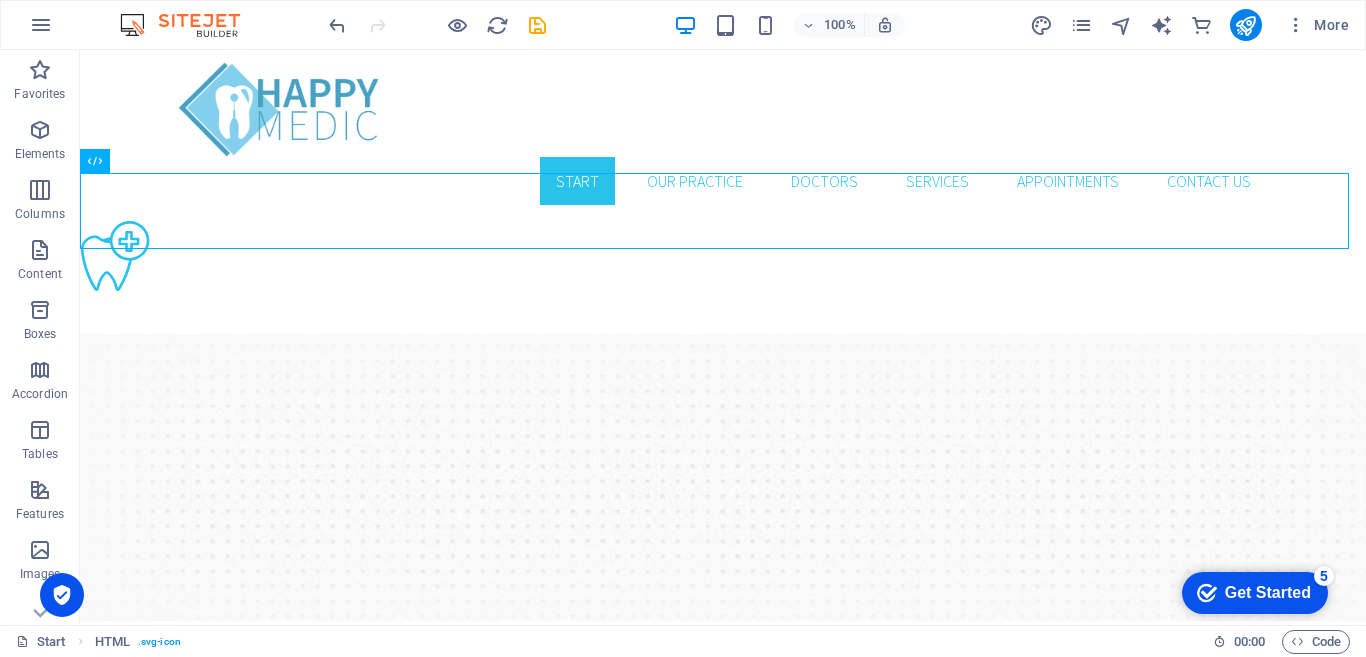 click on "More" at bounding box center [1317, 25] 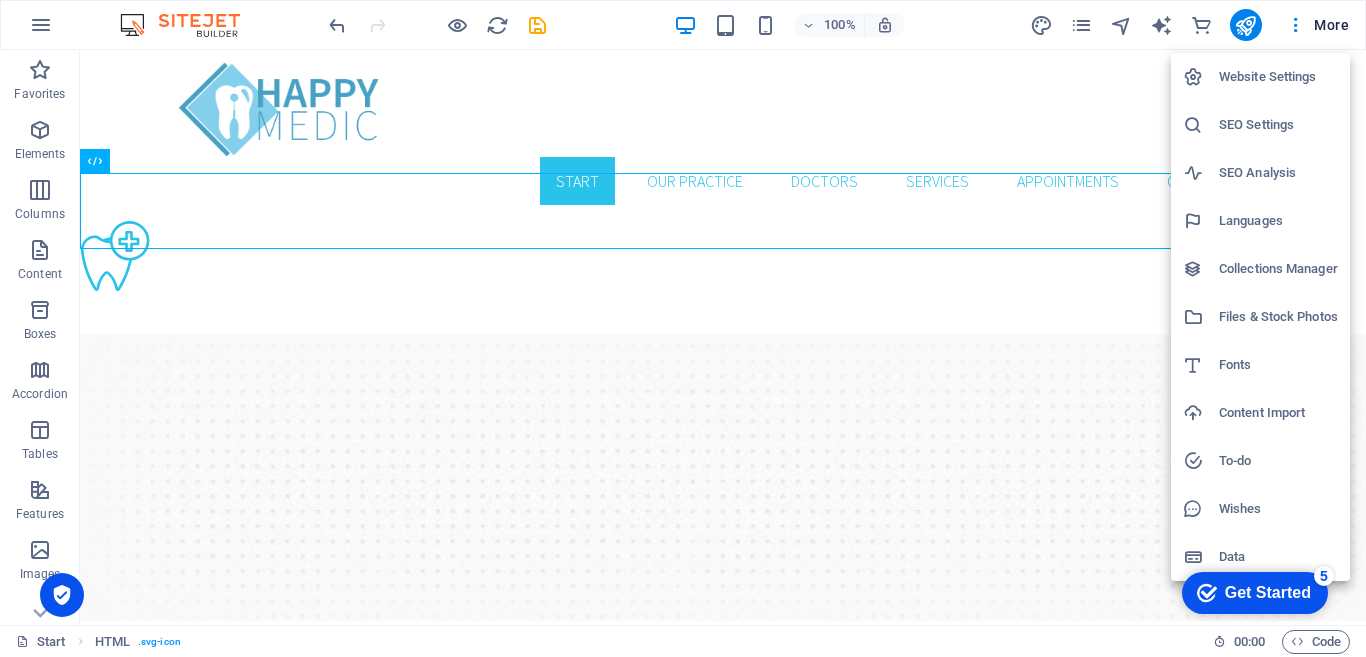 click at bounding box center (683, 328) 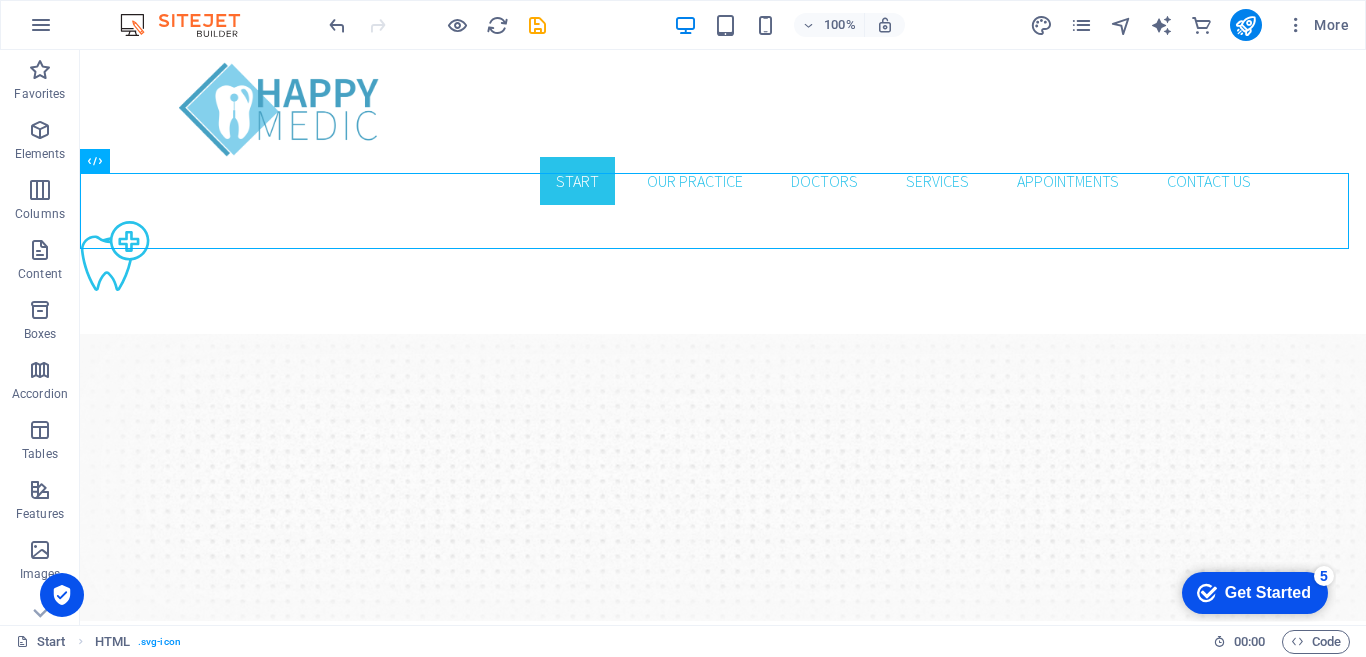 click at bounding box center [41, 25] 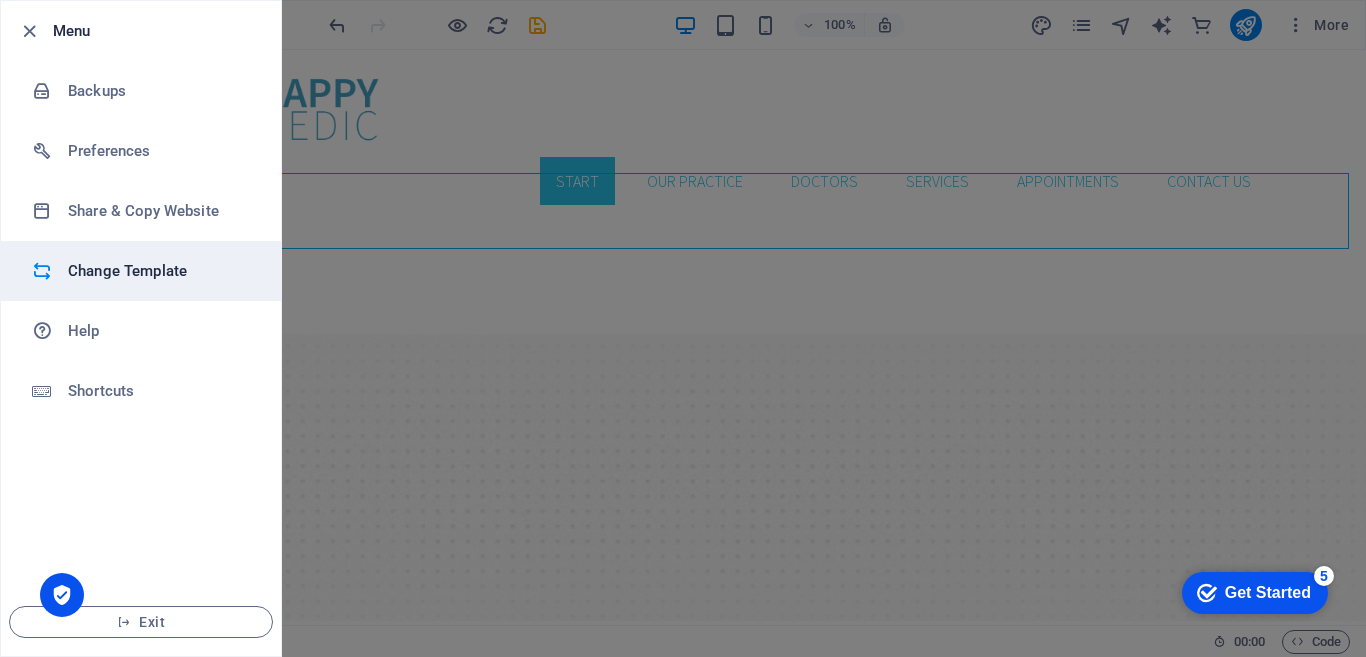 click on "Change Template" at bounding box center (160, 271) 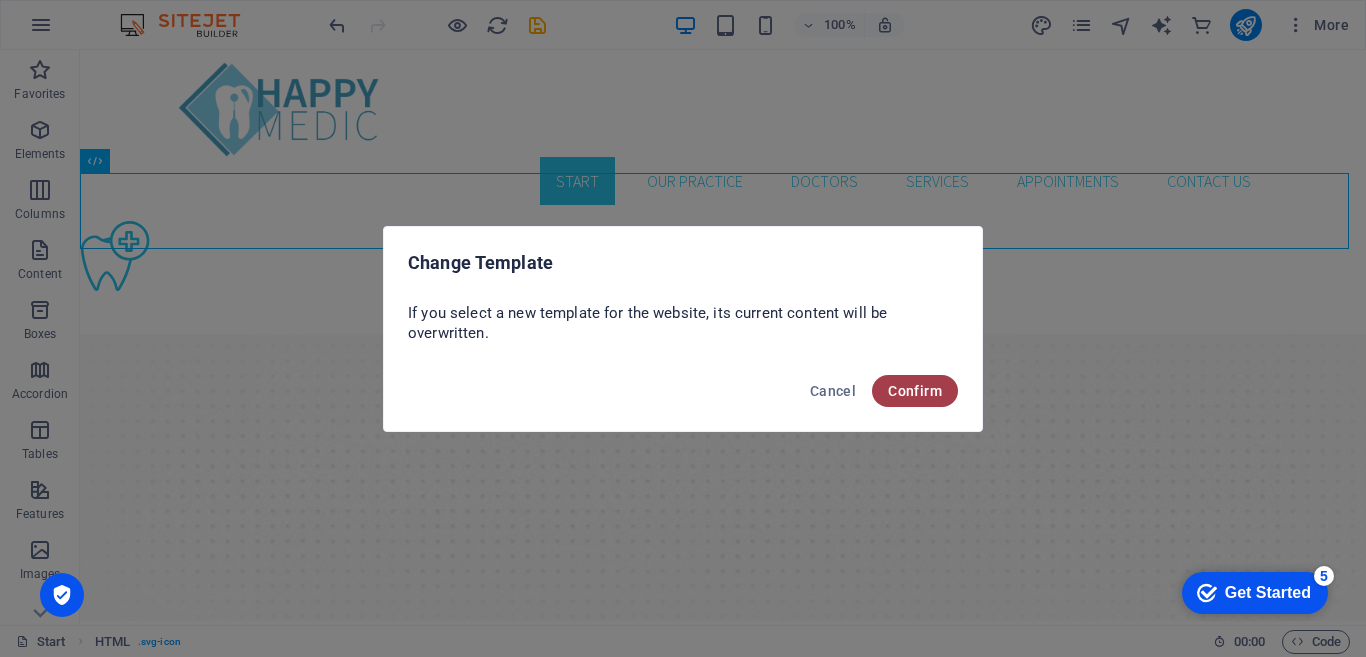 click on "Confirm" at bounding box center [915, 391] 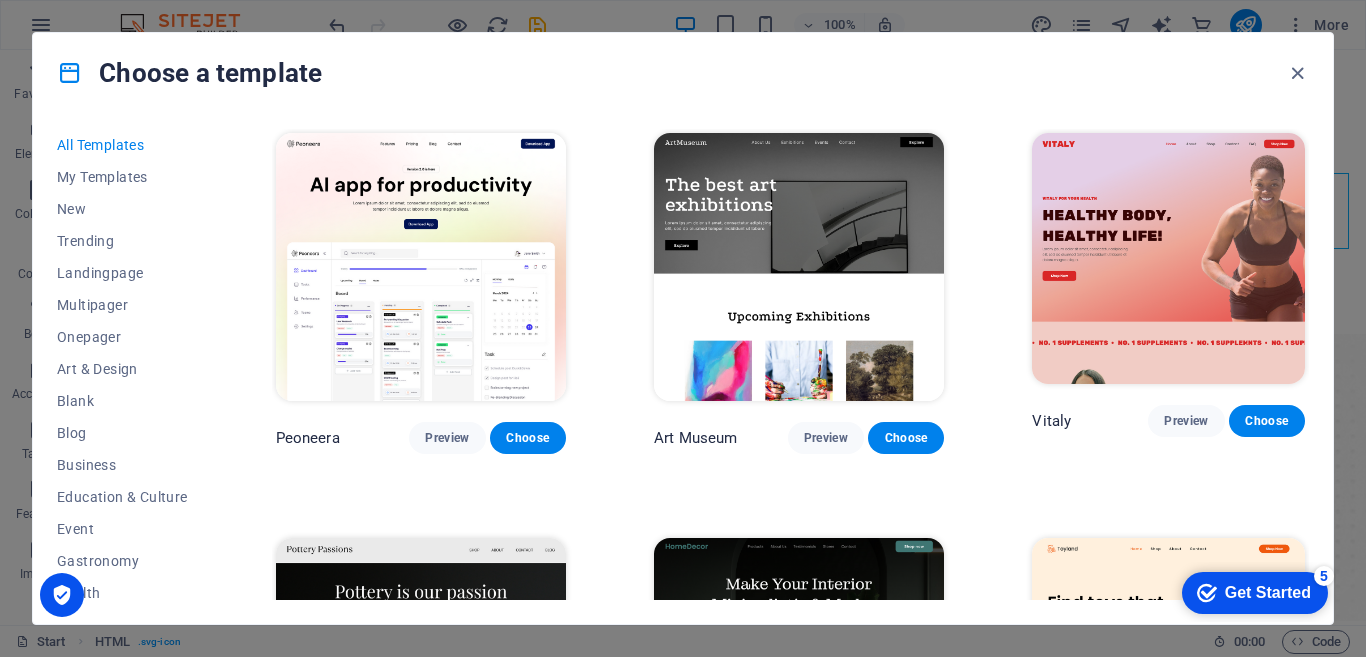 scroll, scrollTop: 361, scrollLeft: 0, axis: vertical 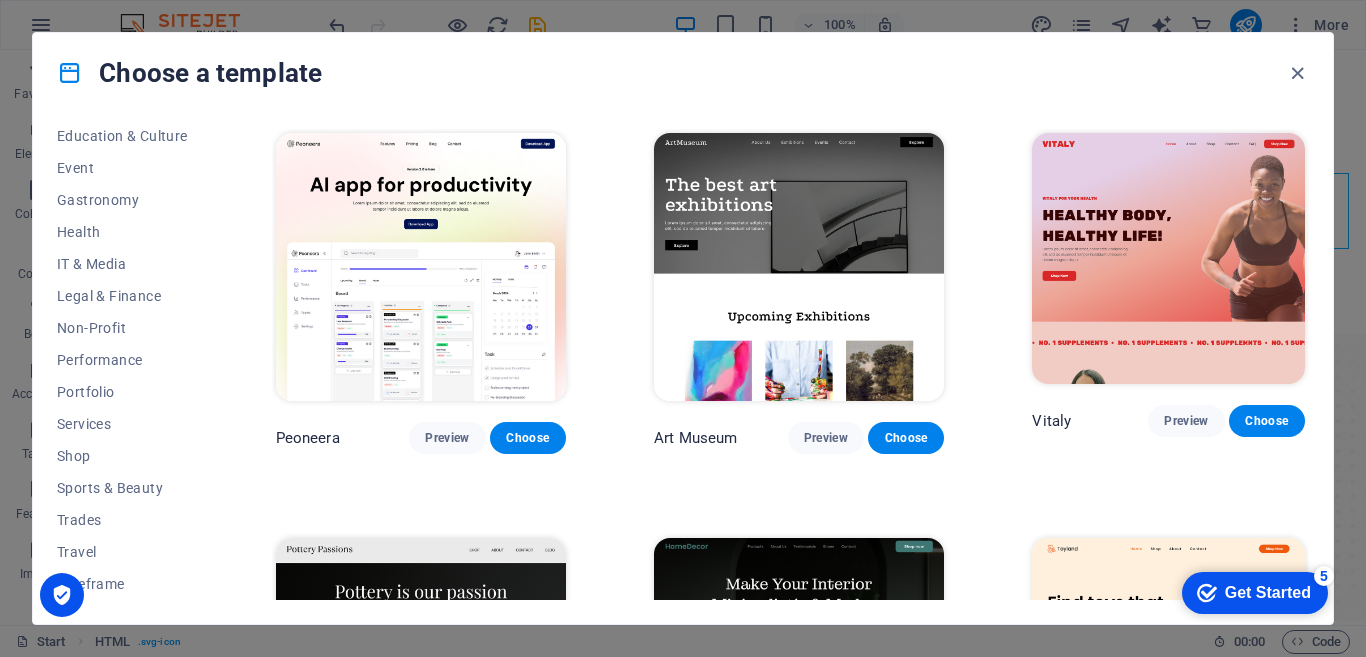 click on "All Templates My Templates New Trending Landingpage Multipager Onepager Art & Design Blank Blog Business Education & Culture Event Gastronomy Health IT & Media Legal & Finance Non-Profit Performance Portfolio Services Shop Sports & Beauty Trades Travel Wireframe" at bounding box center [134, 364] 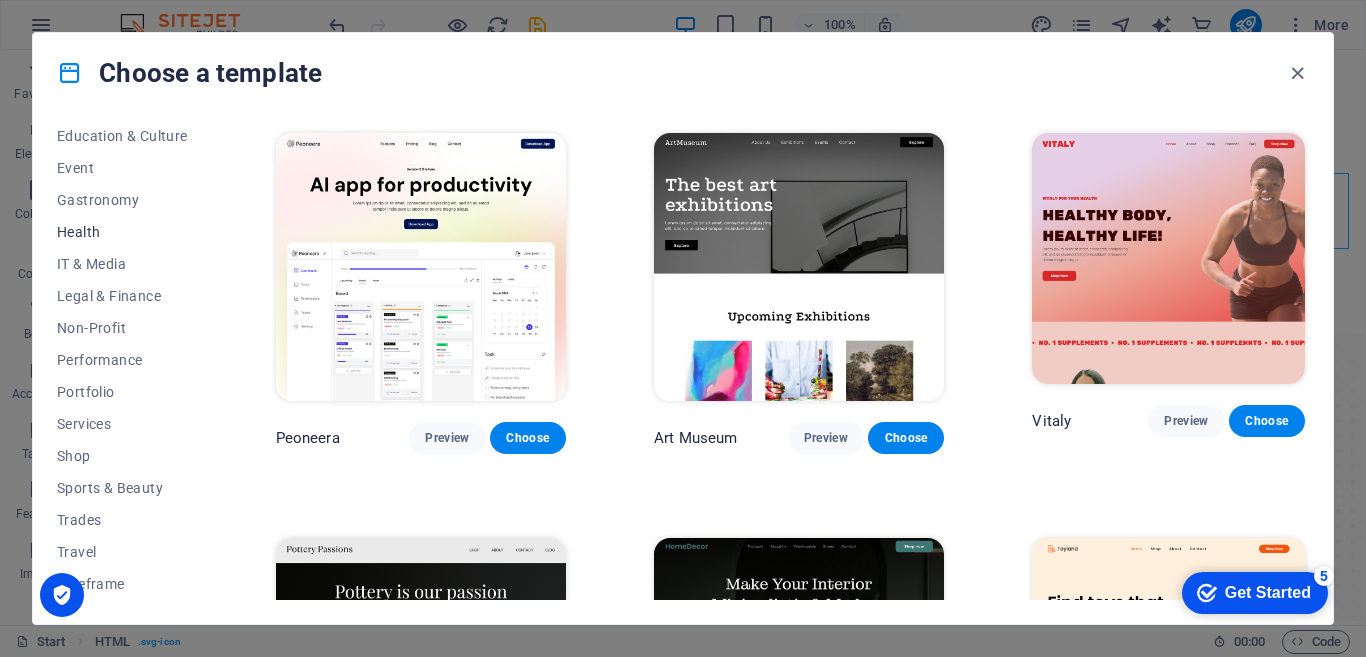 click on "Health" at bounding box center [122, 232] 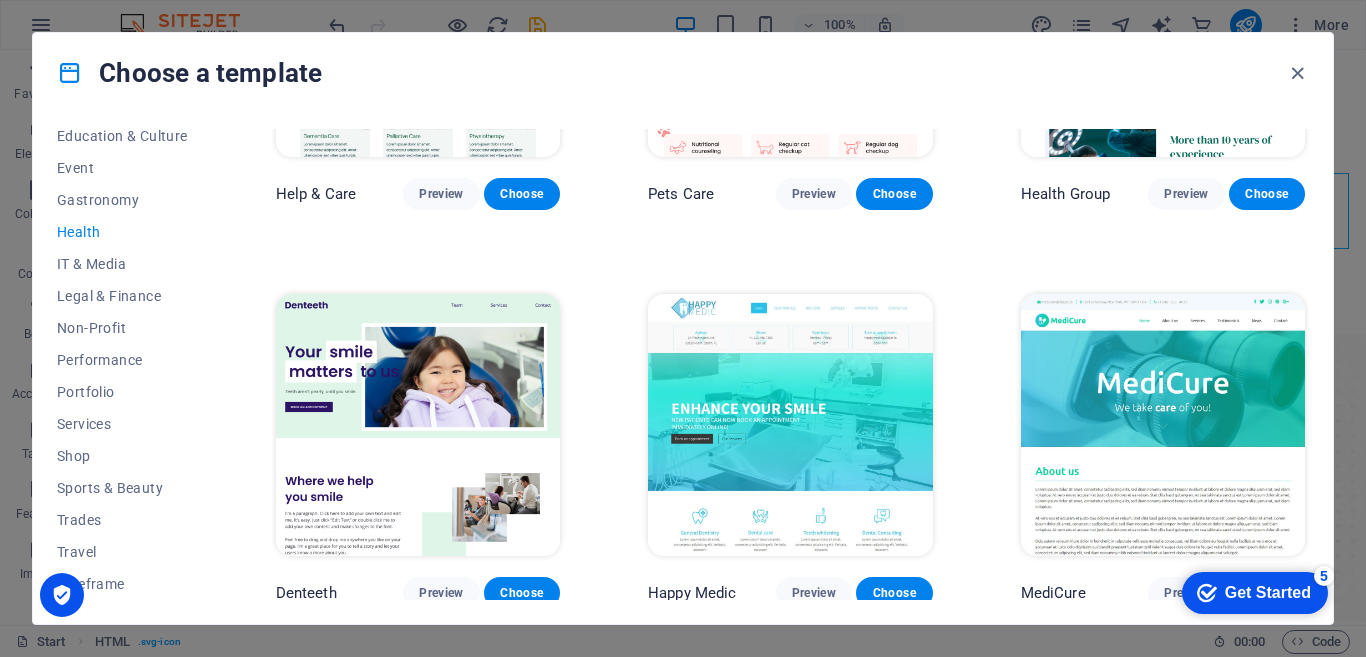 scroll, scrollTop: 373, scrollLeft: 0, axis: vertical 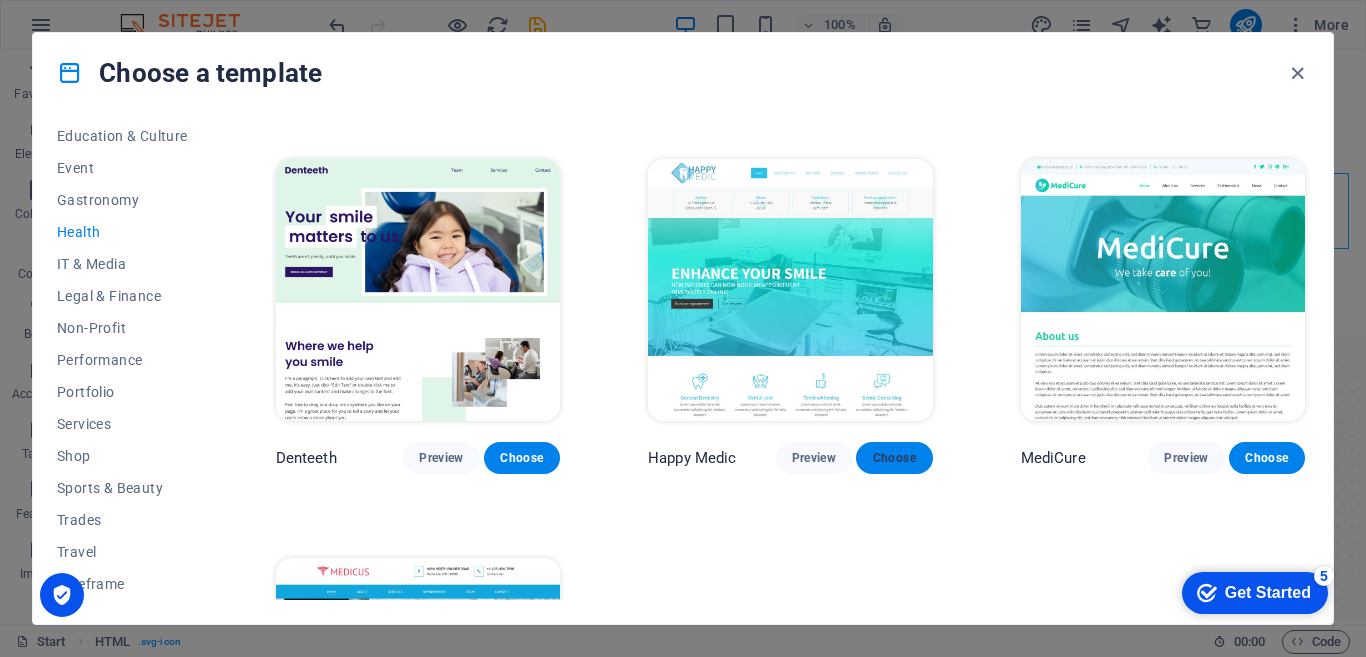 click on "Choose" at bounding box center (894, 458) 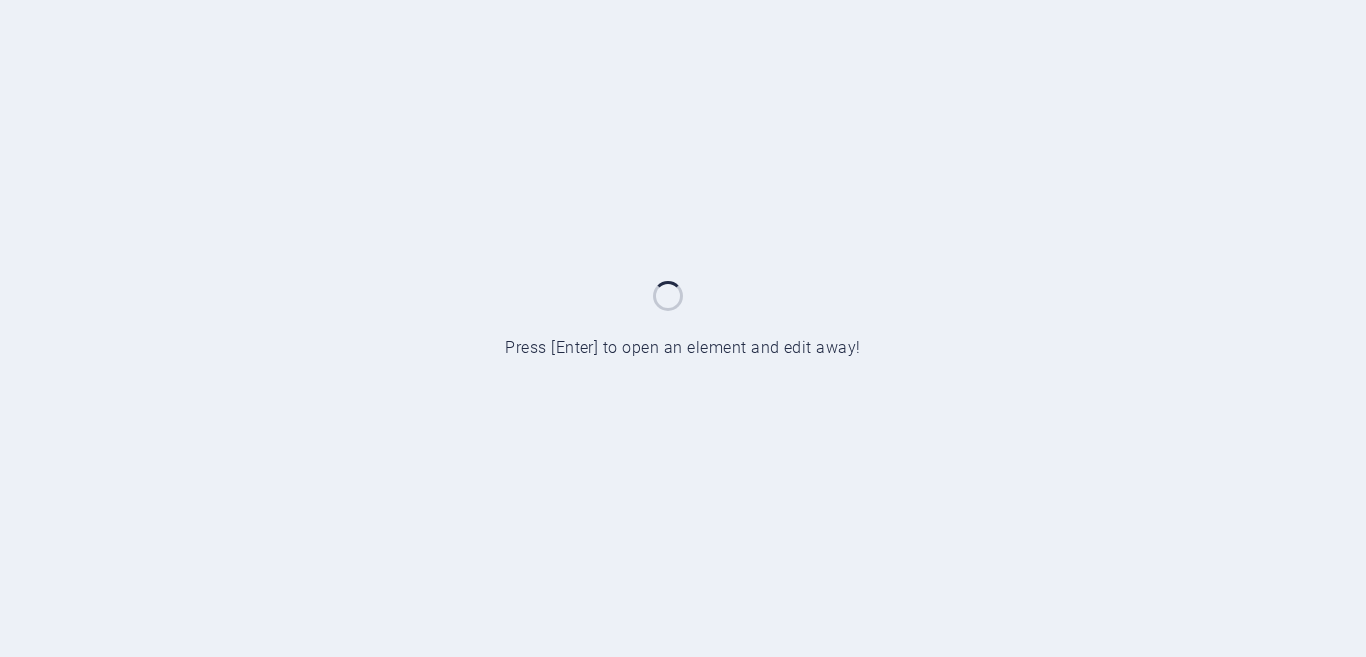 scroll, scrollTop: 0, scrollLeft: 0, axis: both 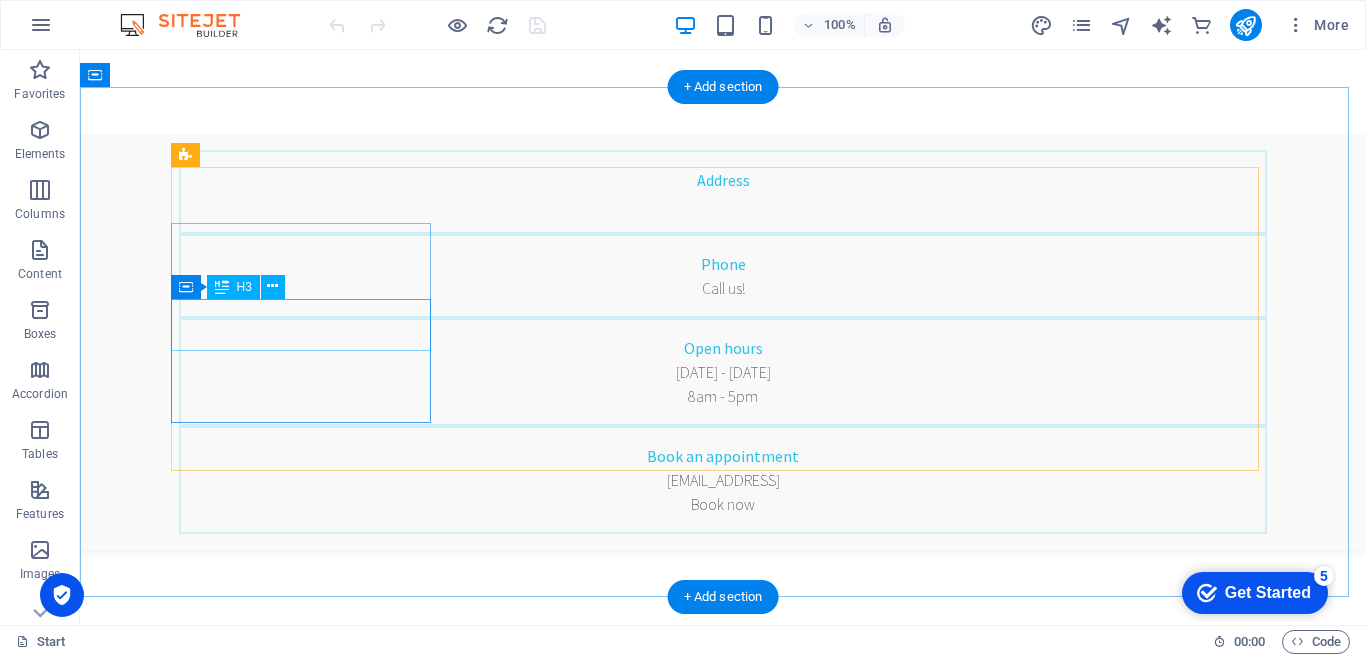 click on "General Dentistry" at bounding box center (723, 1256) 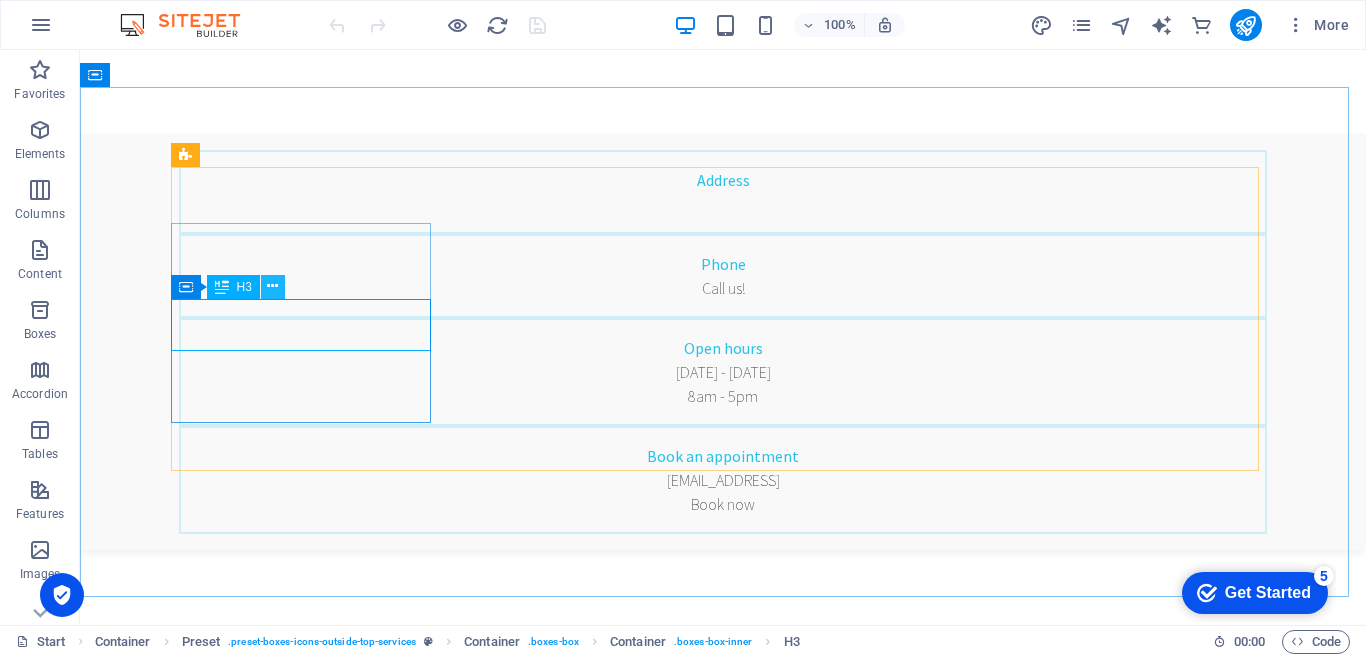 click at bounding box center (272, 286) 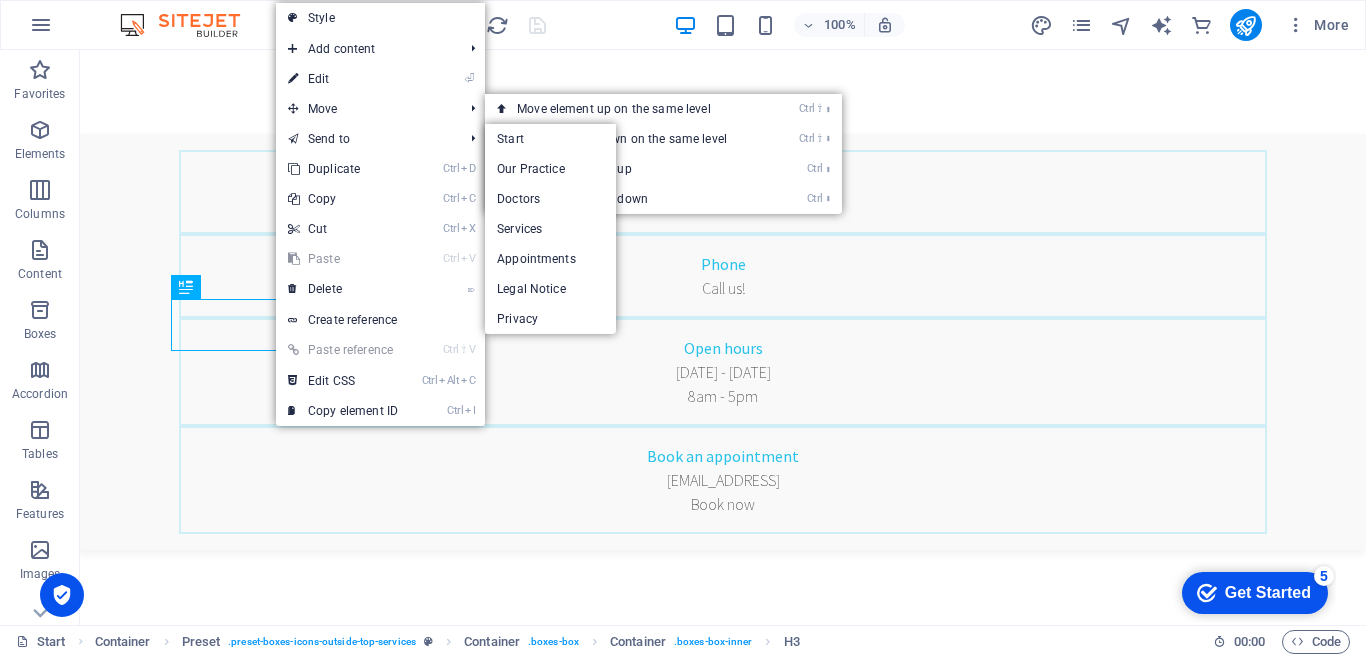 click on "⏎  Edit" at bounding box center [343, 79] 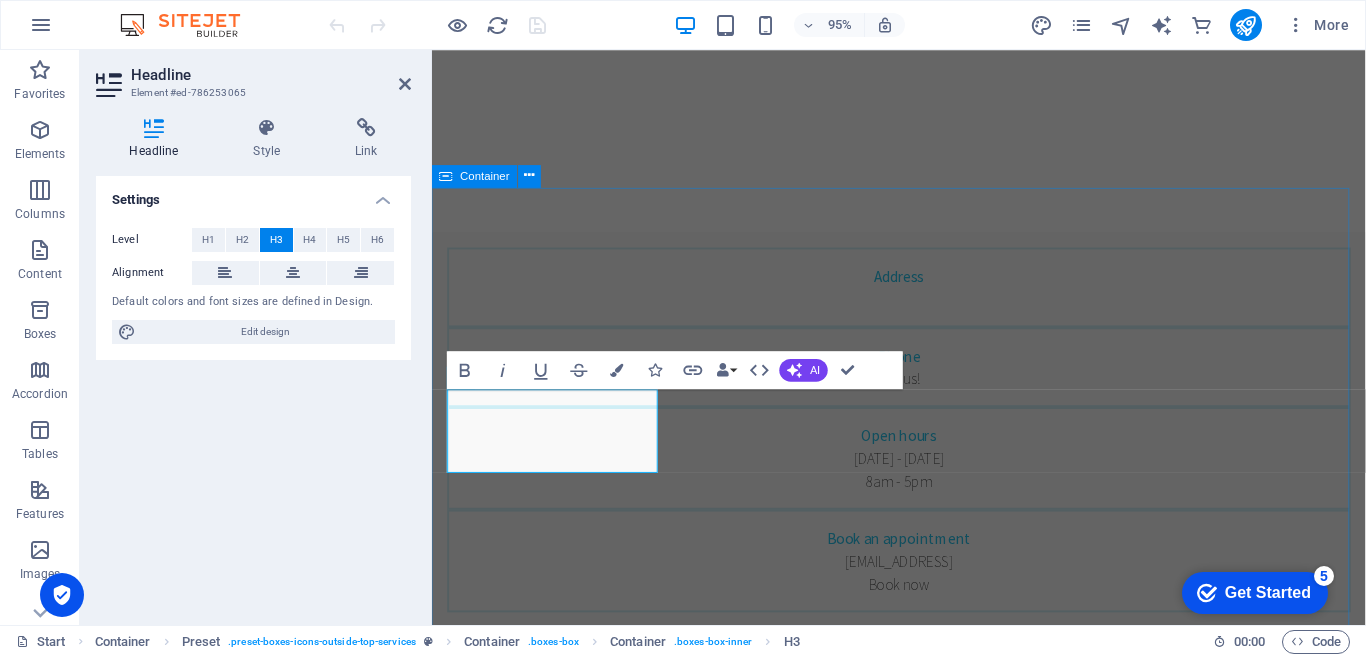 scroll, scrollTop: 0, scrollLeft: 5, axis: horizontal 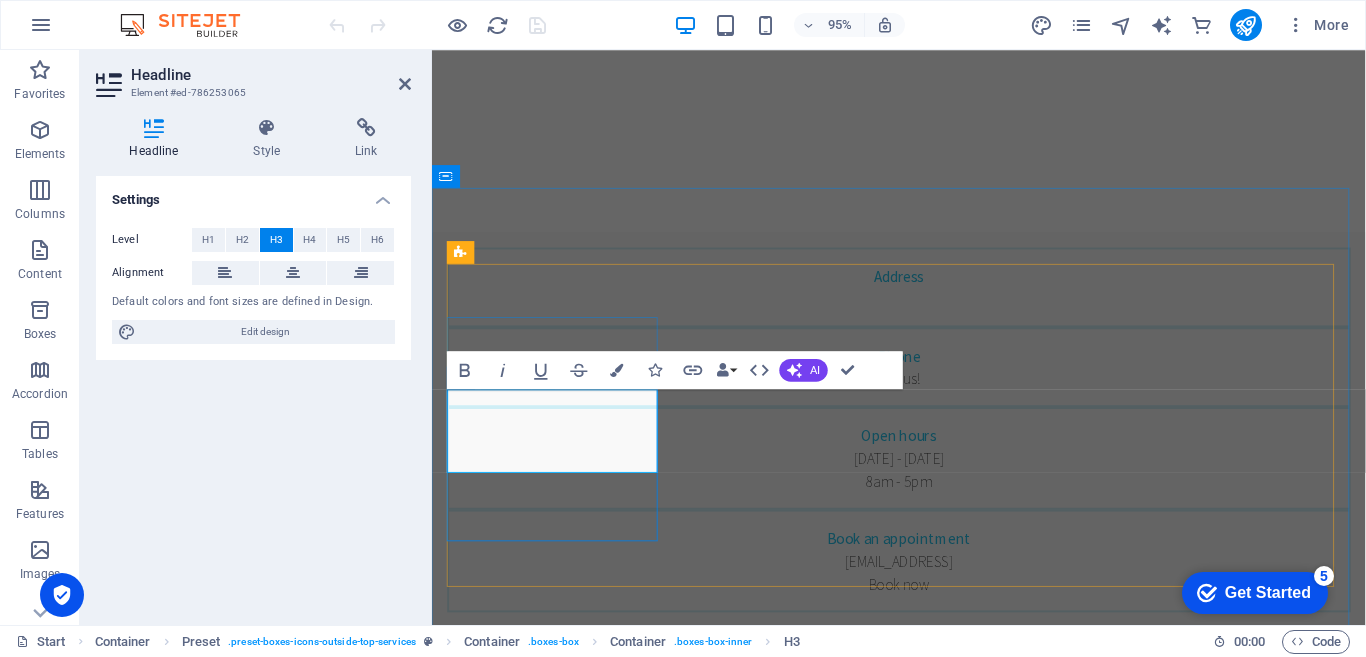 click on "GPUSLA 99.98%Cloud Servers" at bounding box center (923, 1364) 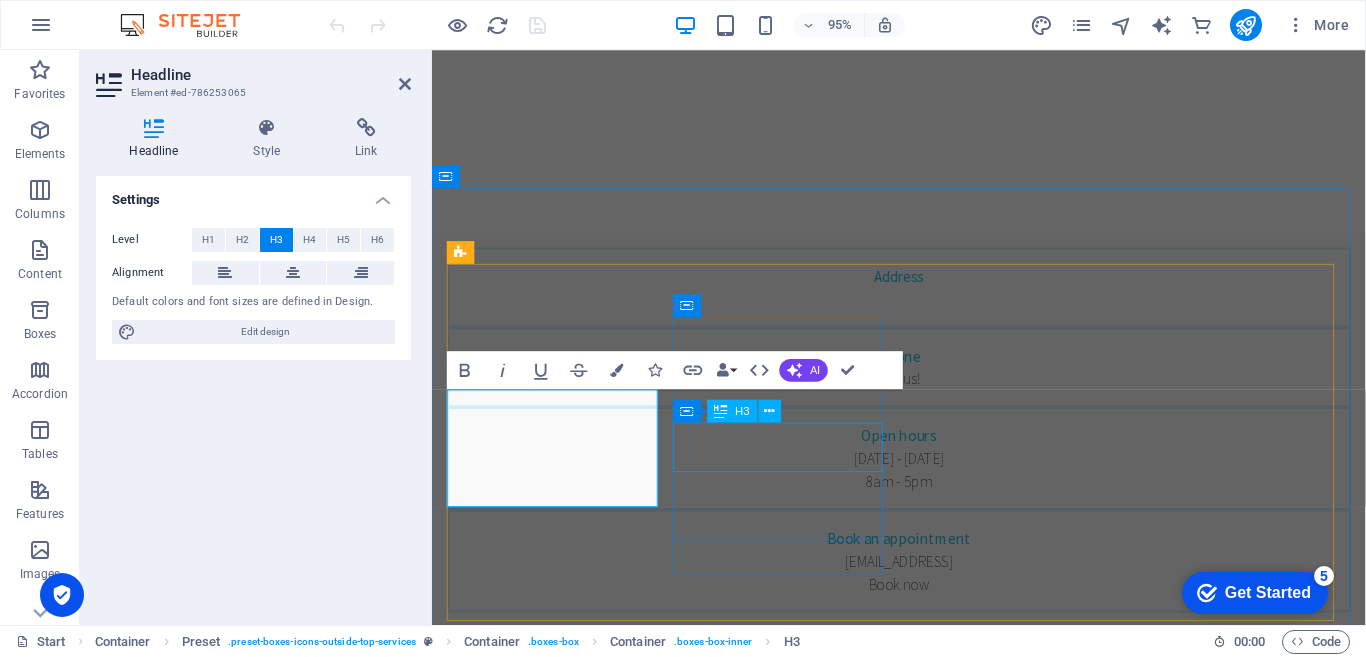 click on "Dental care" at bounding box center (923, 1644) 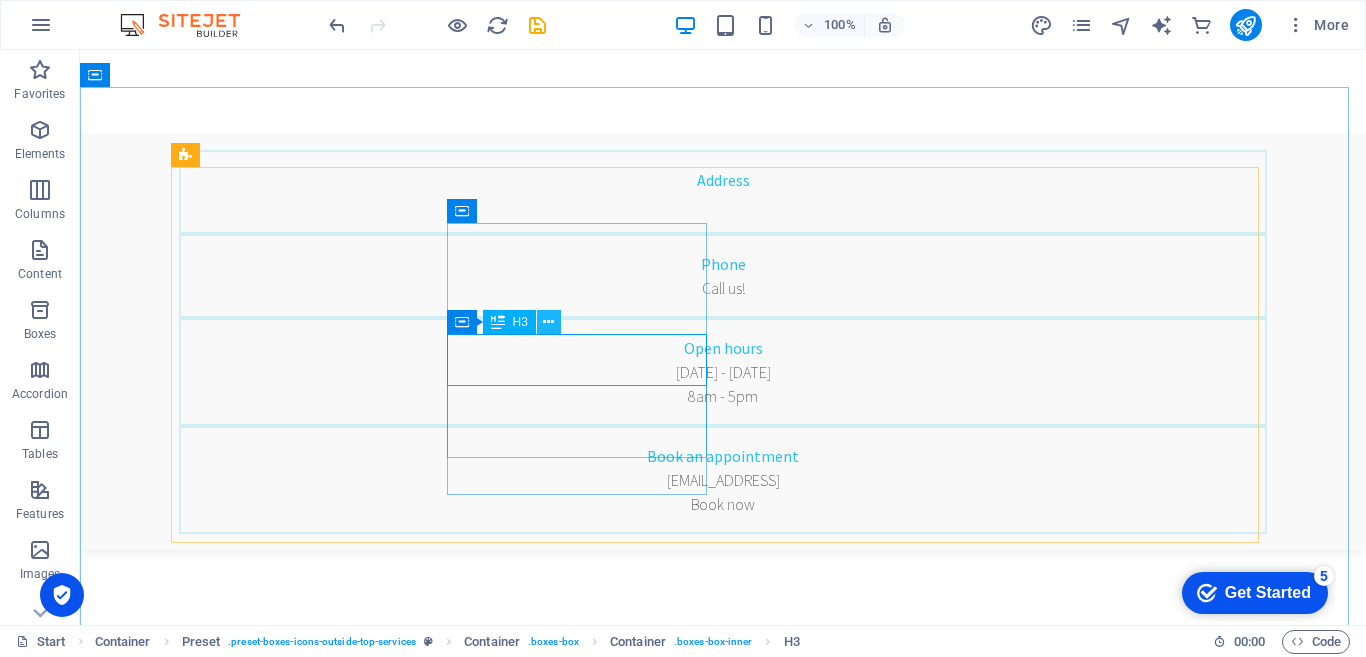 click at bounding box center (549, 322) 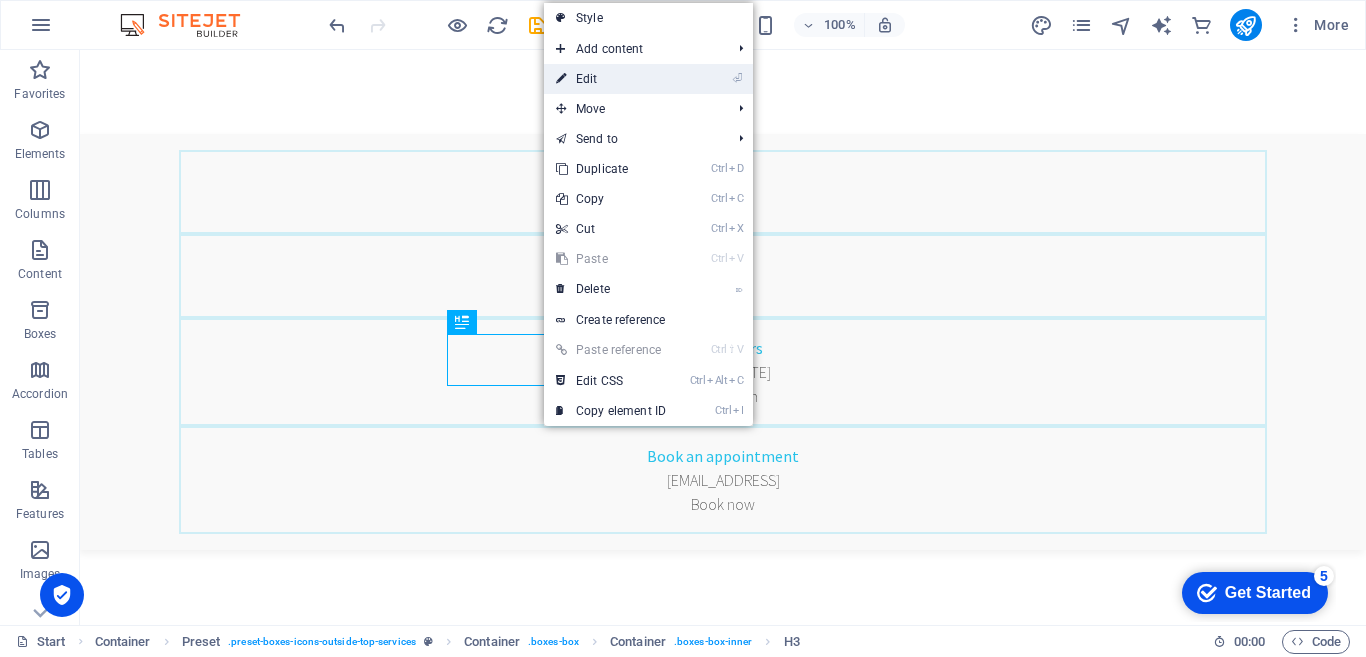click on "⏎  Edit" at bounding box center [611, 79] 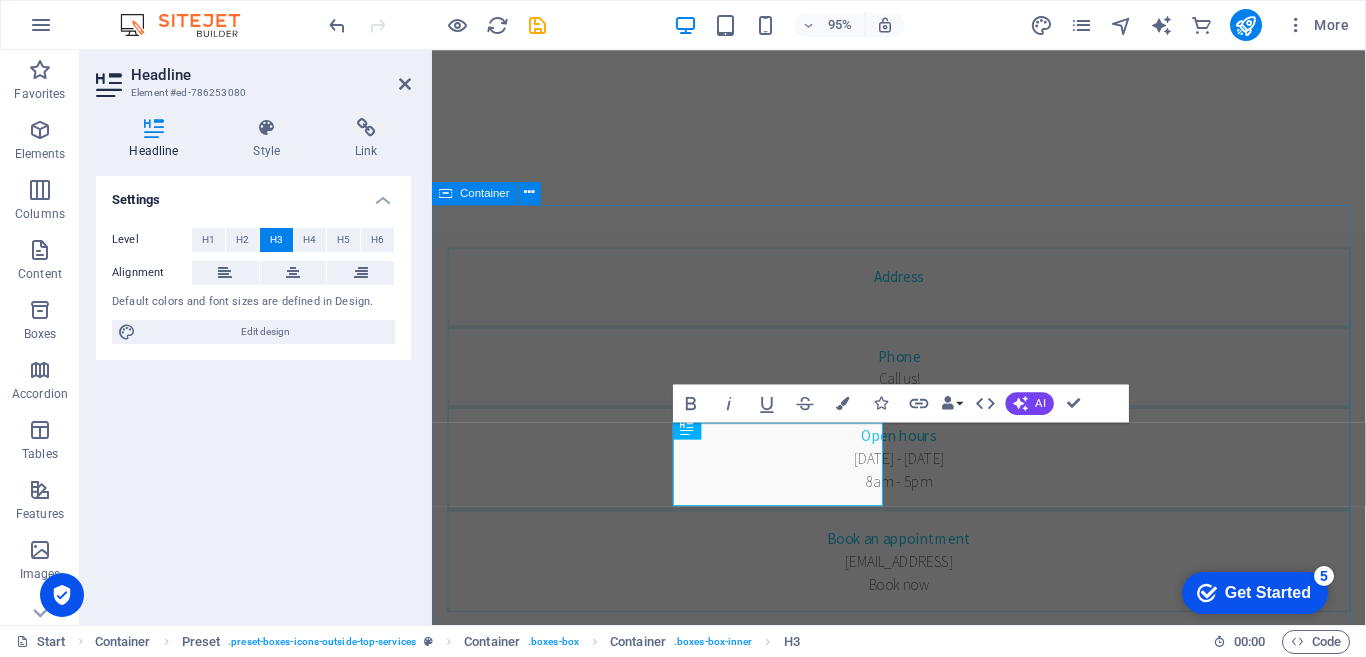 scroll, scrollTop: 624, scrollLeft: 0, axis: vertical 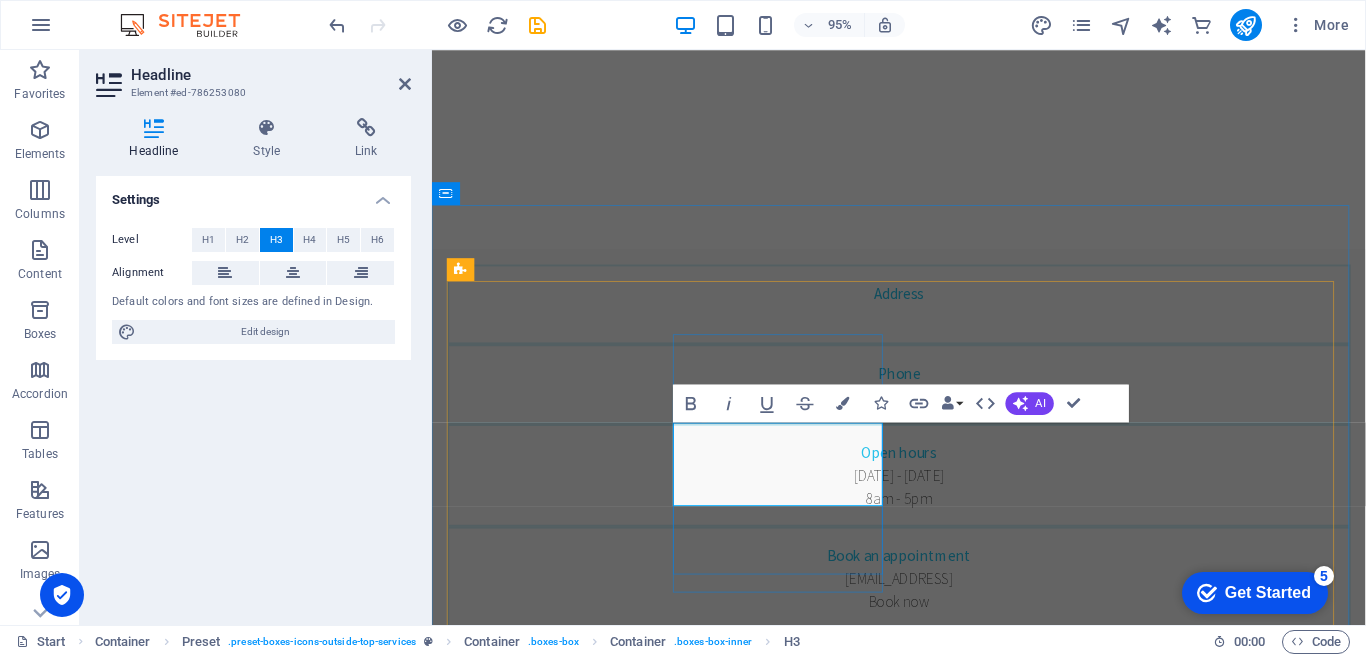 click on "SLA 100%Bare Metal Servers" at bounding box center (923, 1662) 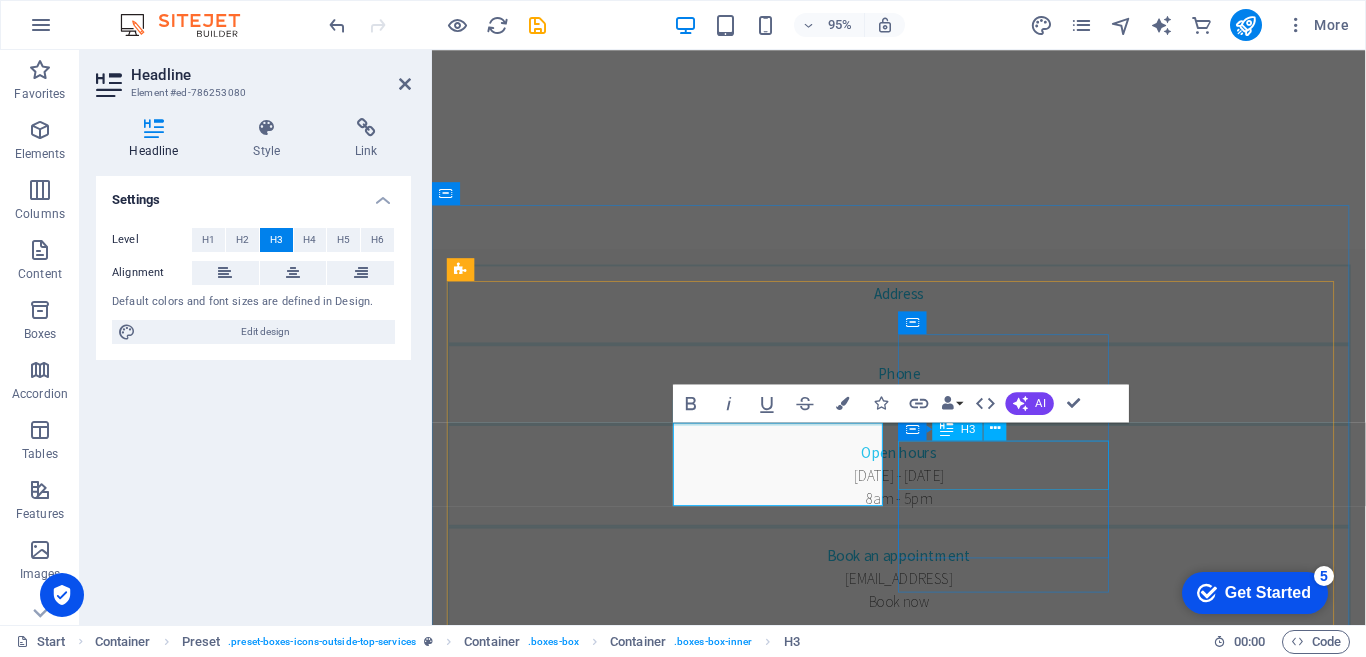 click on "Teeth whitening" at bounding box center [923, 1906] 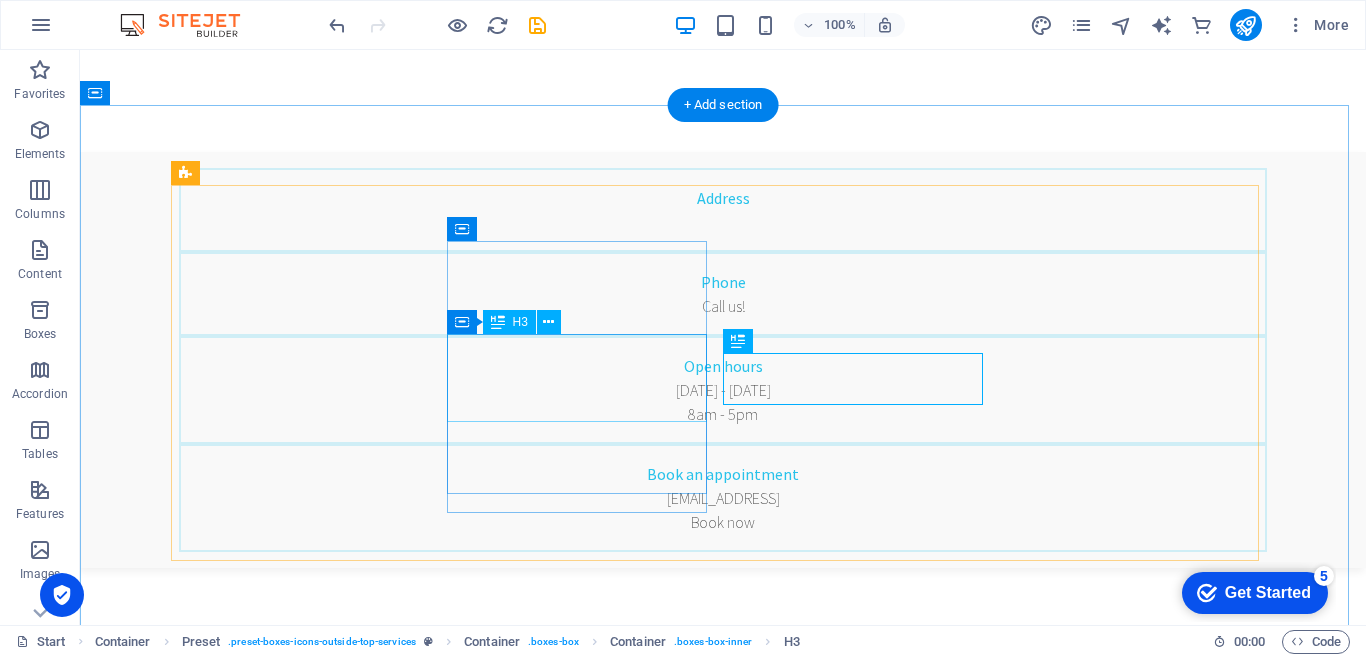 click on "SLA 100% Bare Metal Servers" at bounding box center (723, 1572) 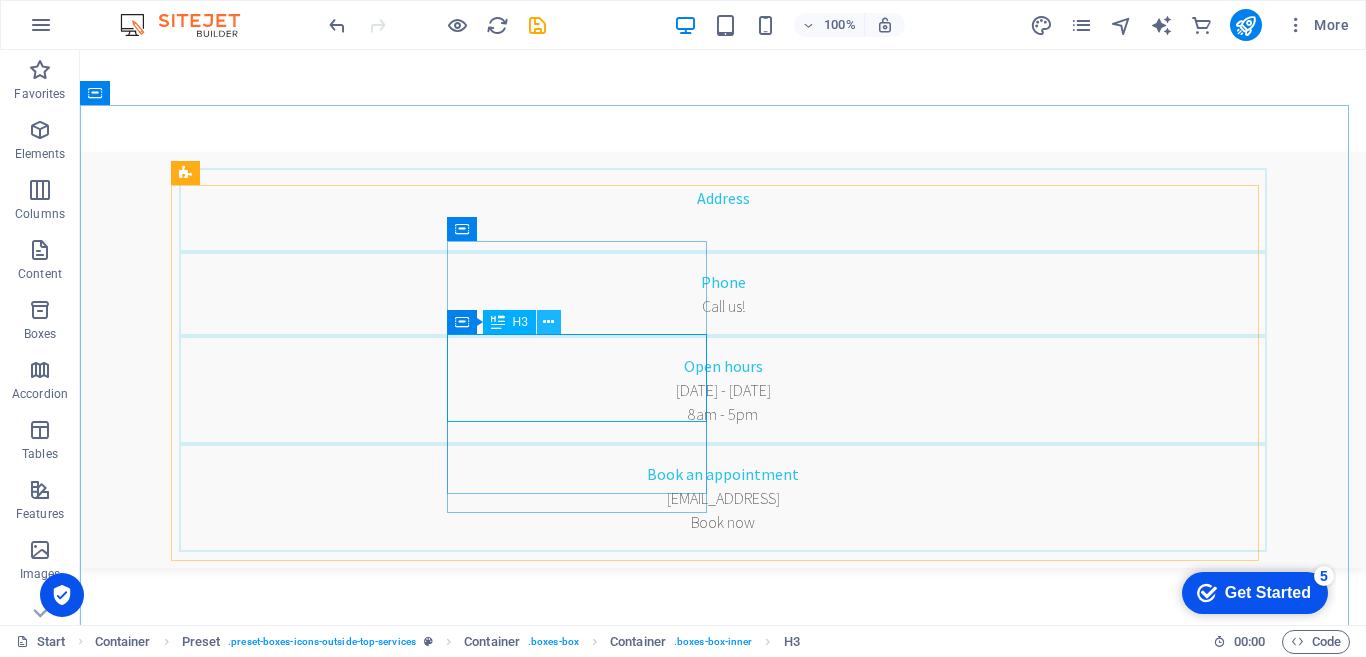 click at bounding box center [548, 322] 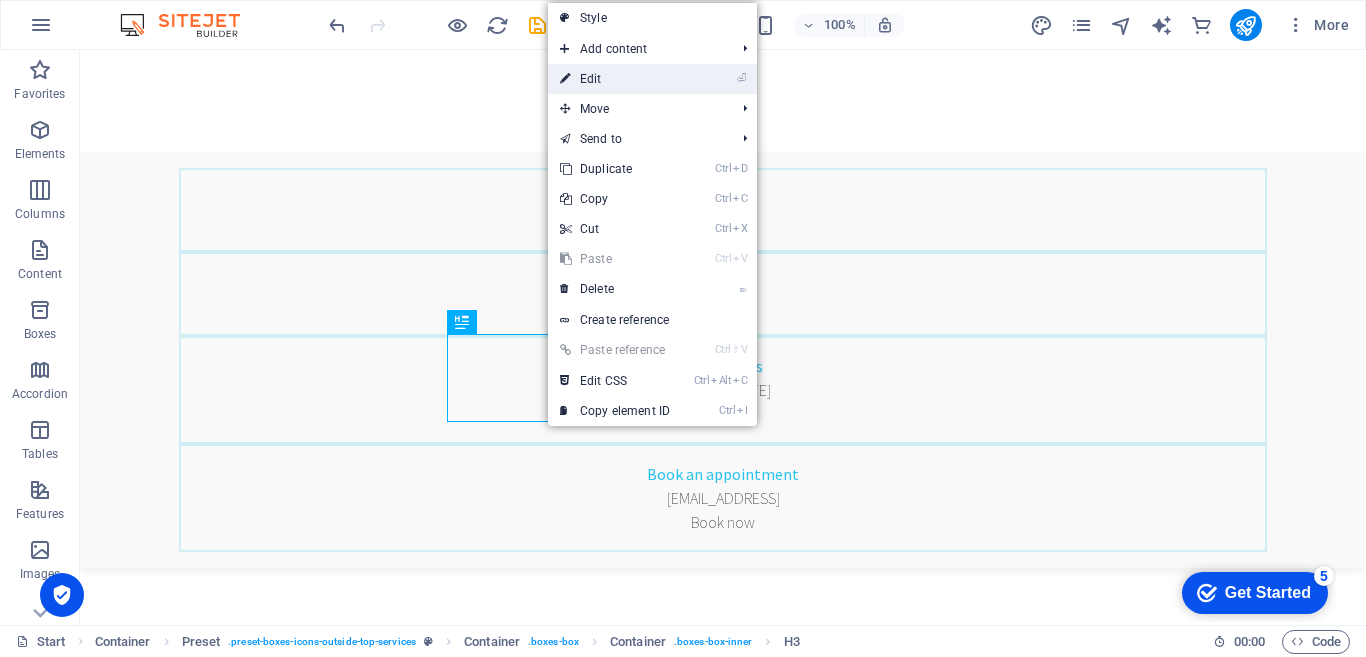 click on "⏎  Edit" at bounding box center (615, 79) 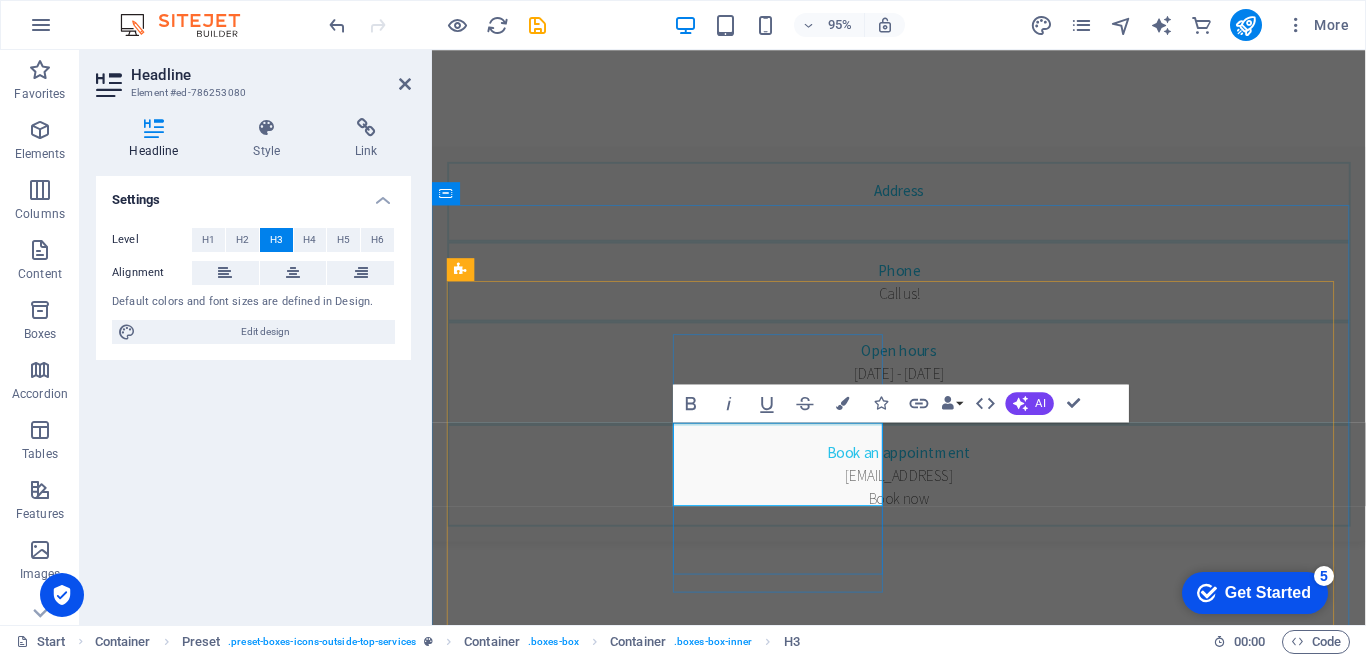 click on "SLA 100% Bare Metal Servers" at bounding box center [923, 1572] 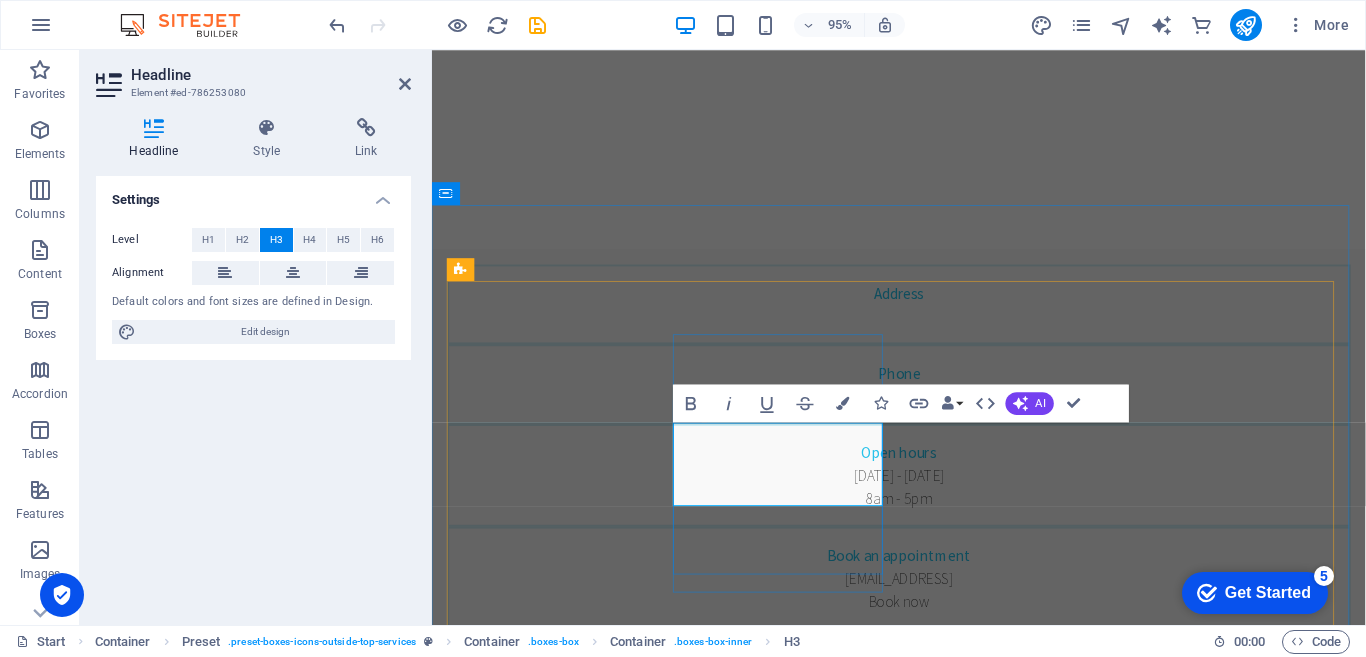 scroll, scrollTop: 606, scrollLeft: 0, axis: vertical 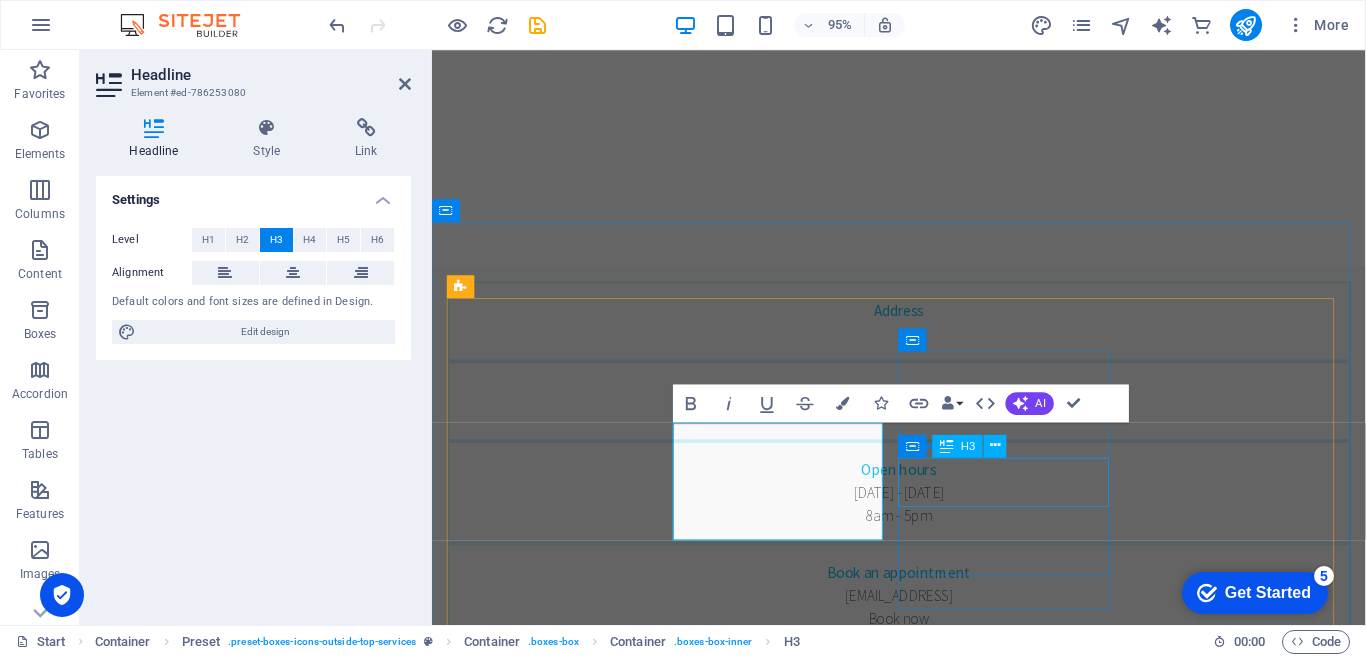 click on "Teeth whitening" at bounding box center [923, 1960] 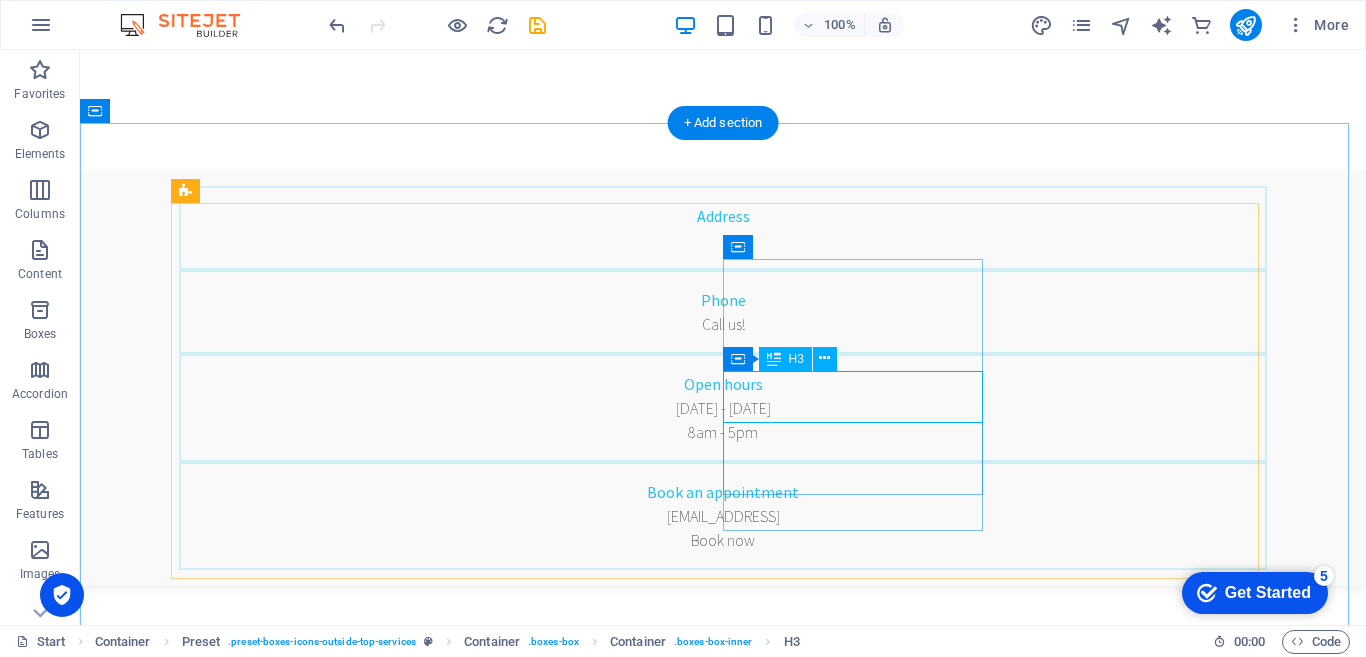 click on "Teeth whitening" at bounding box center (723, 1852) 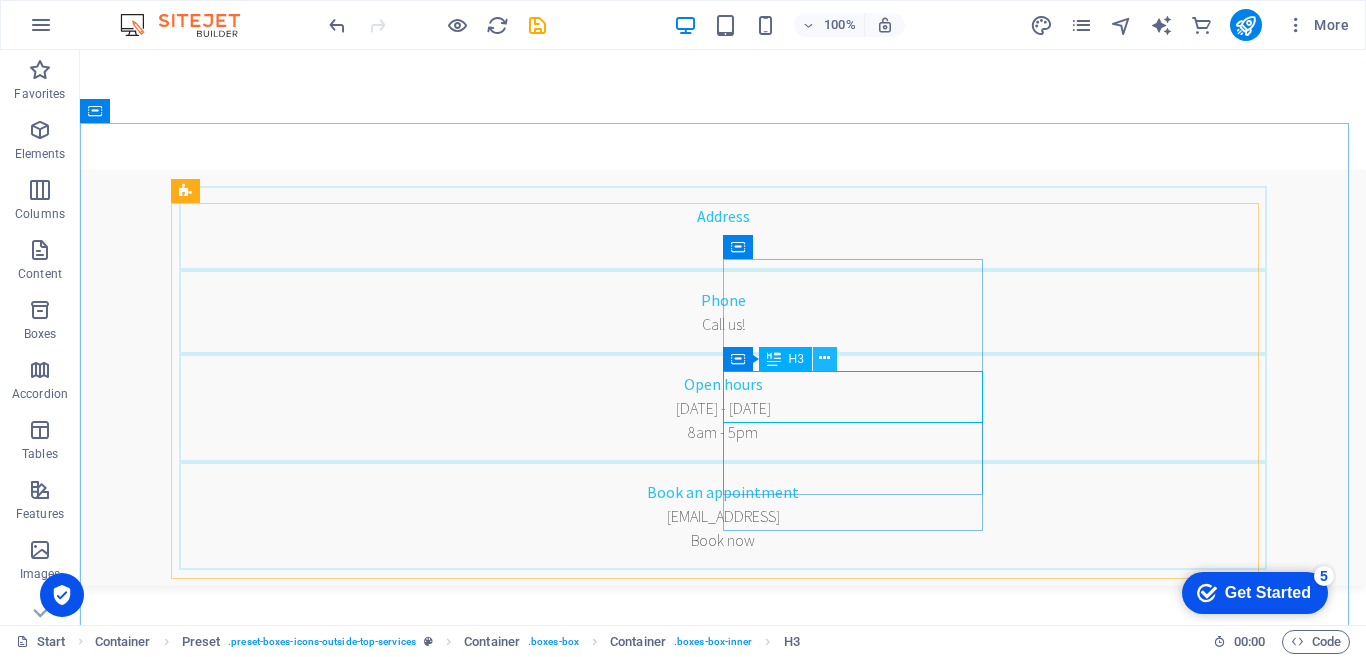 click at bounding box center (824, 358) 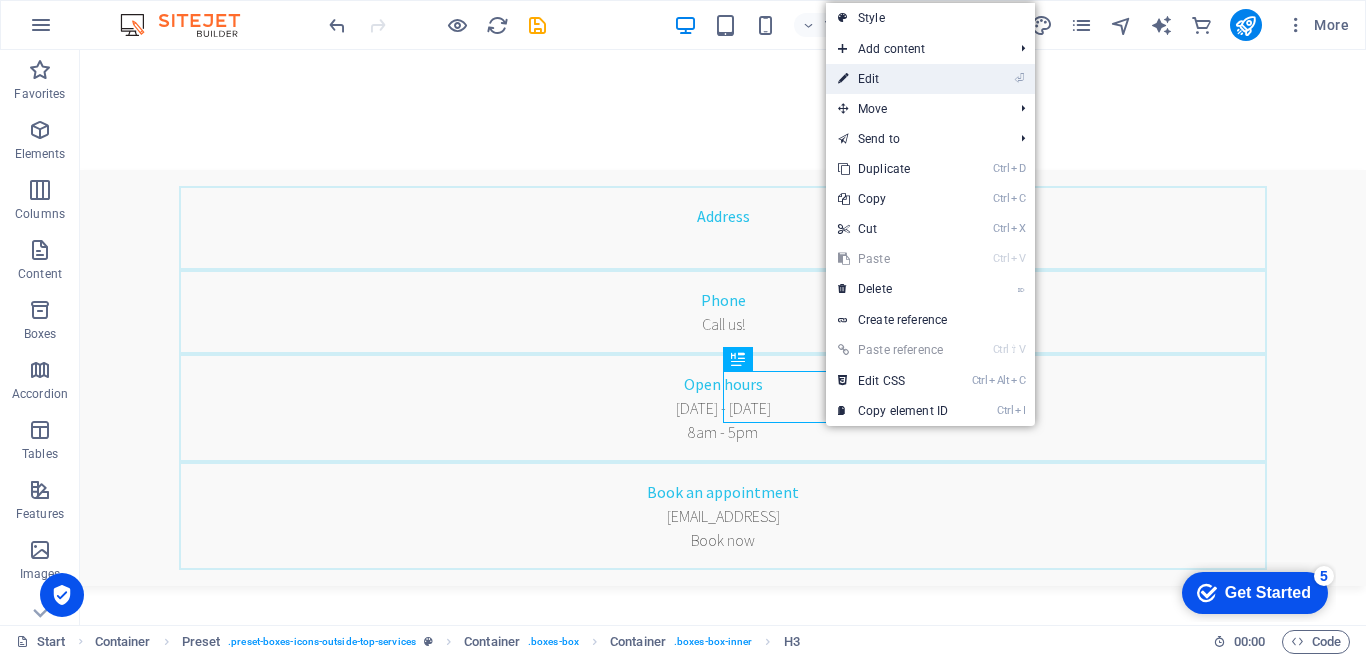 click on "⏎  Edit" at bounding box center (893, 79) 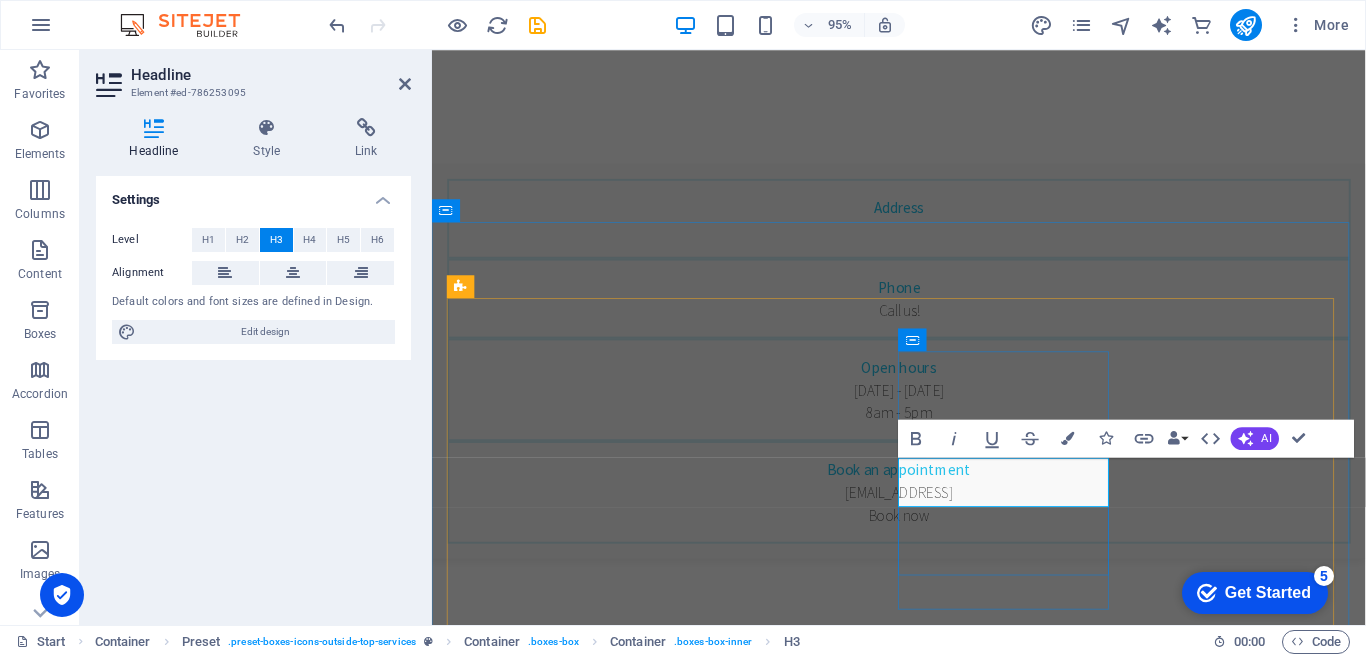 scroll, scrollTop: 588, scrollLeft: 0, axis: vertical 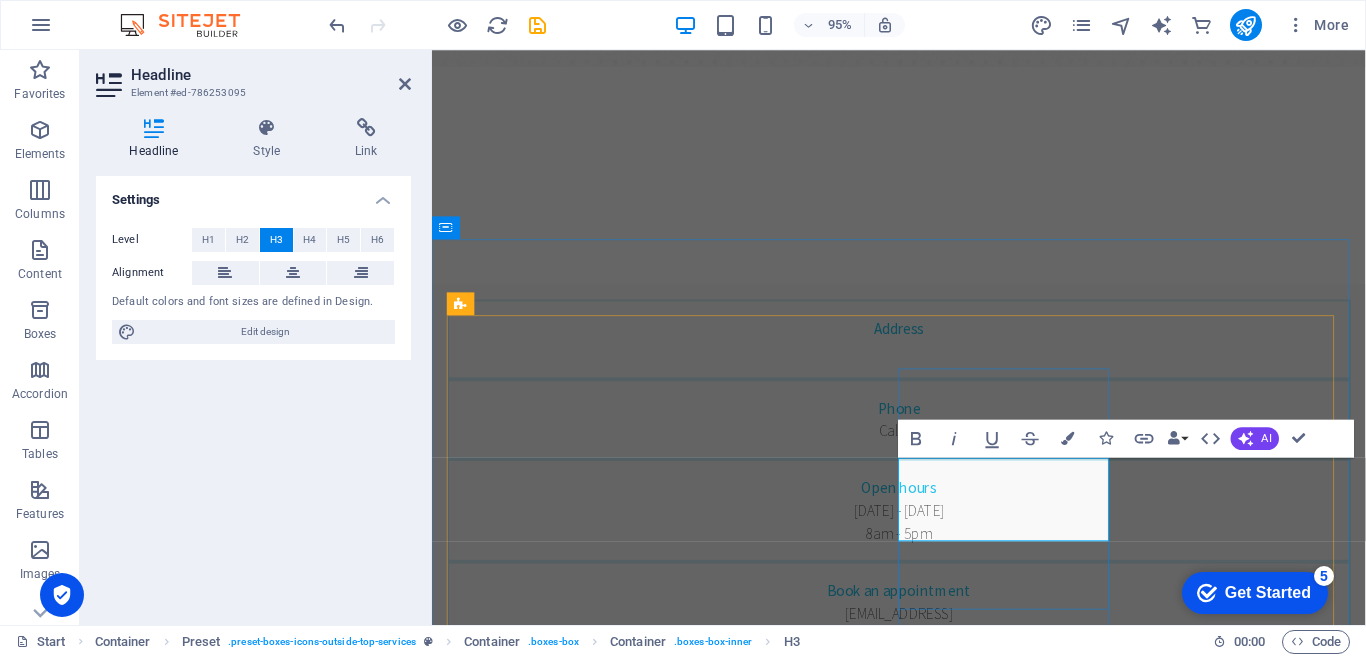 click on "SLA 99.98%Managed Kubernetes" at bounding box center [923, 1978] 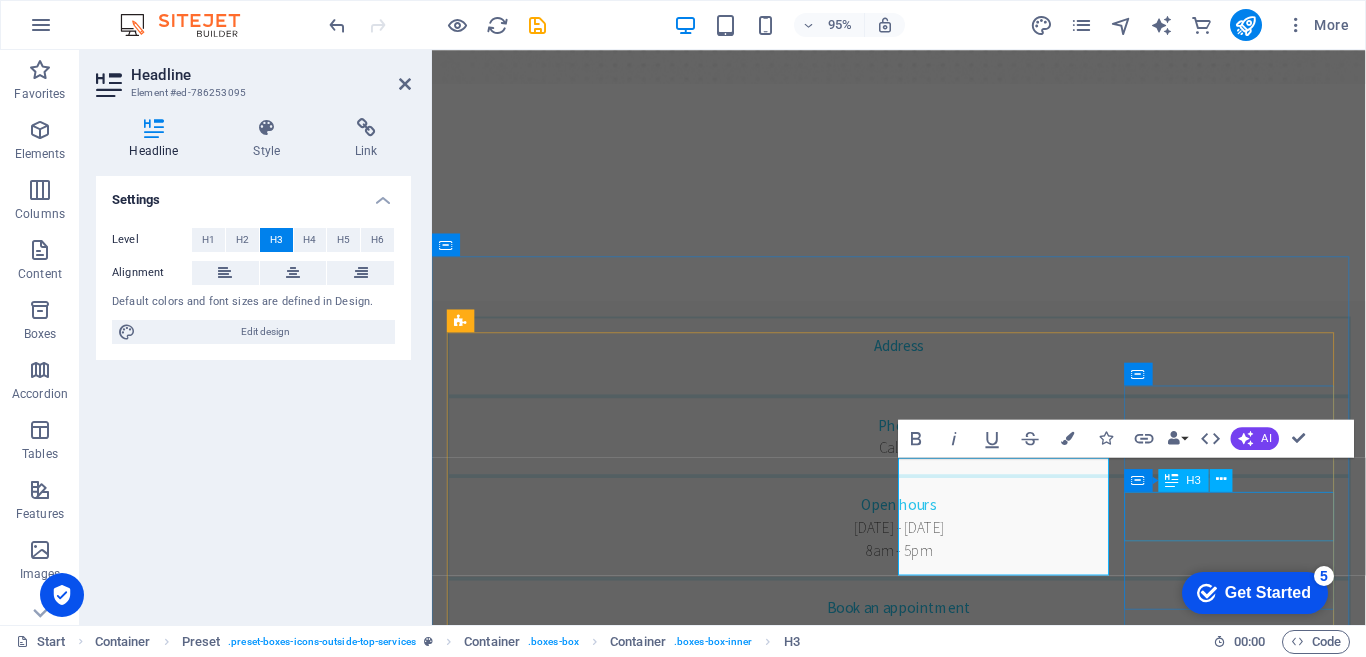 click on "Dental Consulting" at bounding box center (923, 2276) 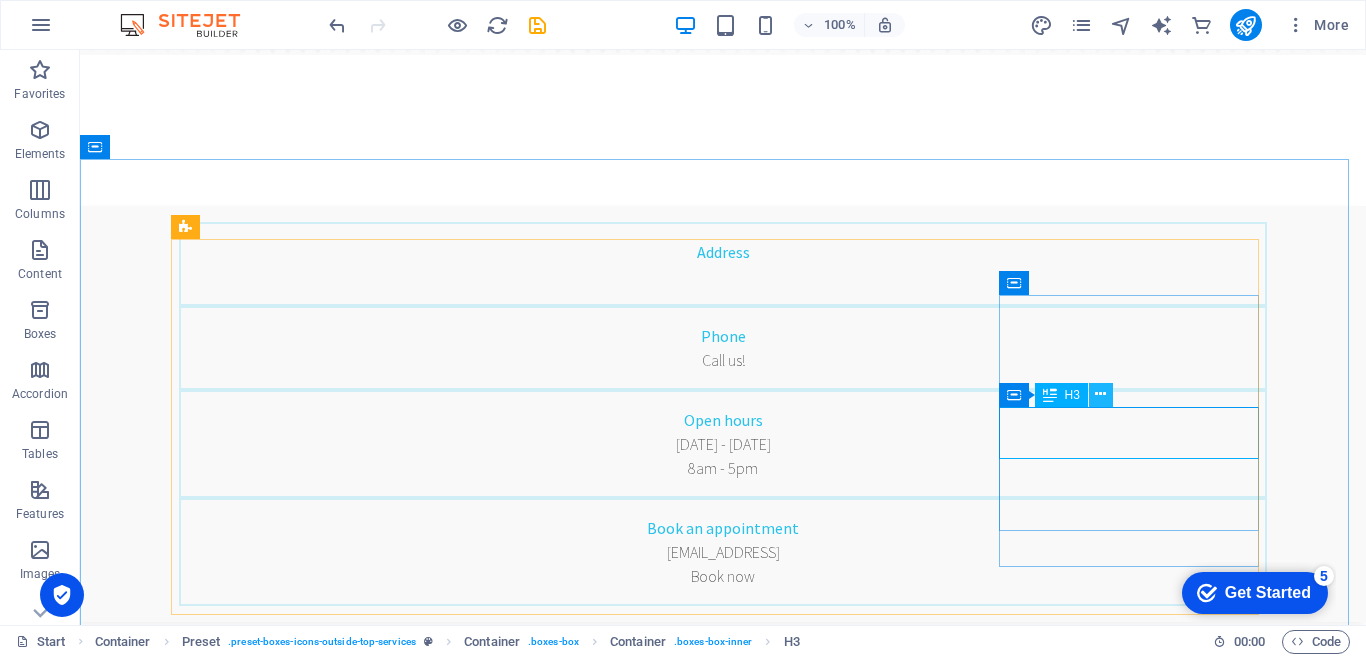 click at bounding box center (1100, 394) 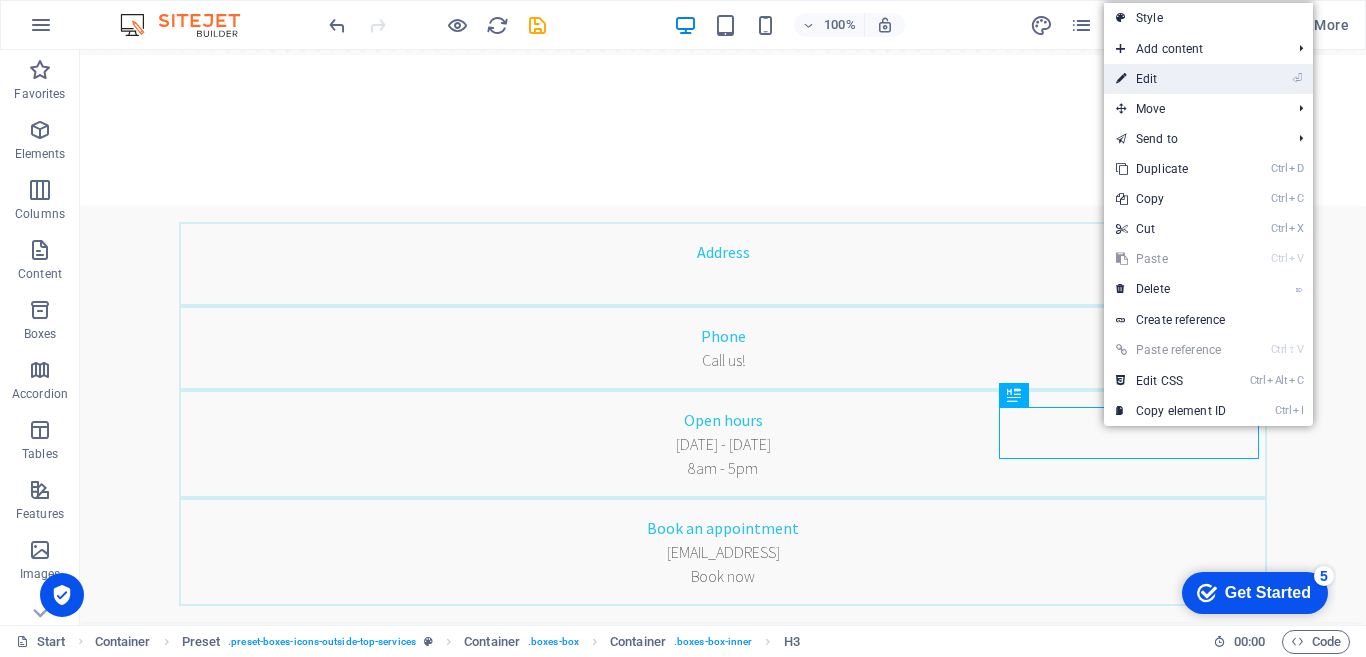 click on "⏎  Edit" at bounding box center [1171, 79] 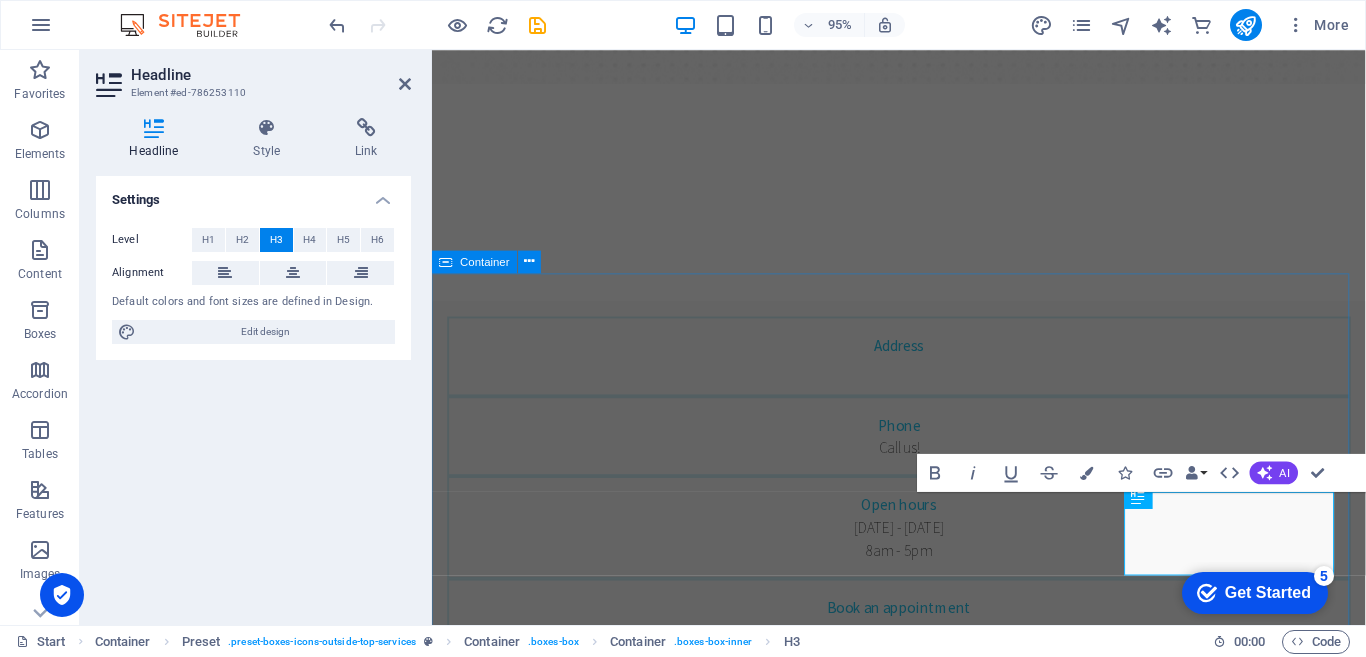 scroll, scrollTop: 552, scrollLeft: 0, axis: vertical 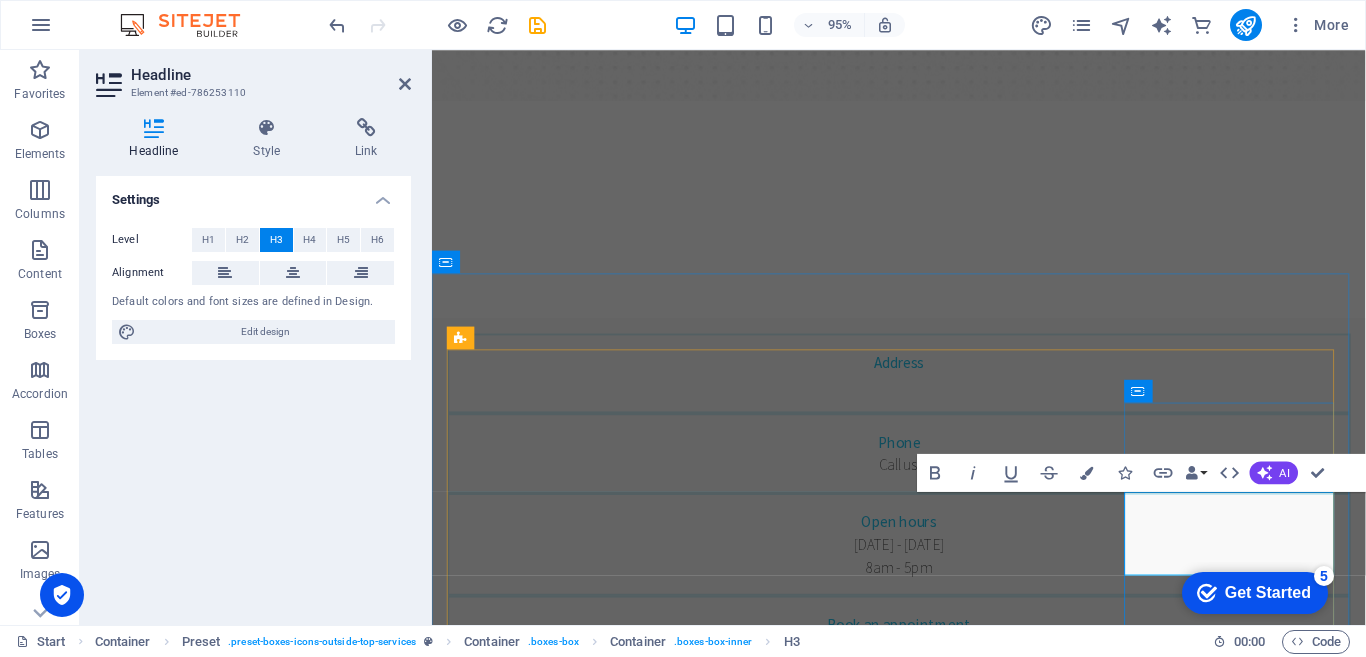 click on "SLA 99.95%Cloud Databases" at bounding box center (923, 2294) 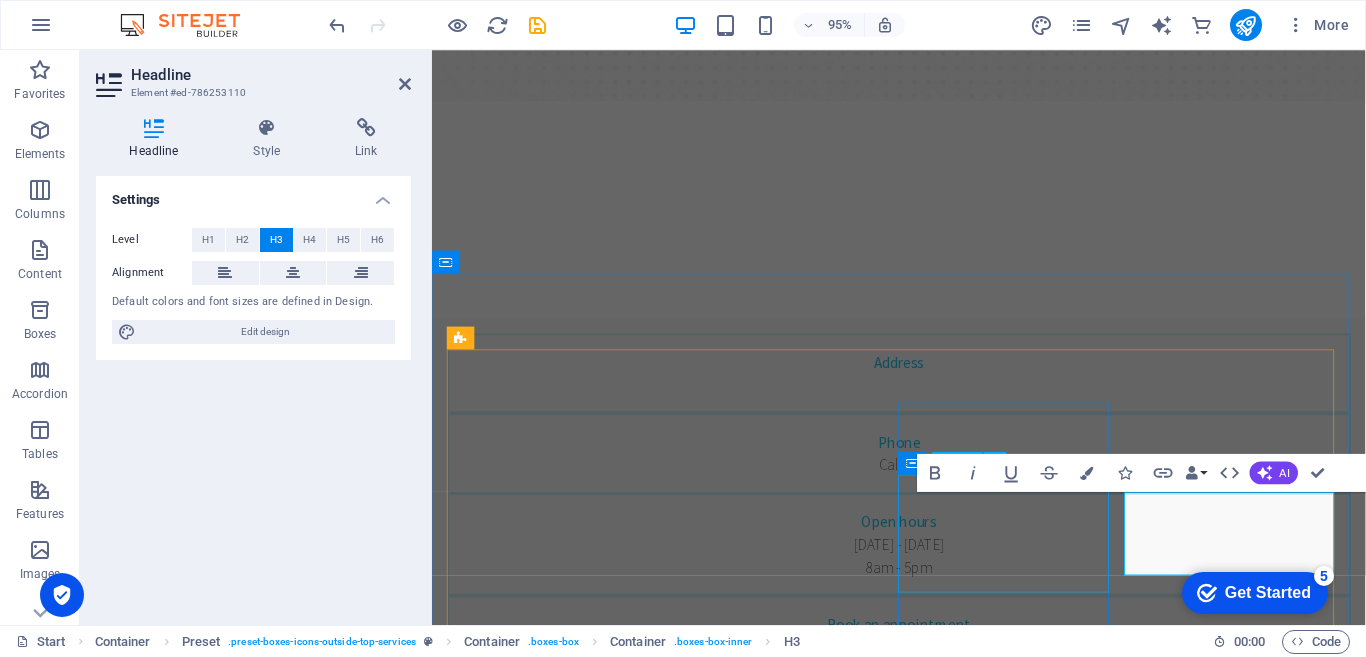 click on "SLA 99.98% Managed  Kubernetes" at bounding box center [923, 2050] 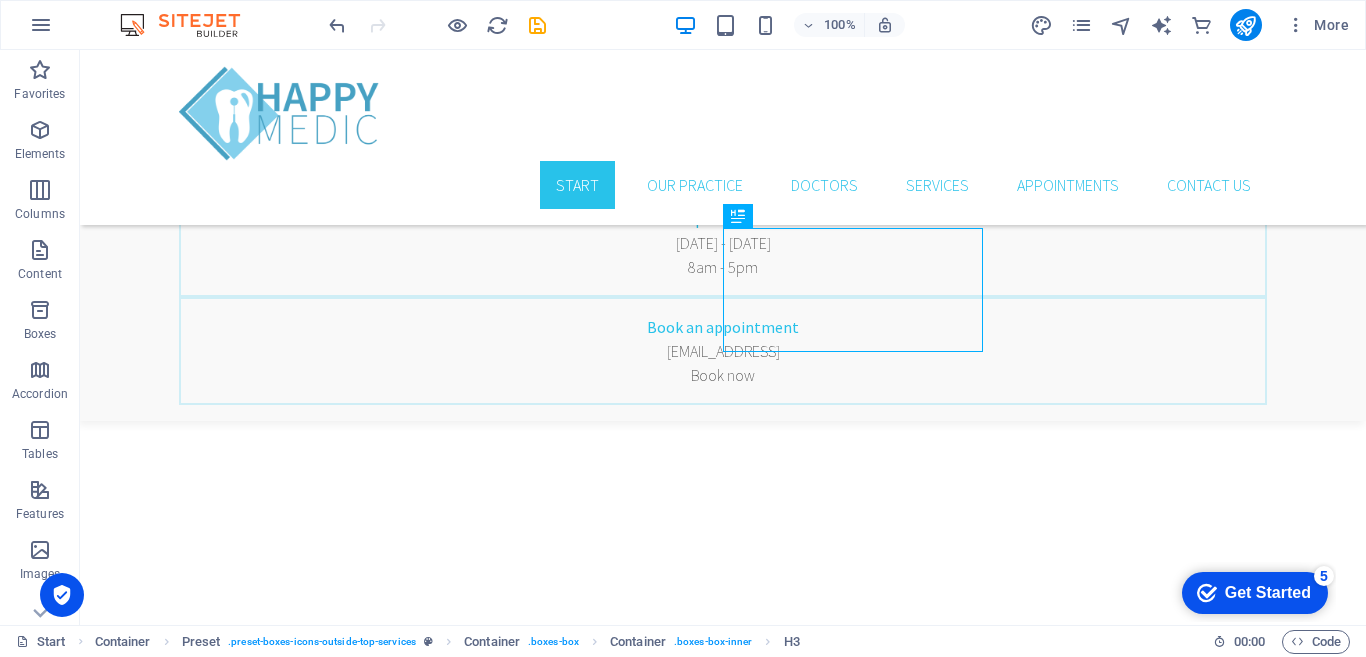 scroll, scrollTop: 777, scrollLeft: 0, axis: vertical 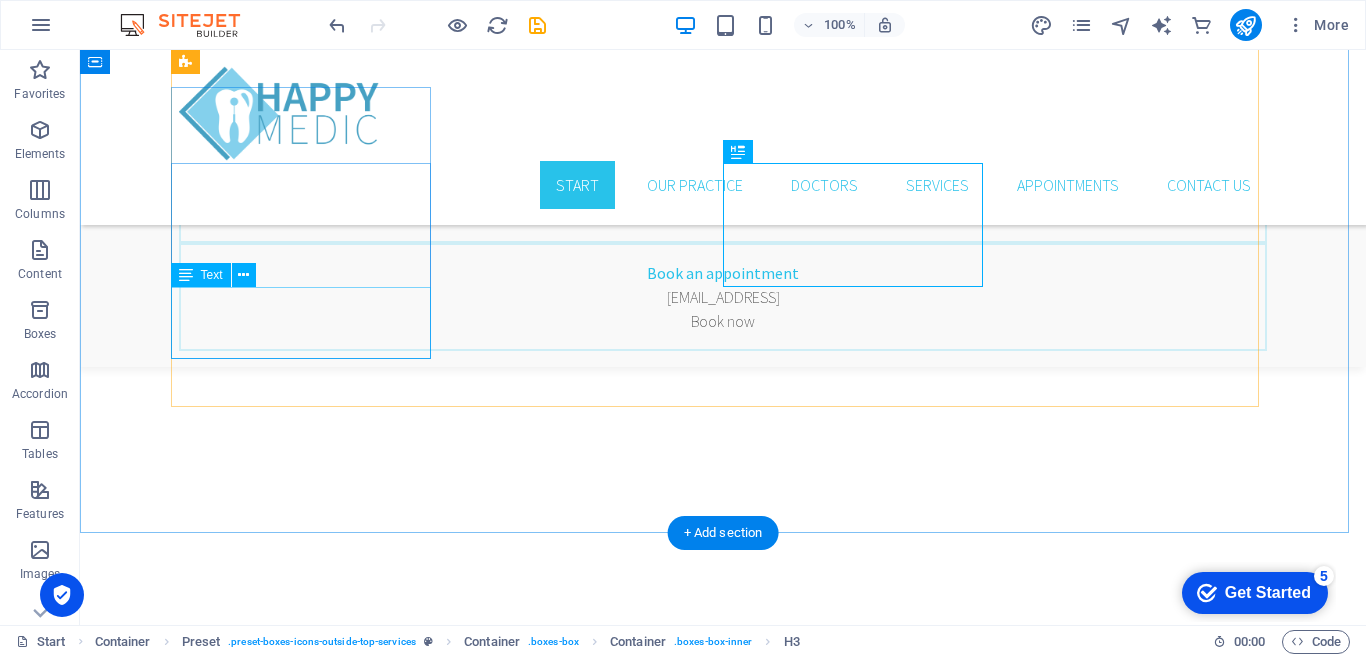click on "Lorem ipsum dolor sit amet, consectetur adipisicing elit. Veritatis, dolorem!" at bounding box center (723, 1183) 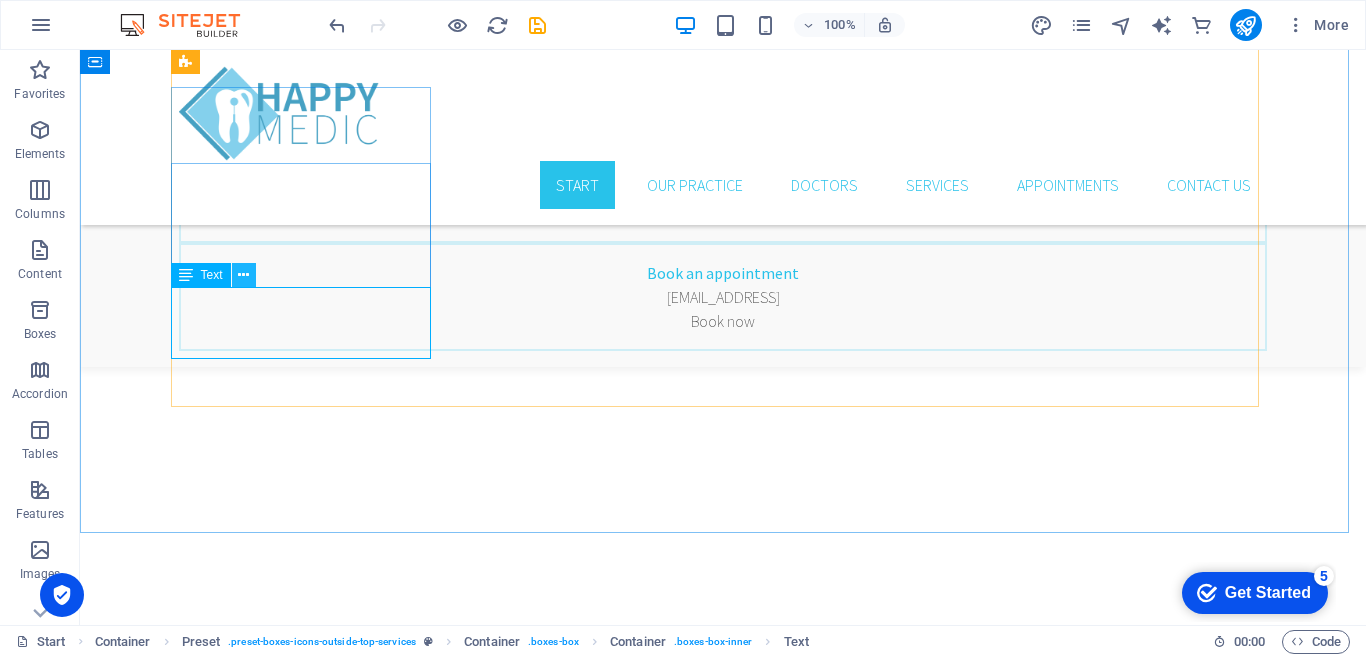 click at bounding box center (243, 275) 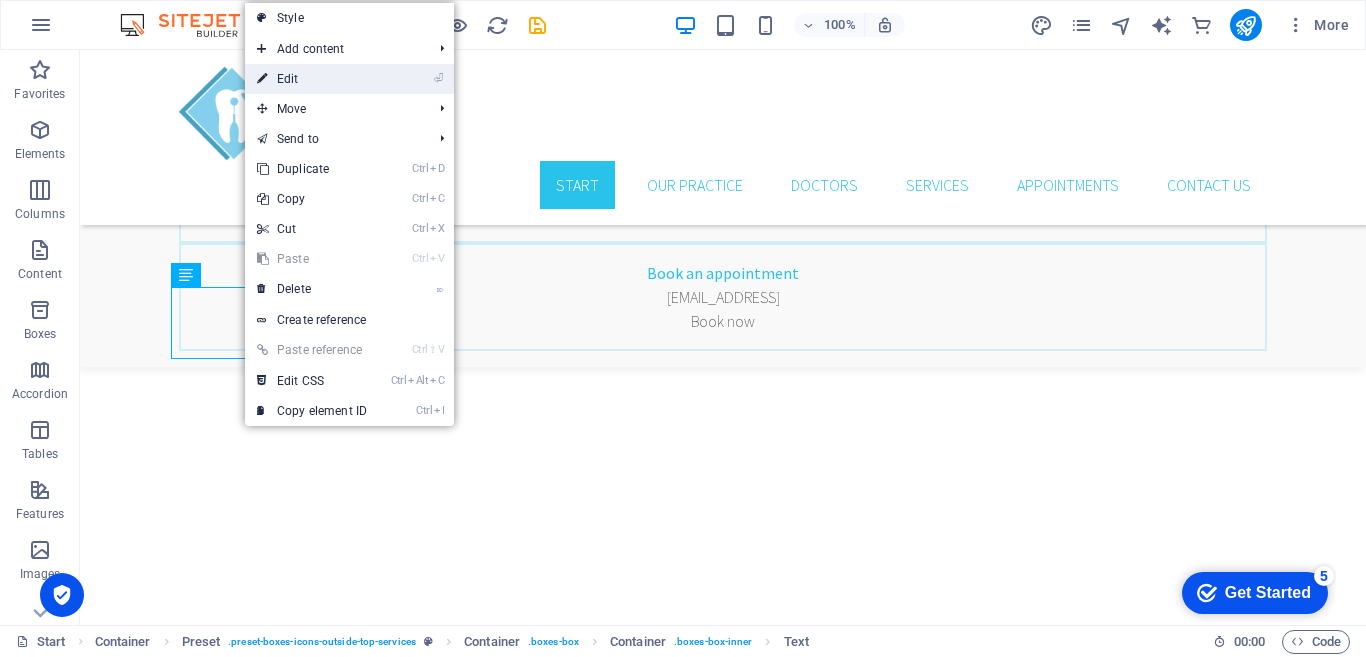 click on "⏎  Edit" at bounding box center (312, 79) 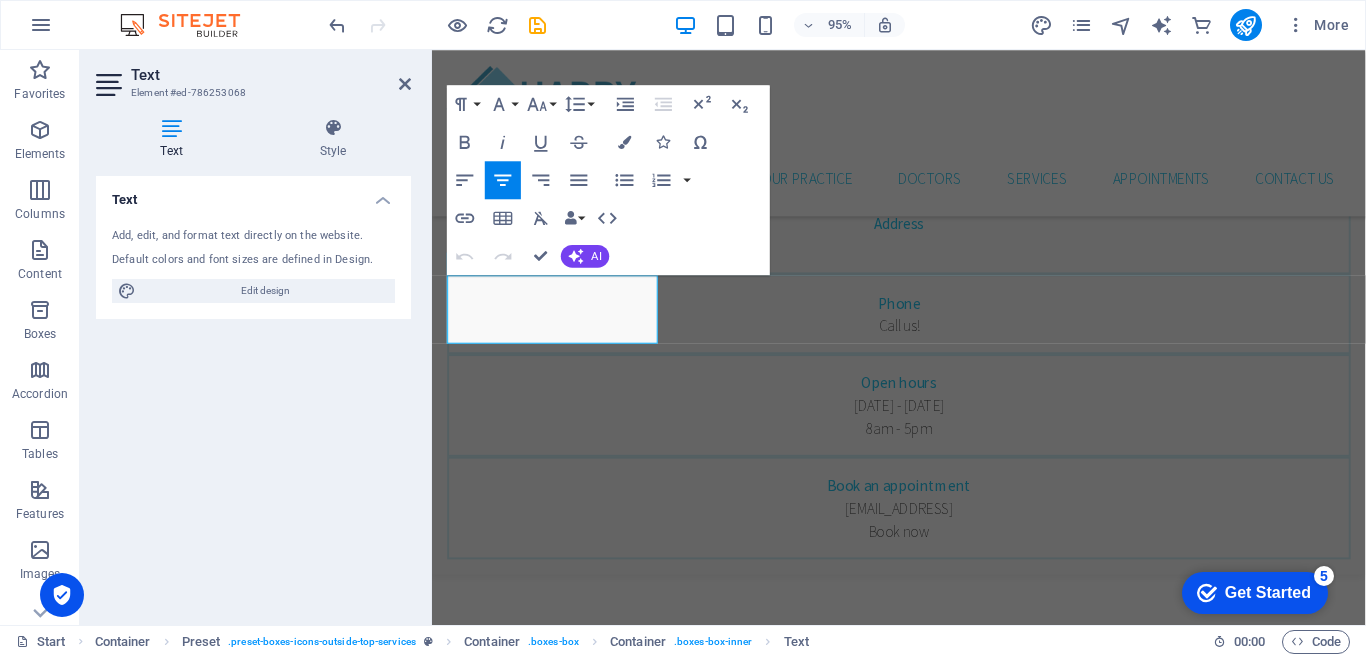 scroll, scrollTop: 885, scrollLeft: 0, axis: vertical 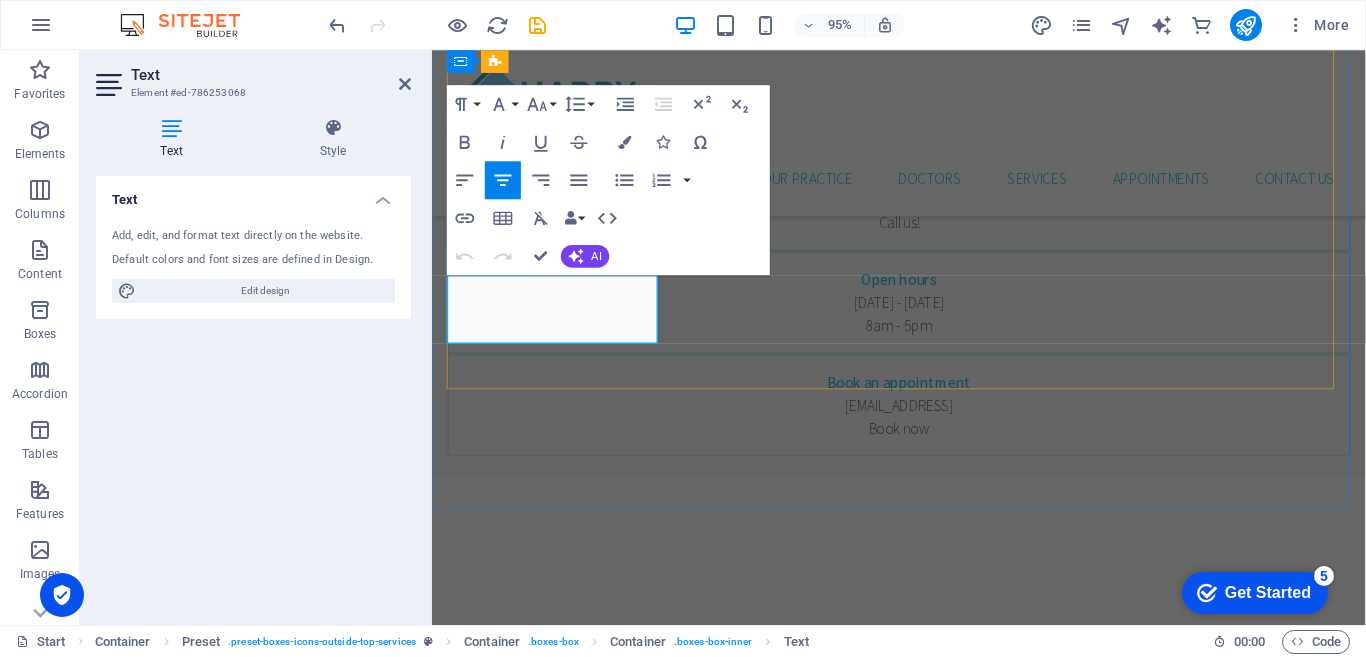 click on "Lorem ipsum dolor sit amet, consectetur adipisicing elit. Veritatis, dolorem!" at bounding box center [923, 1310] 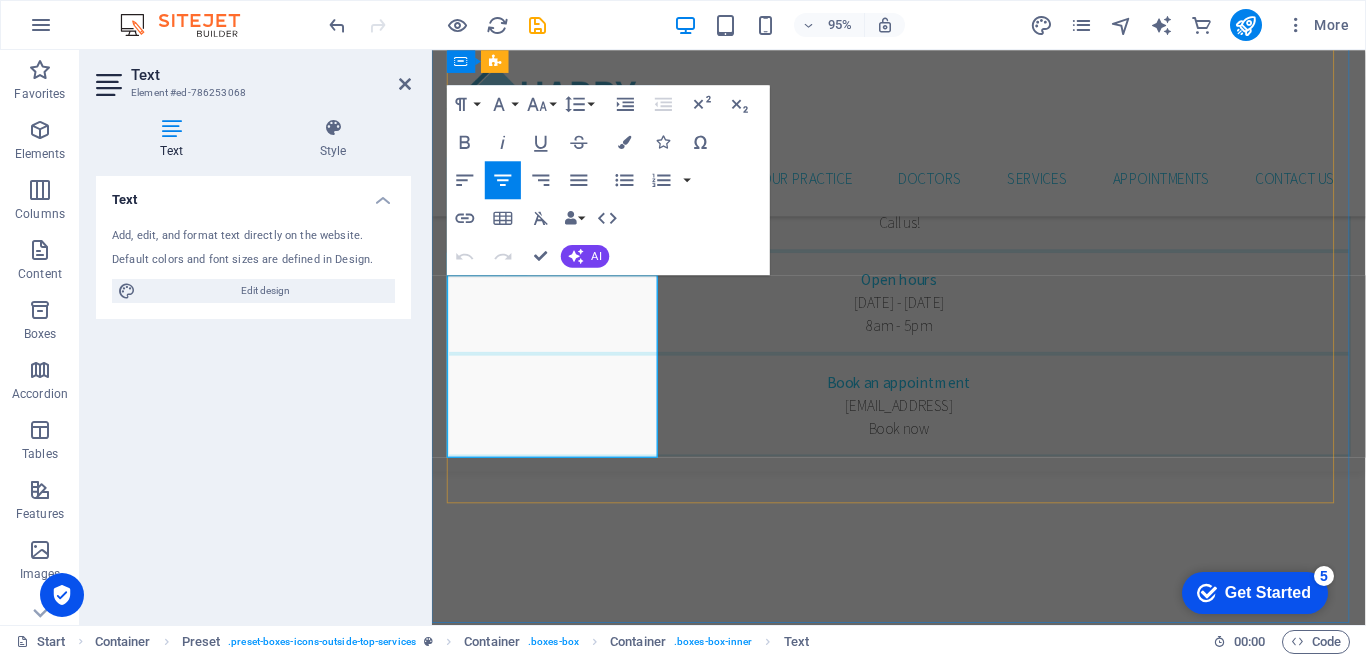scroll, scrollTop: 3604, scrollLeft: 7, axis: both 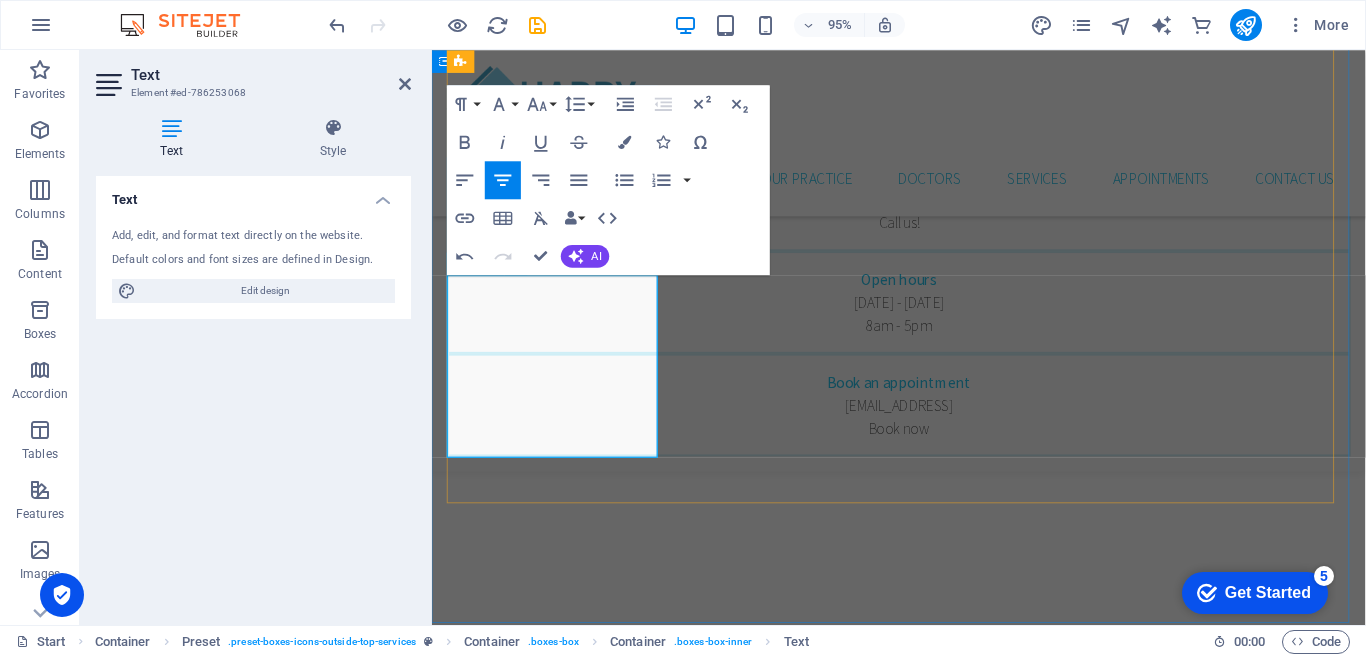 click on "Test your software faster, with little IT budget, and save more" at bounding box center [923, 1310] 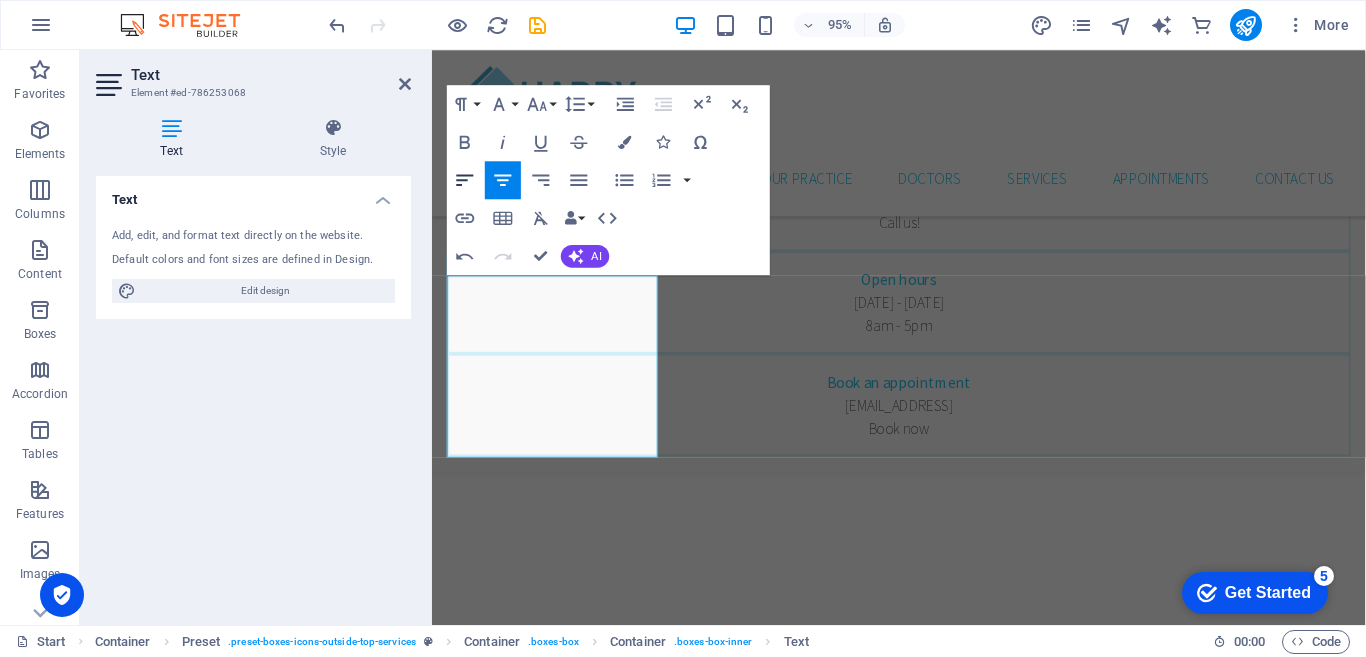 click 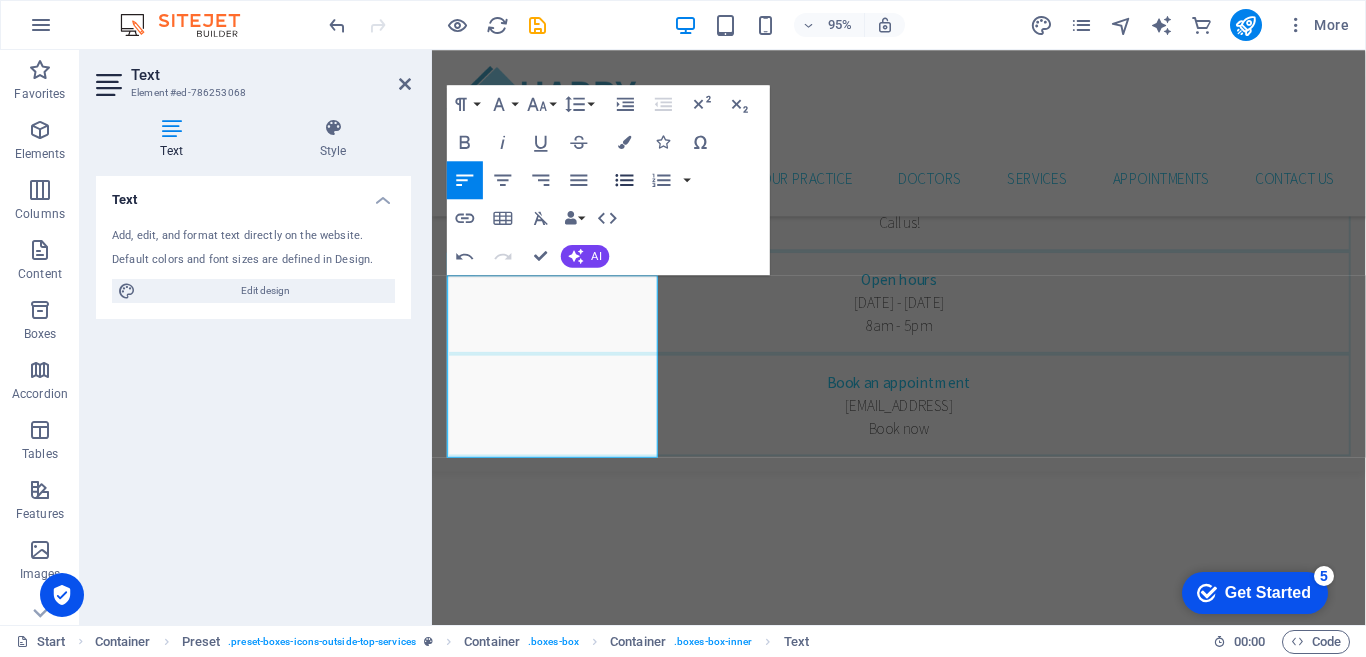 click 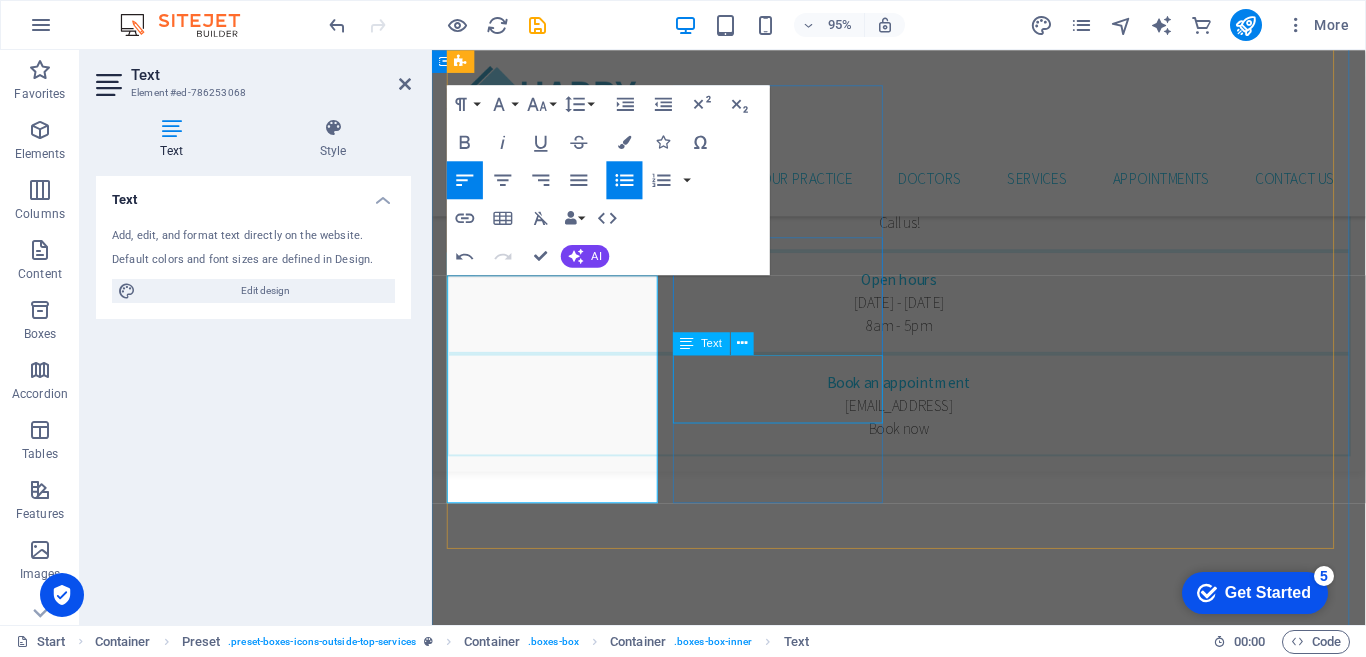 click on "Lorem ipsum dolor sit amet, consectetur adipisicing elit. Veritatis, dolorem!" at bounding box center (923, 1691) 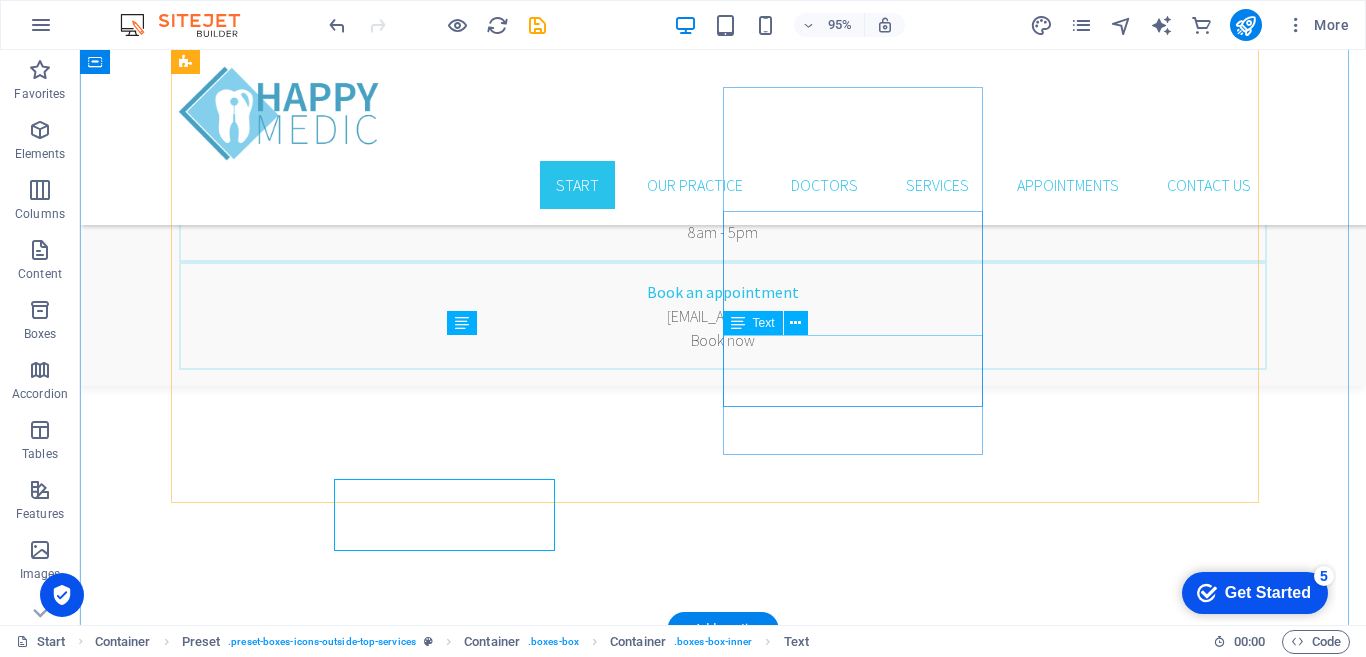 scroll, scrollTop: 777, scrollLeft: 0, axis: vertical 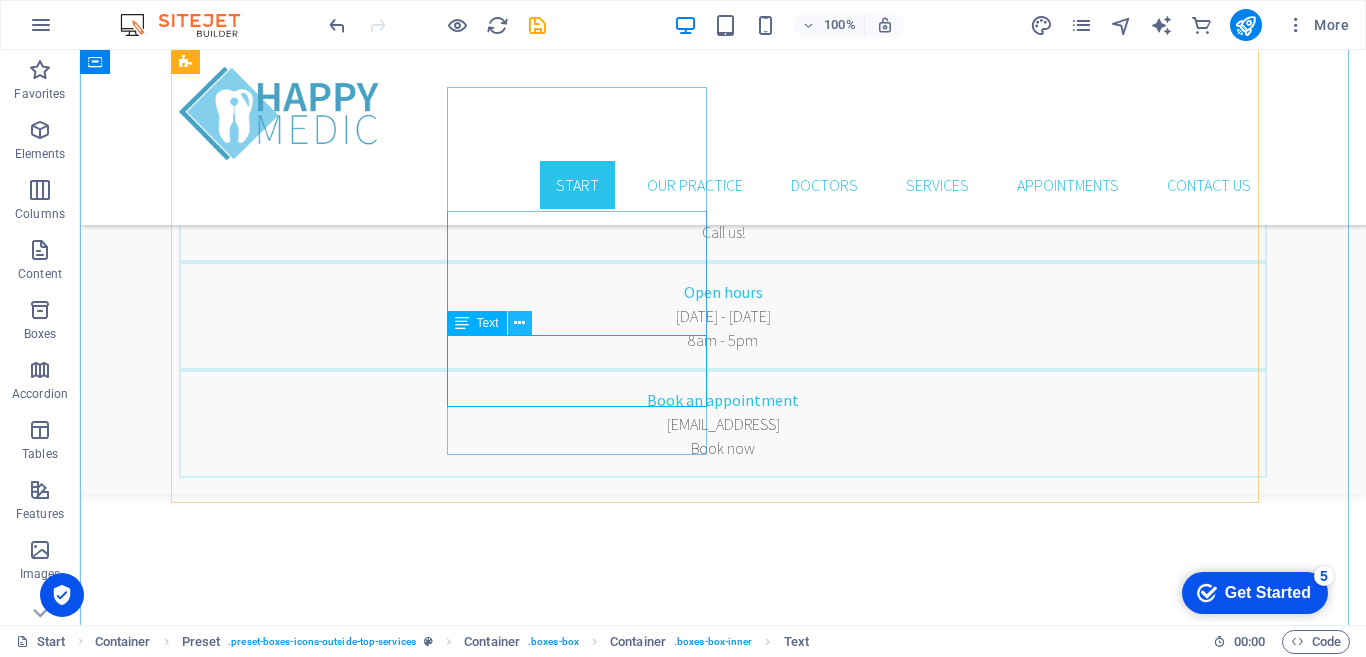 click at bounding box center [519, 323] 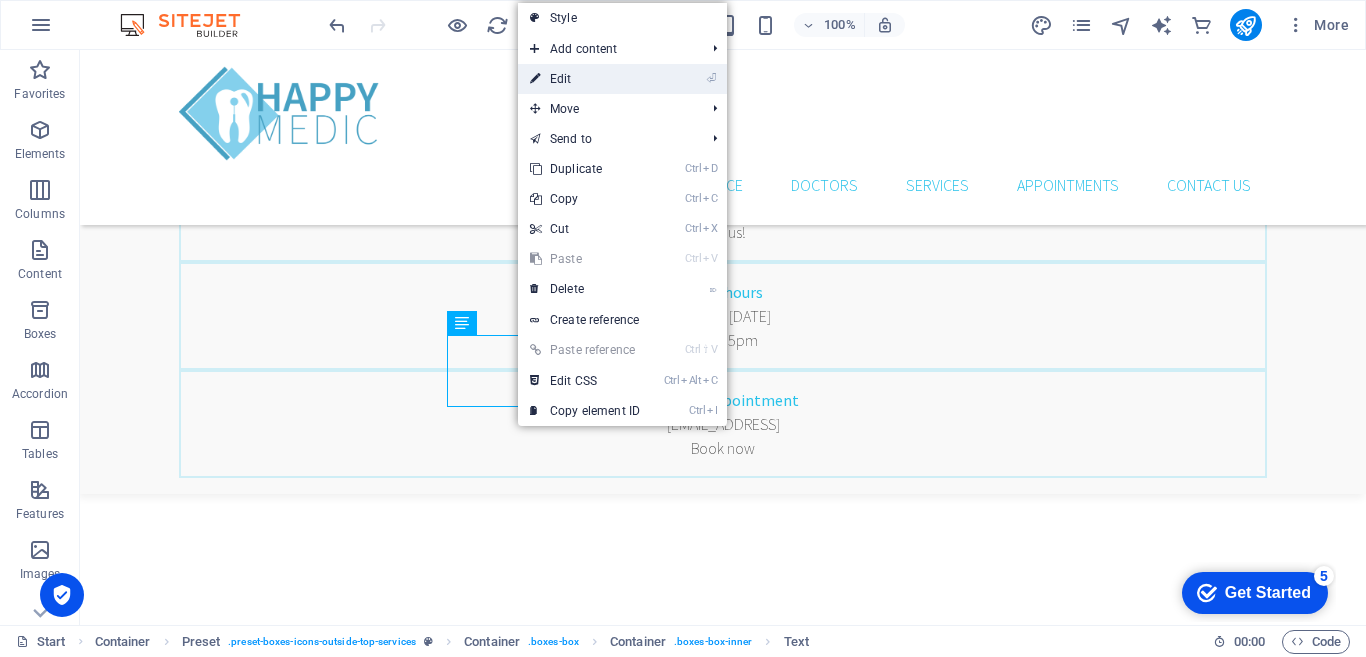click on "⏎  Edit" at bounding box center (585, 79) 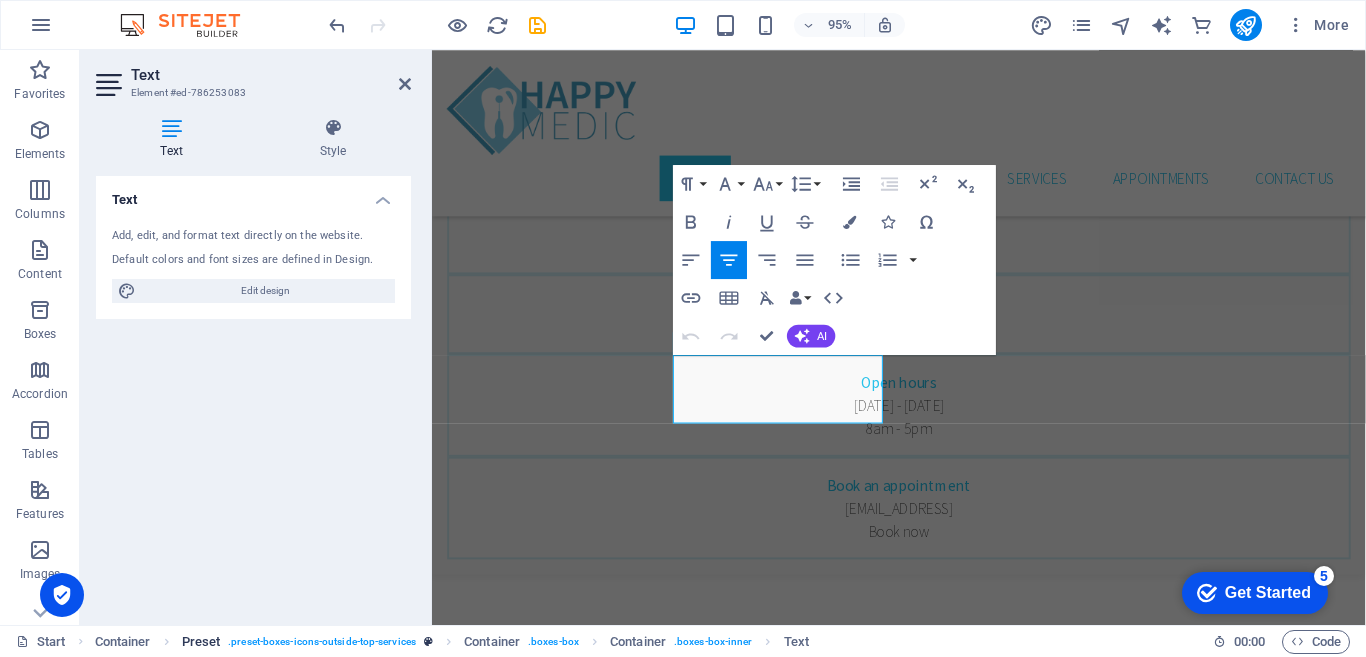 scroll, scrollTop: 885, scrollLeft: 0, axis: vertical 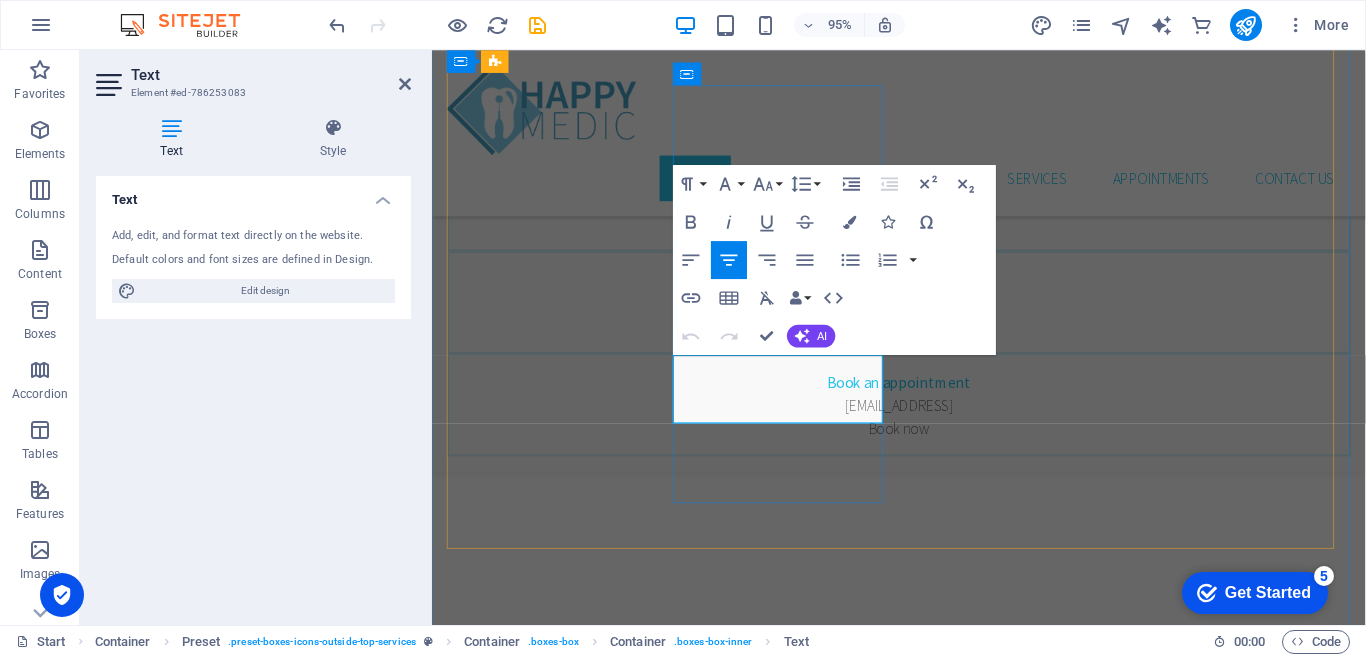 click on "Lorem ipsum dolor sit amet, consectetur adipisicing elit. Veritatis, dolorem!" at bounding box center (923, 1691) 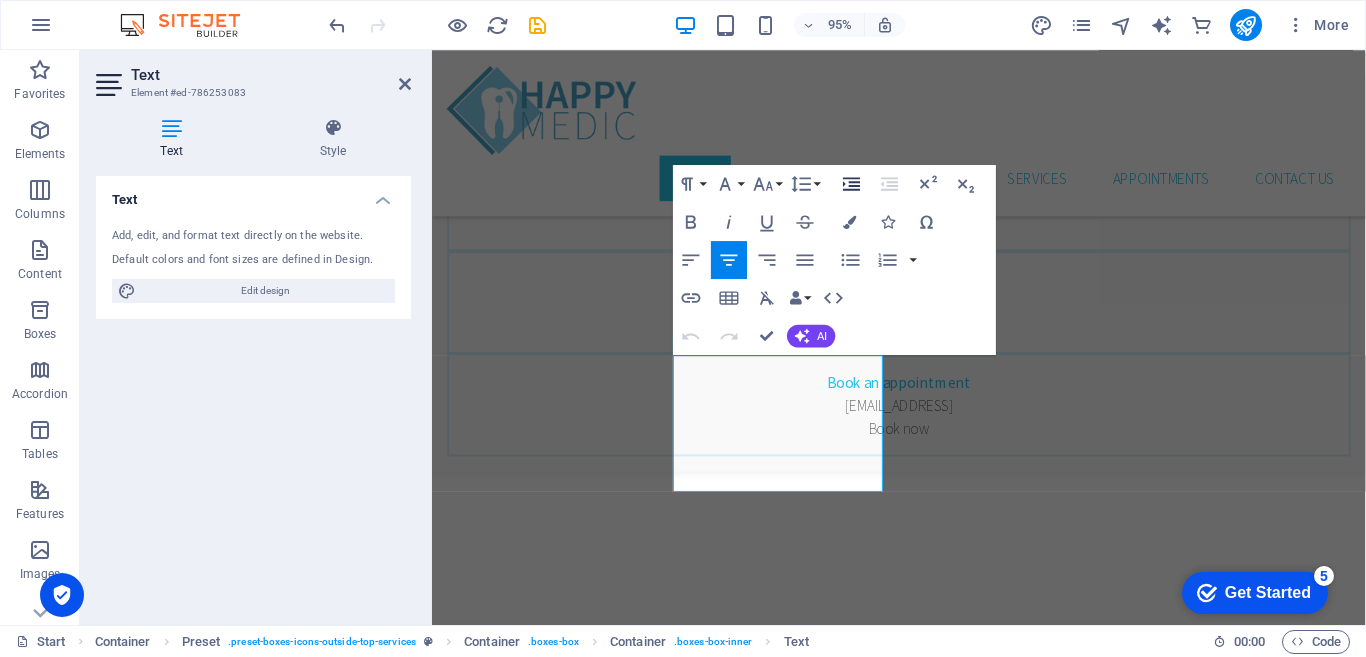 scroll, scrollTop: 849, scrollLeft: 0, axis: vertical 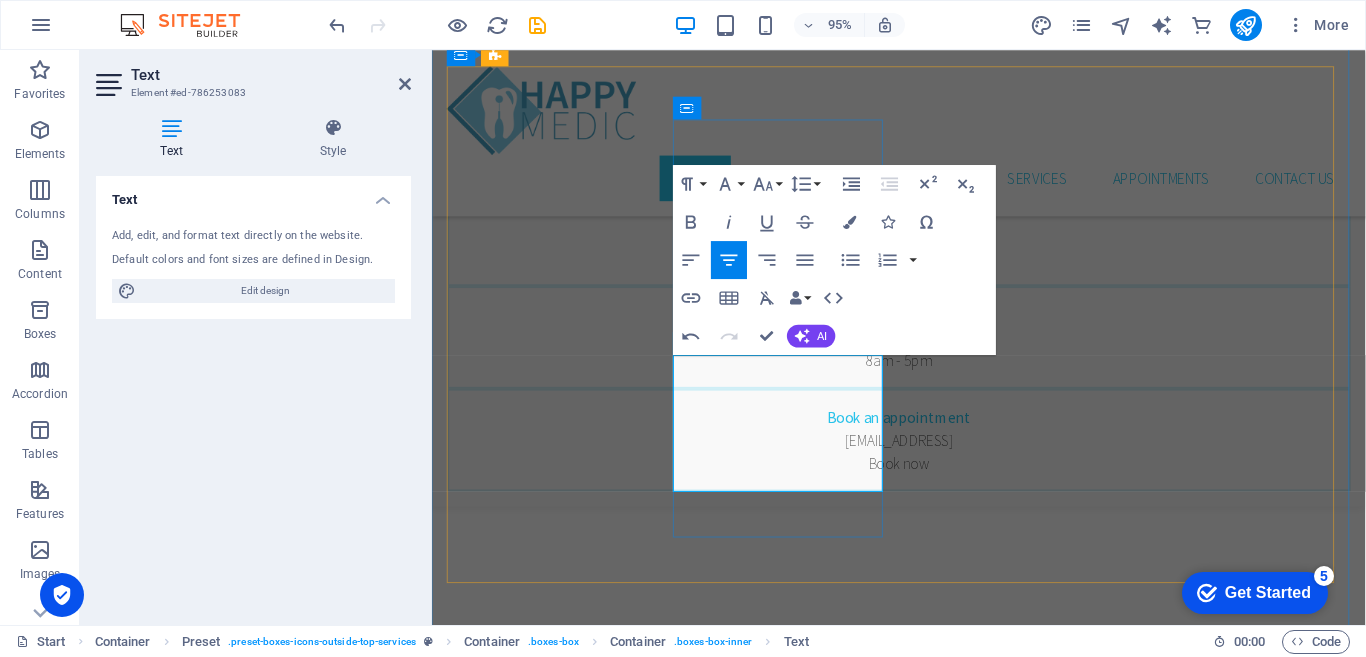 click on "Speed up time-to-market without buying hardware" at bounding box center (923, 1727) 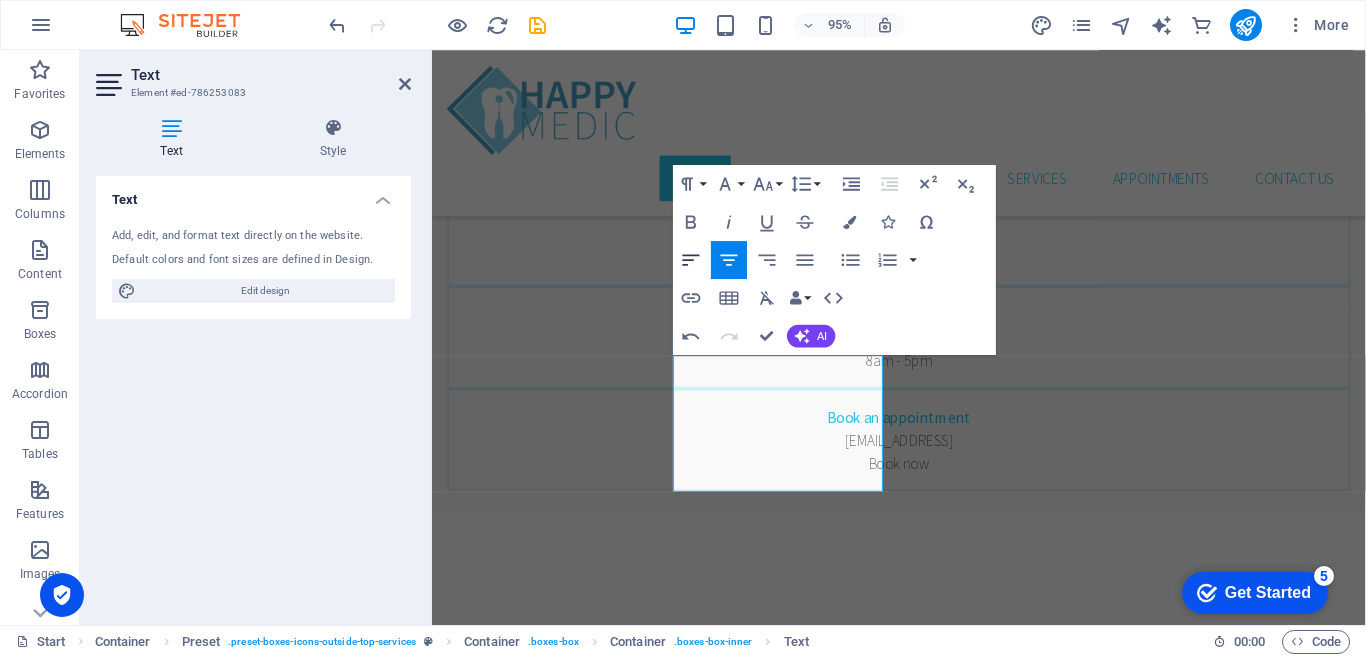 click 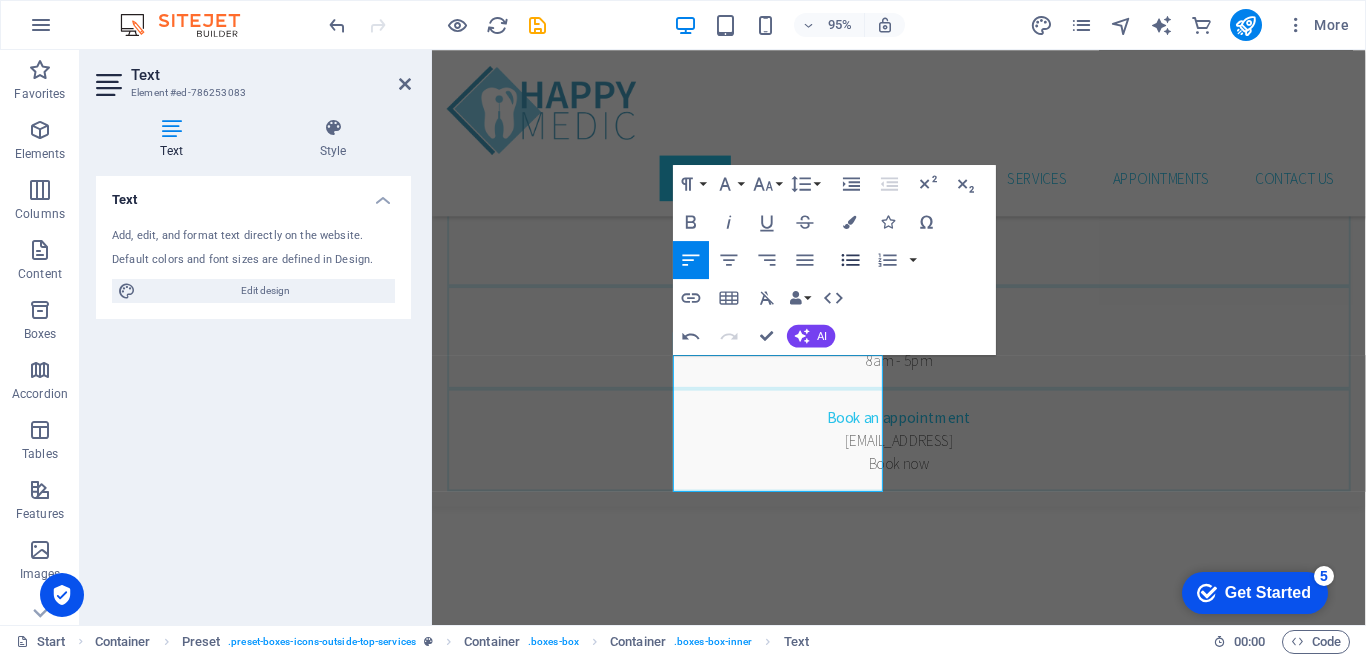 click 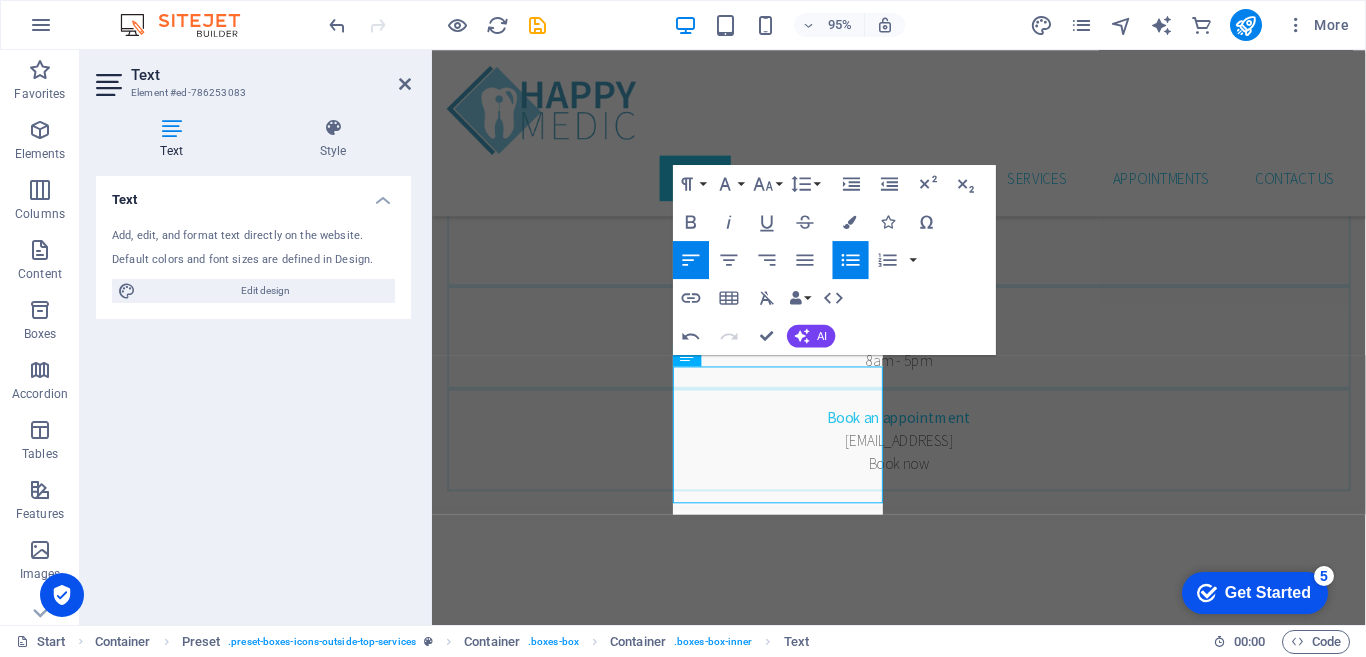 scroll, scrollTop: 837, scrollLeft: 0, axis: vertical 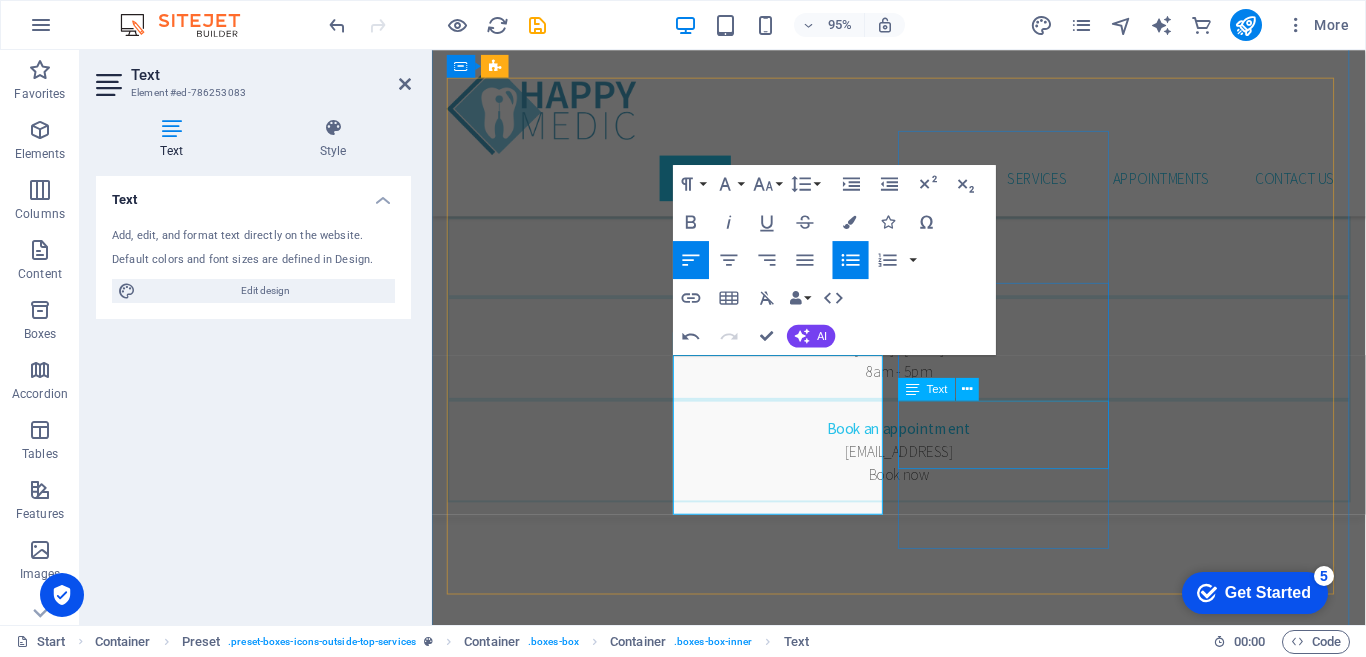 click on "Lorem ipsum dolor sit amet, consectetur adipisicing elit. Veritatis, dolorem!" at bounding box center (923, 2095) 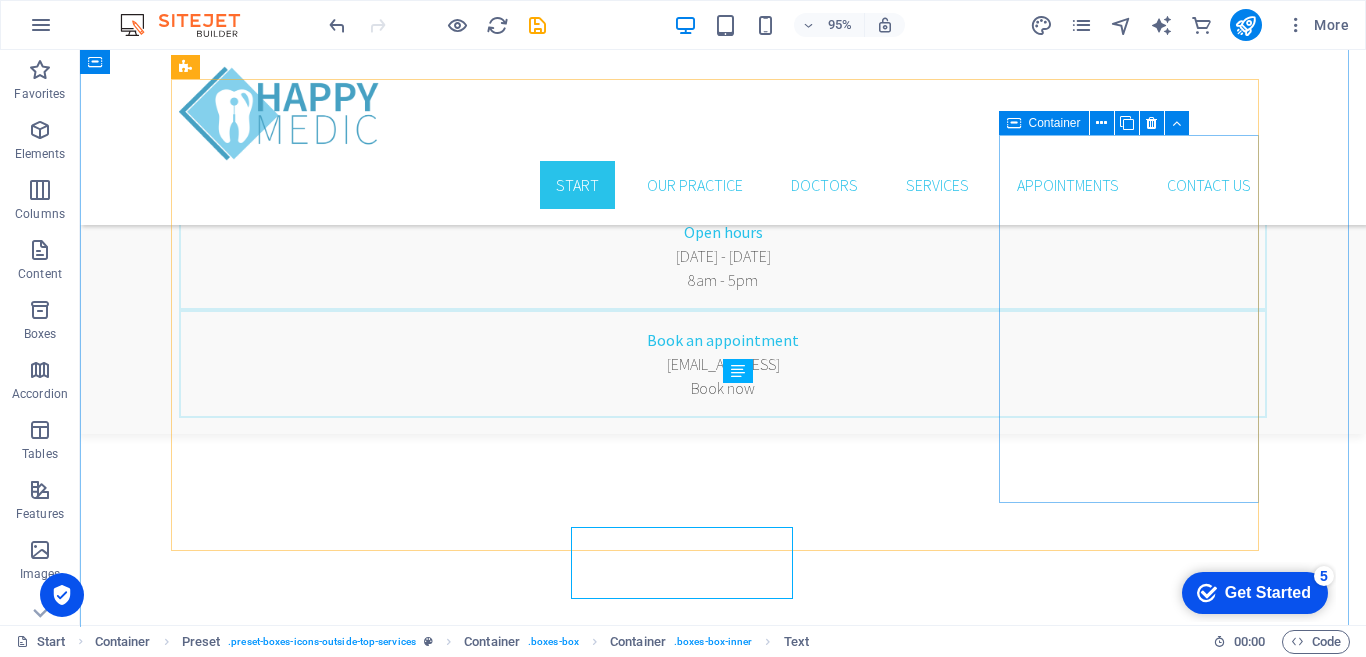 scroll, scrollTop: 729, scrollLeft: 0, axis: vertical 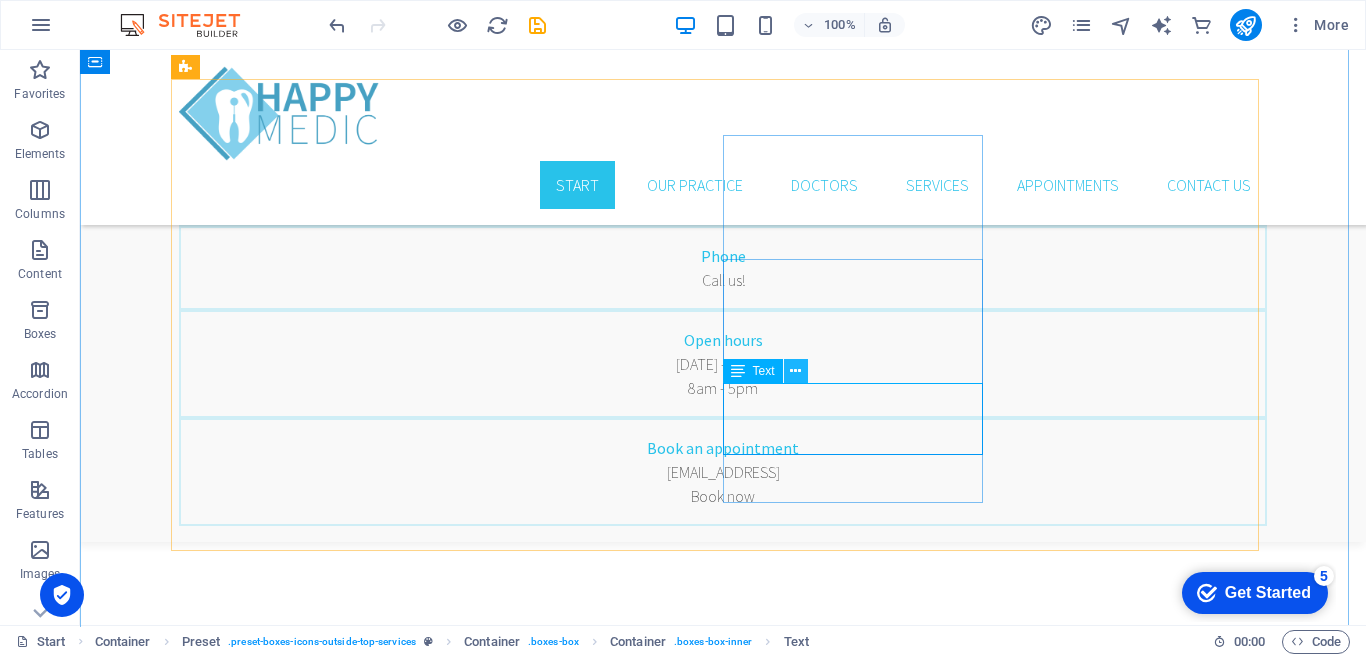 click at bounding box center (795, 371) 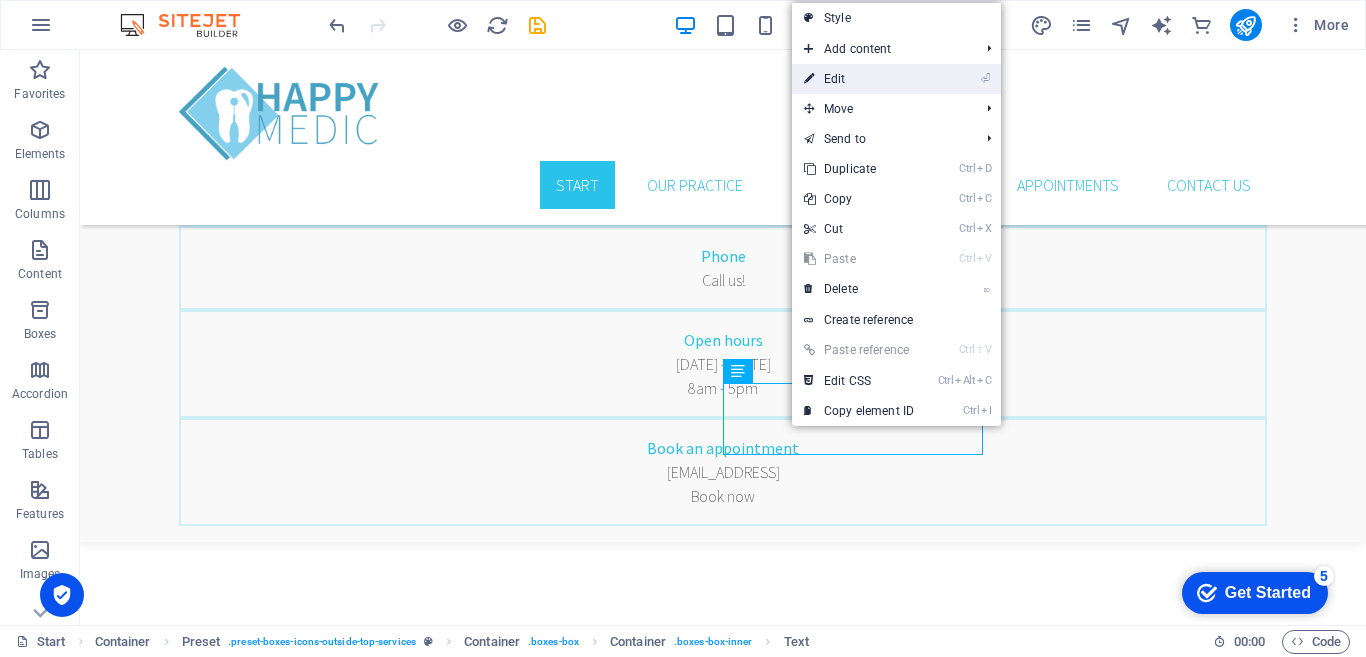 click on "⏎  Edit" at bounding box center (859, 79) 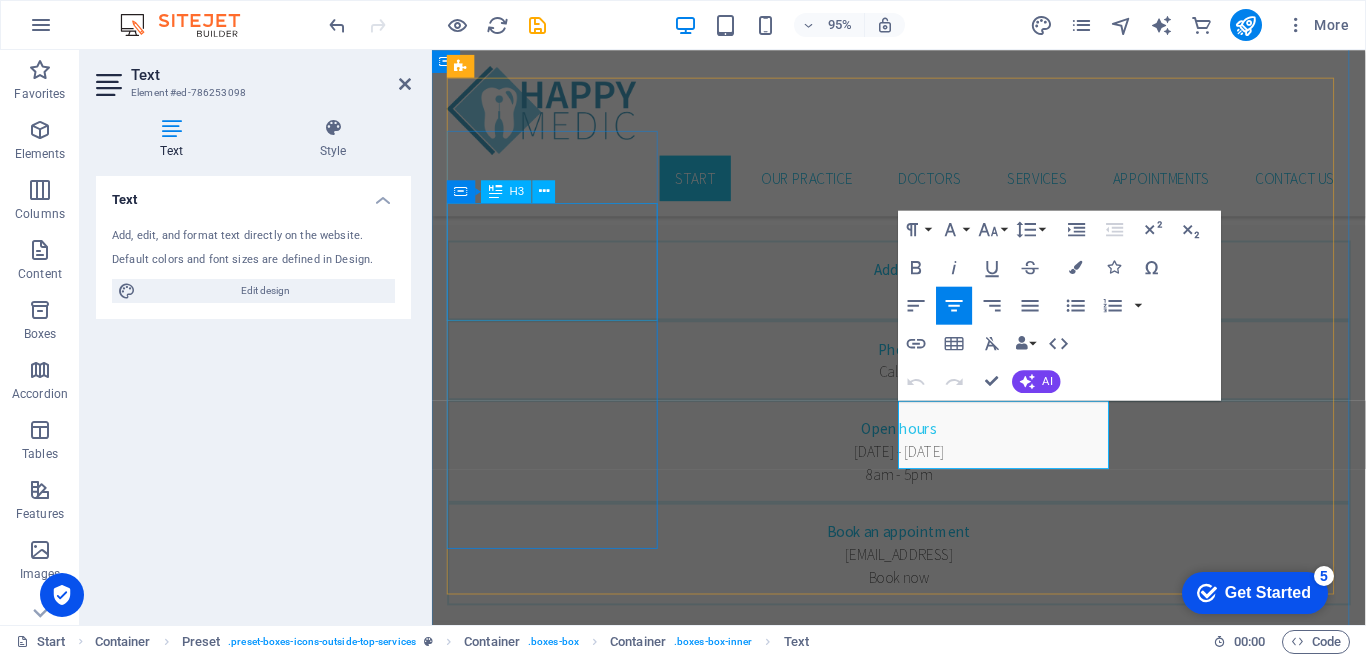 scroll, scrollTop: 837, scrollLeft: 0, axis: vertical 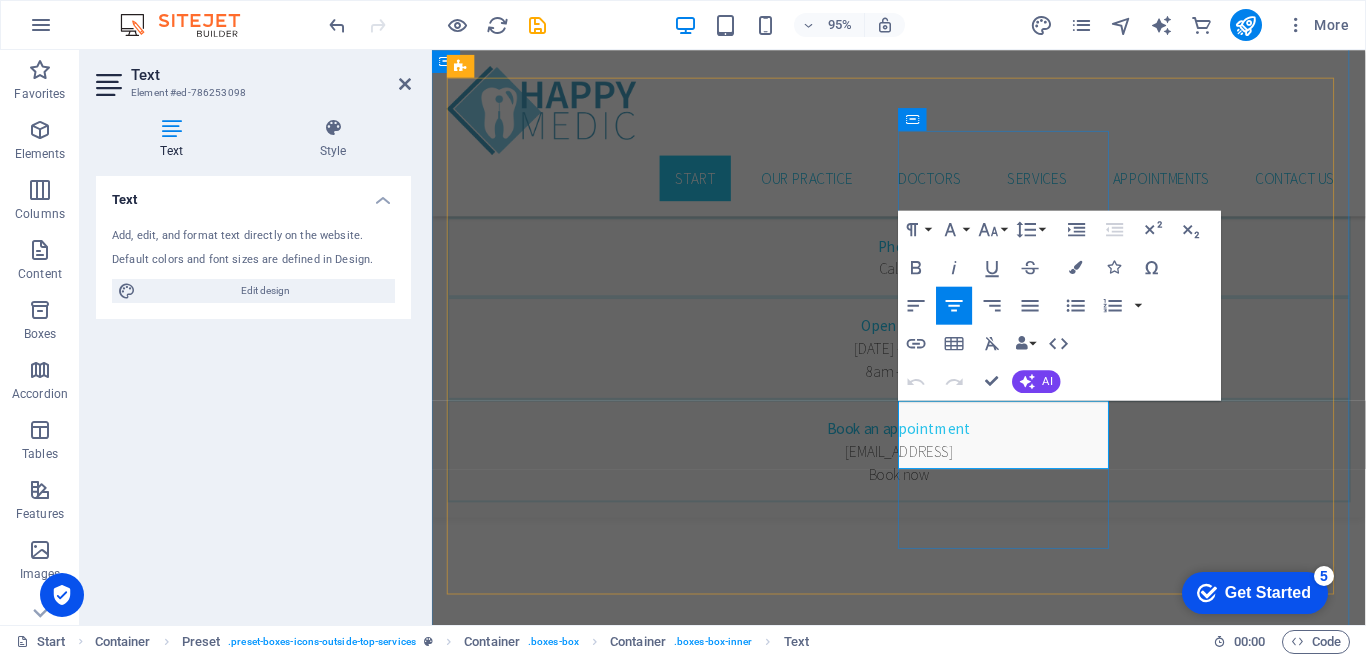 click on "Lorem ipsum dolor sit amet, consectetur adipisicing elit. Veritatis, dolorem!" at bounding box center (923, 2095) 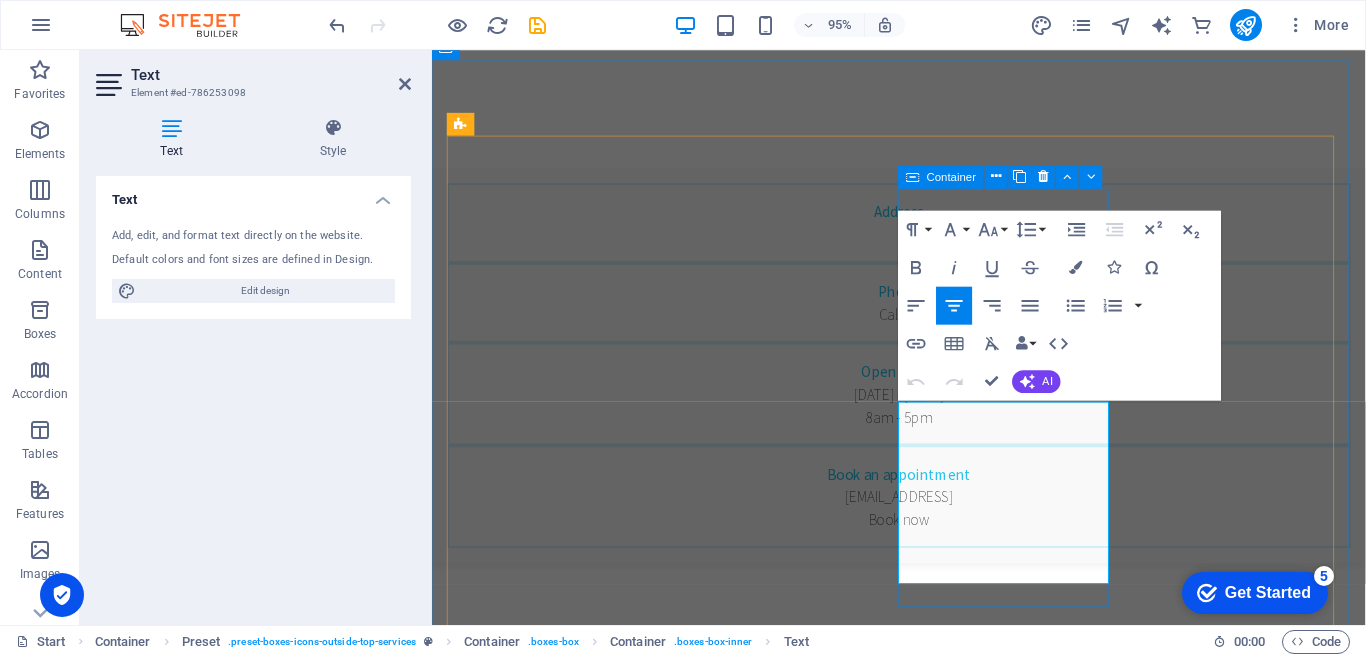 scroll, scrollTop: 777, scrollLeft: 0, axis: vertical 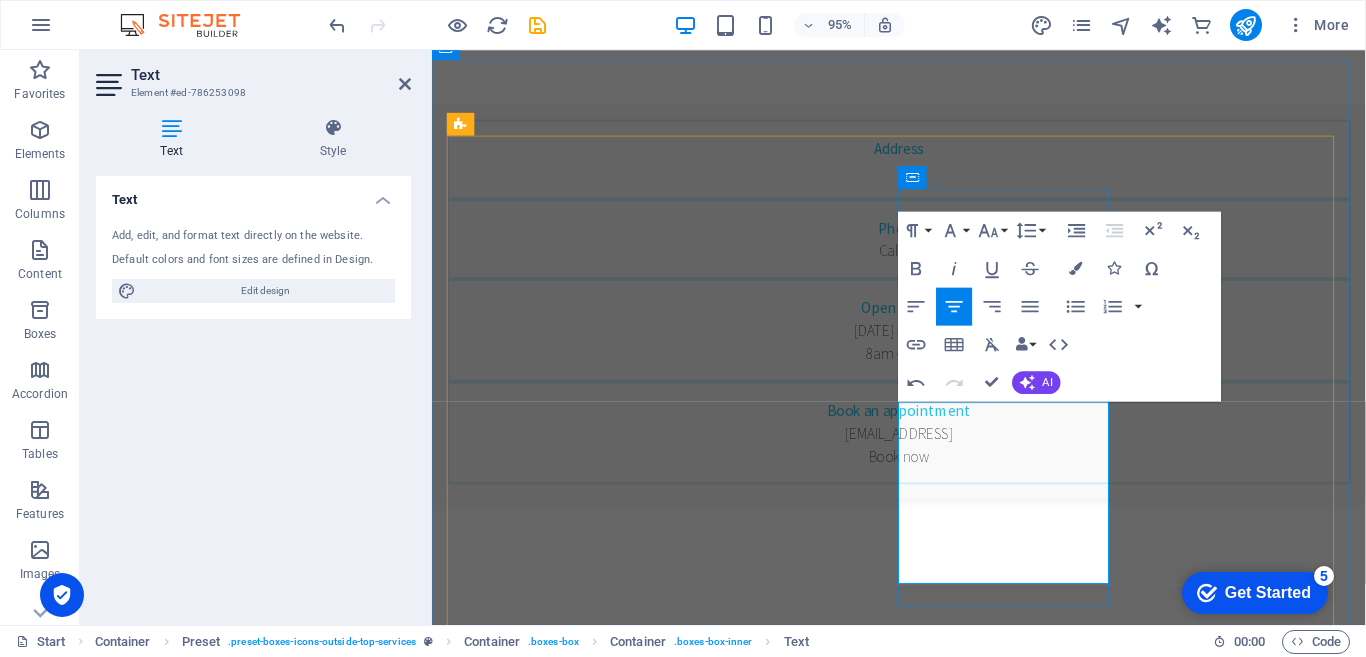 click on "Stress-free cluster deployment and maintenance — focus on your business goals, leave the IT to [GEOGRAPHIC_DATA]" at bounding box center [923, 2076] 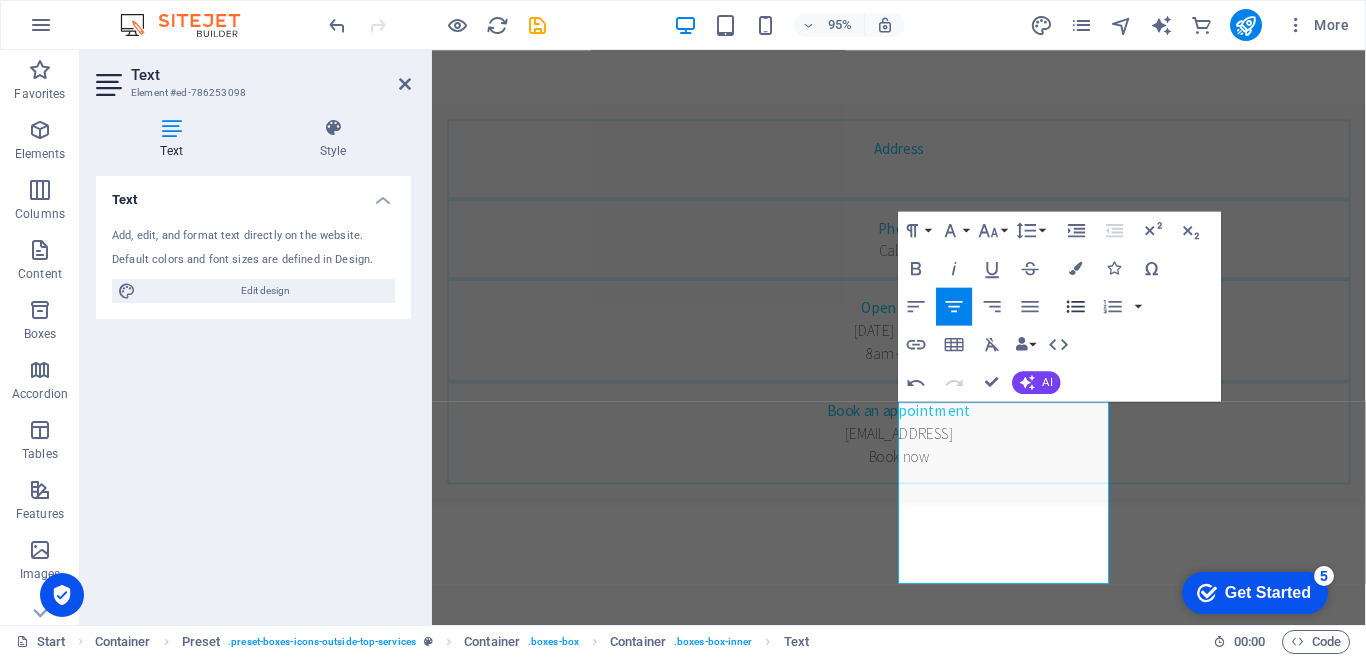 click 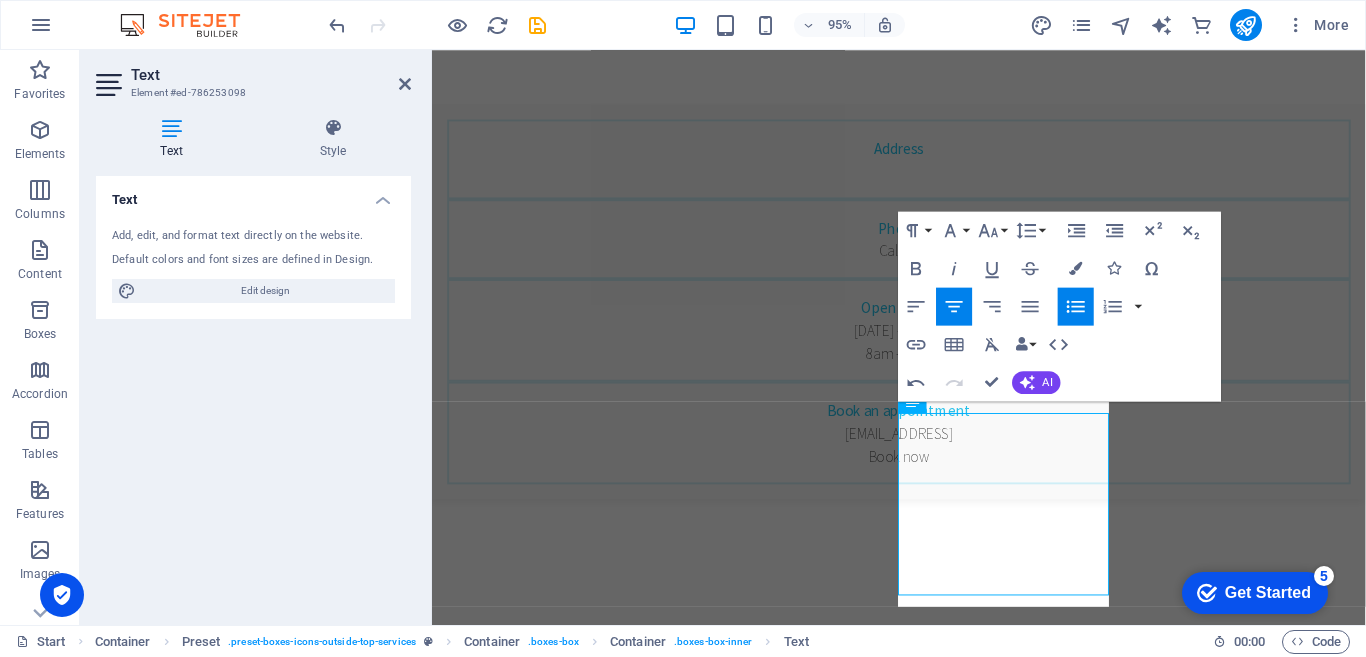 scroll, scrollTop: 765, scrollLeft: 0, axis: vertical 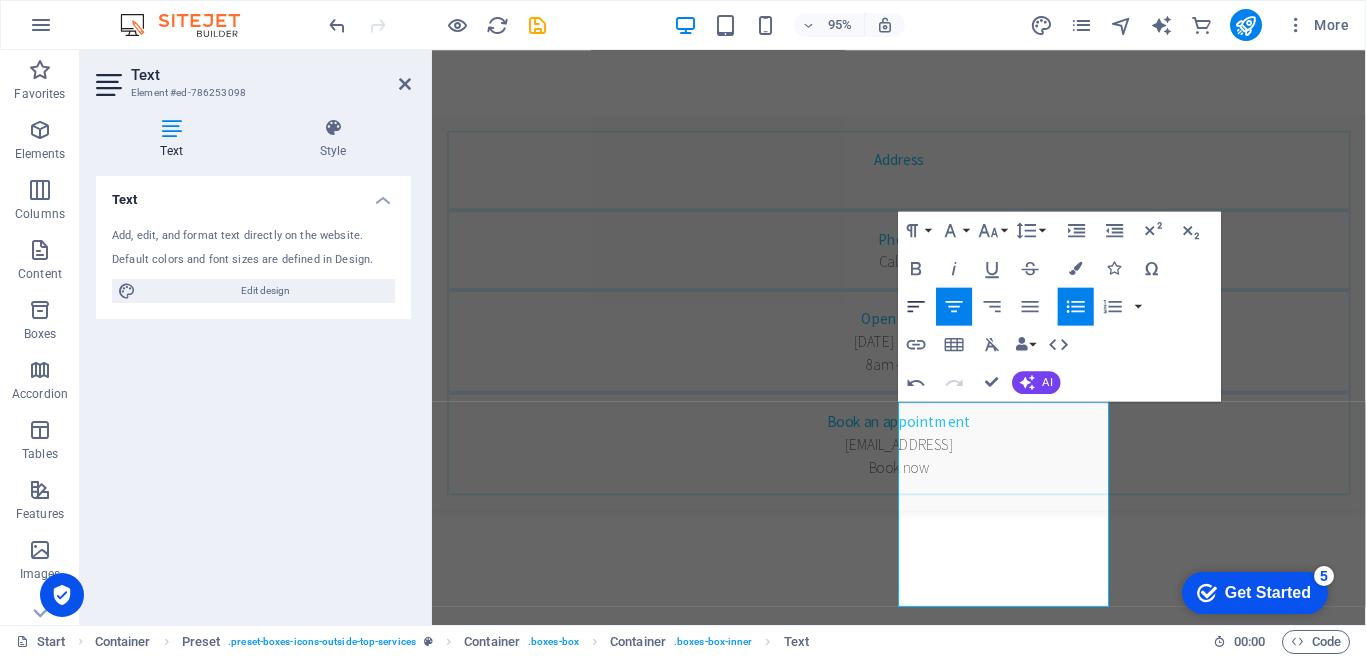 click 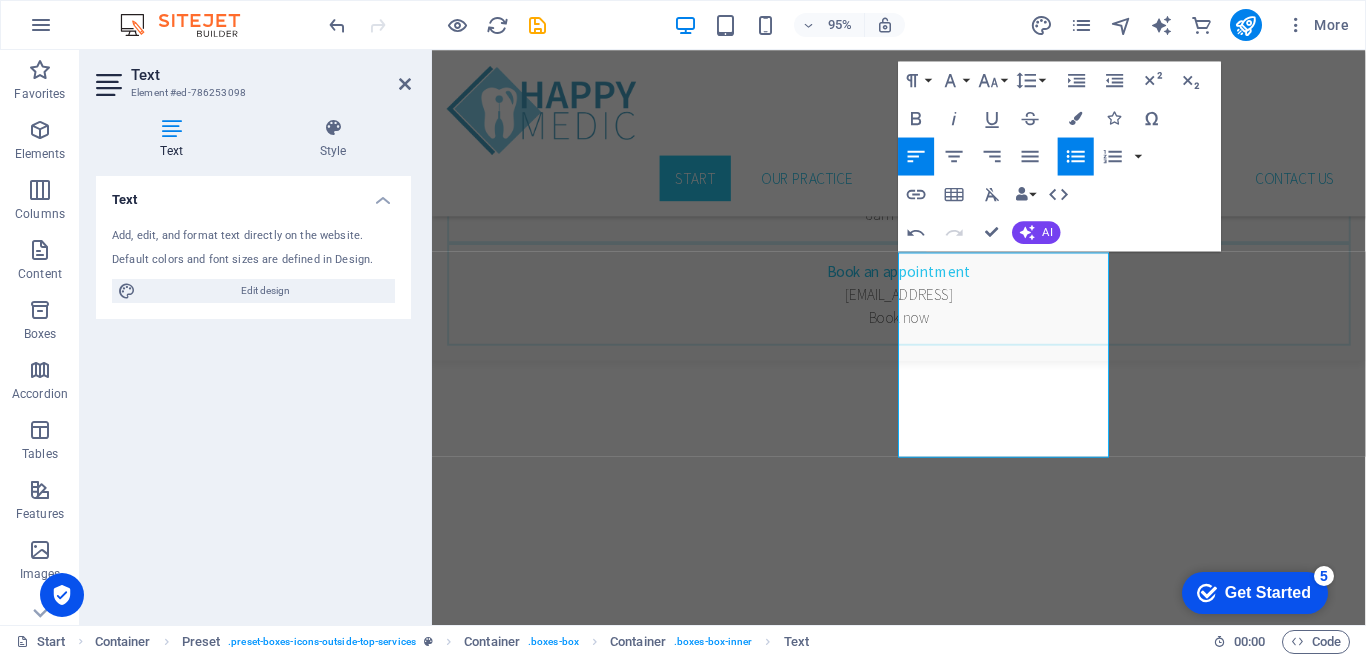 scroll, scrollTop: 991, scrollLeft: 0, axis: vertical 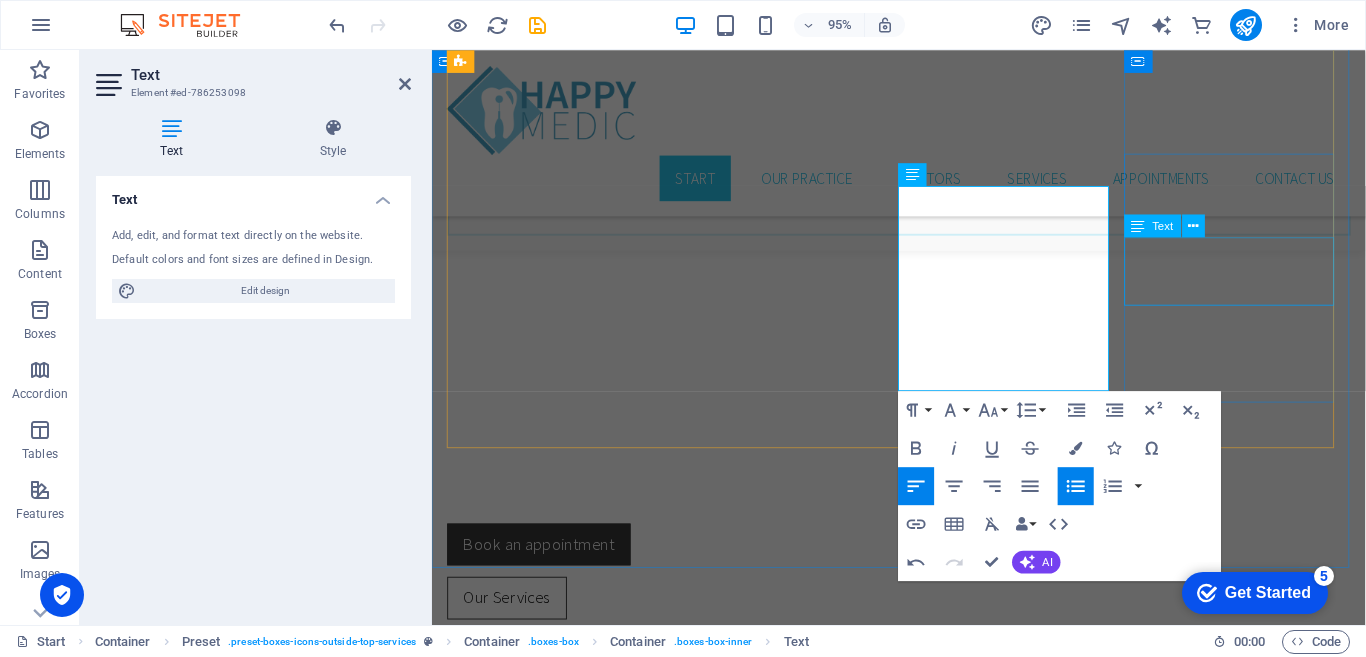 click on "Lorem ipsum dolor sit amet, consectetur adipisicing elit. Veritatis, dolorem!" at bounding box center (923, 2134) 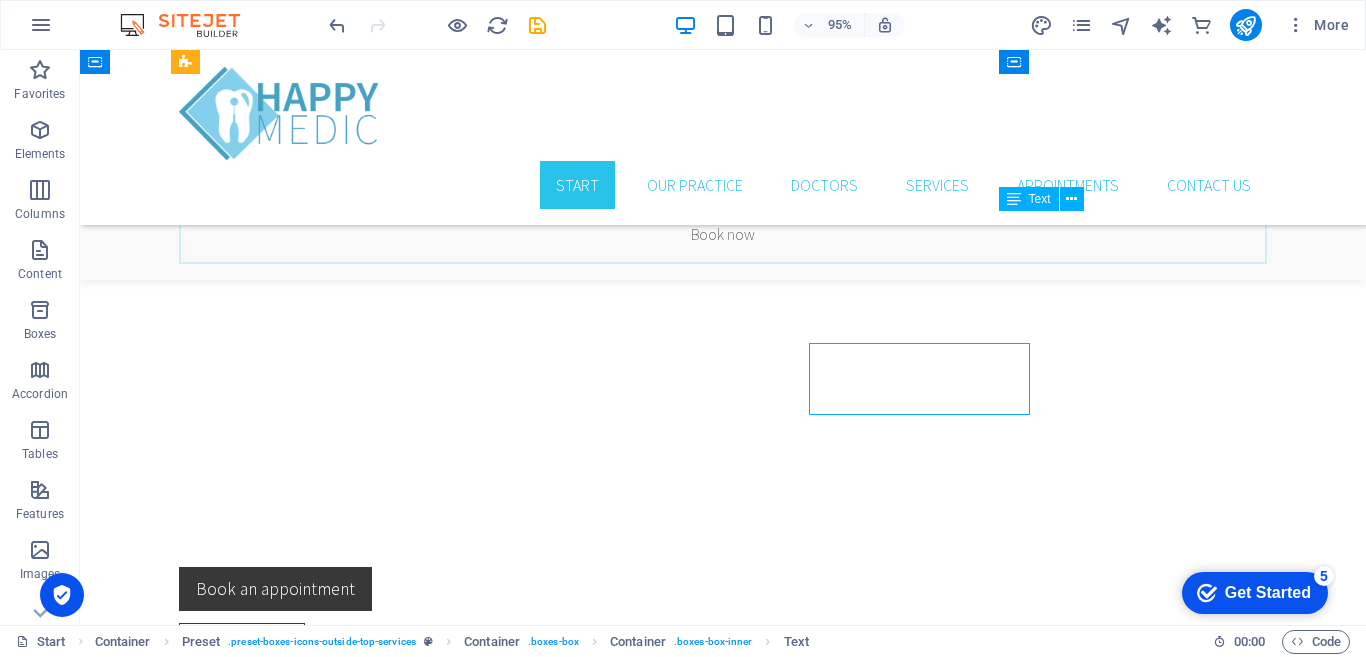 scroll, scrollTop: 895, scrollLeft: 0, axis: vertical 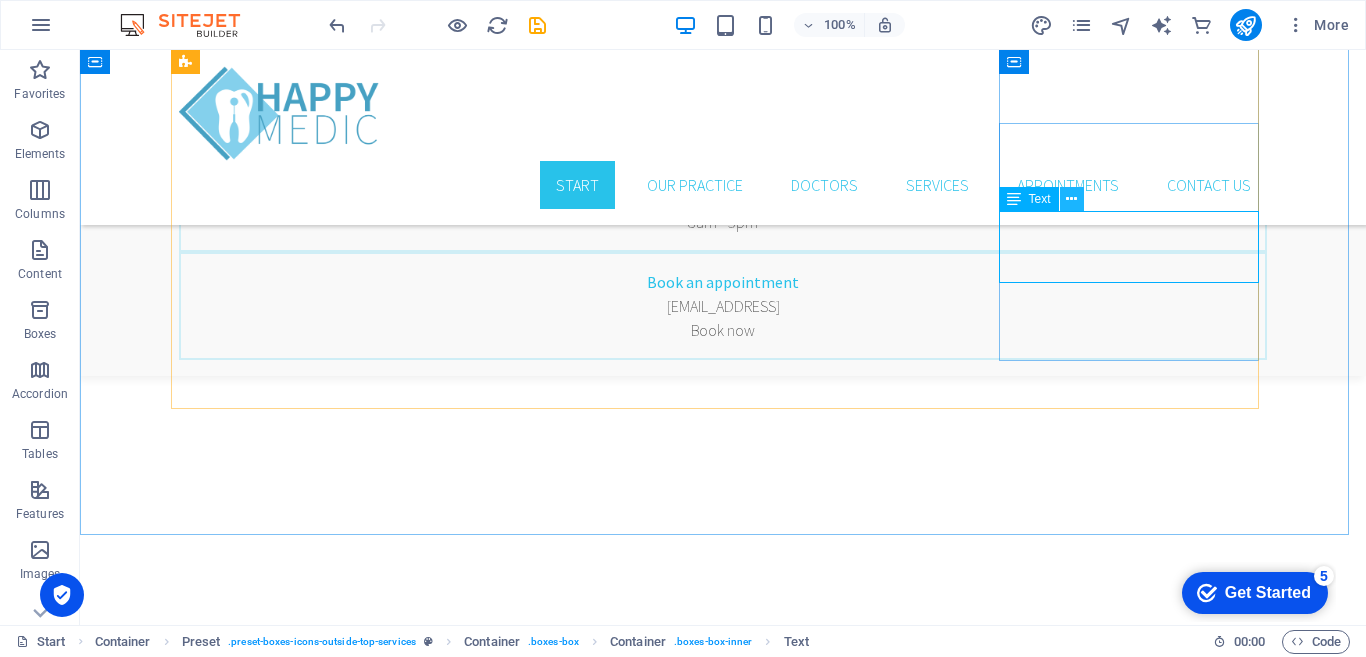 click at bounding box center [1071, 199] 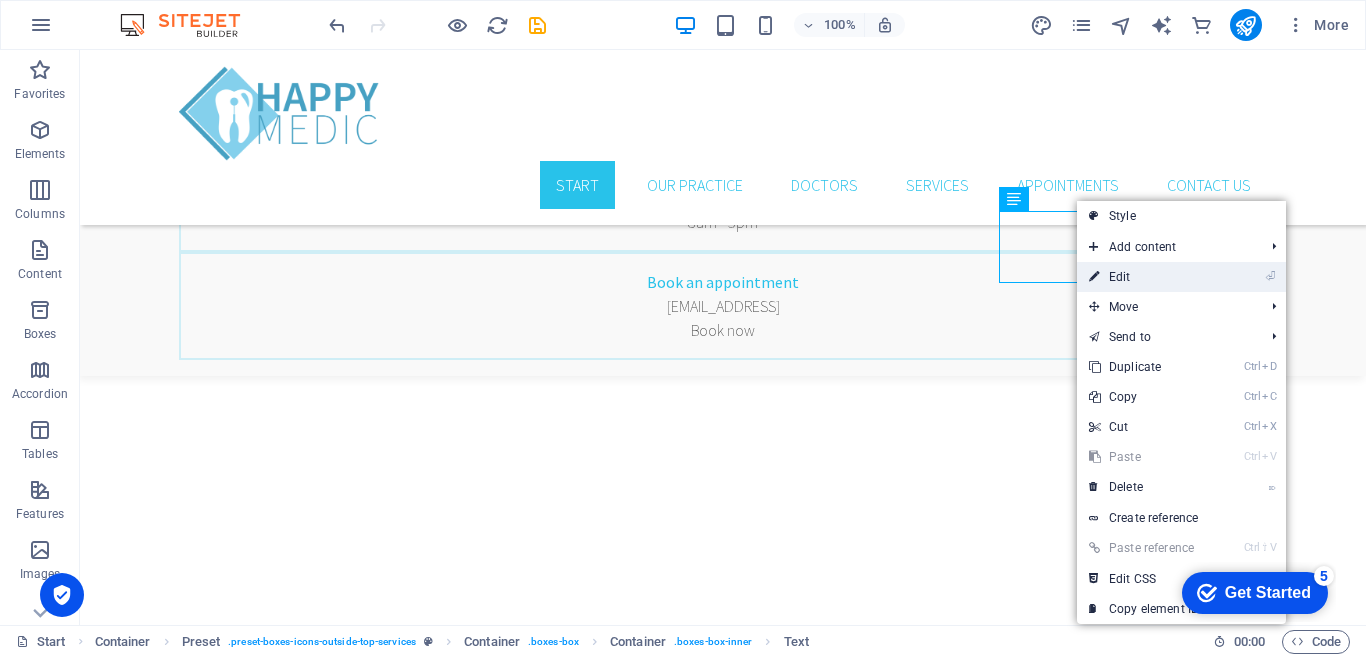 click on "⏎  Edit" at bounding box center (1144, 277) 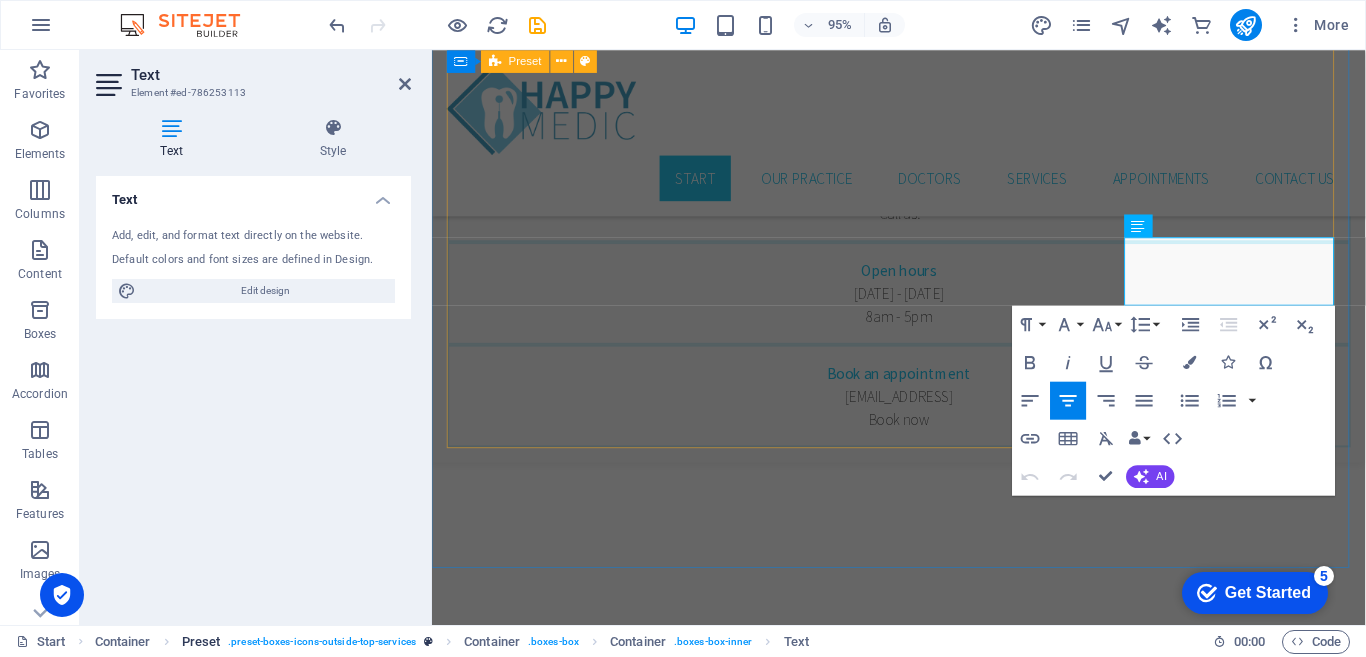 scroll, scrollTop: 991, scrollLeft: 0, axis: vertical 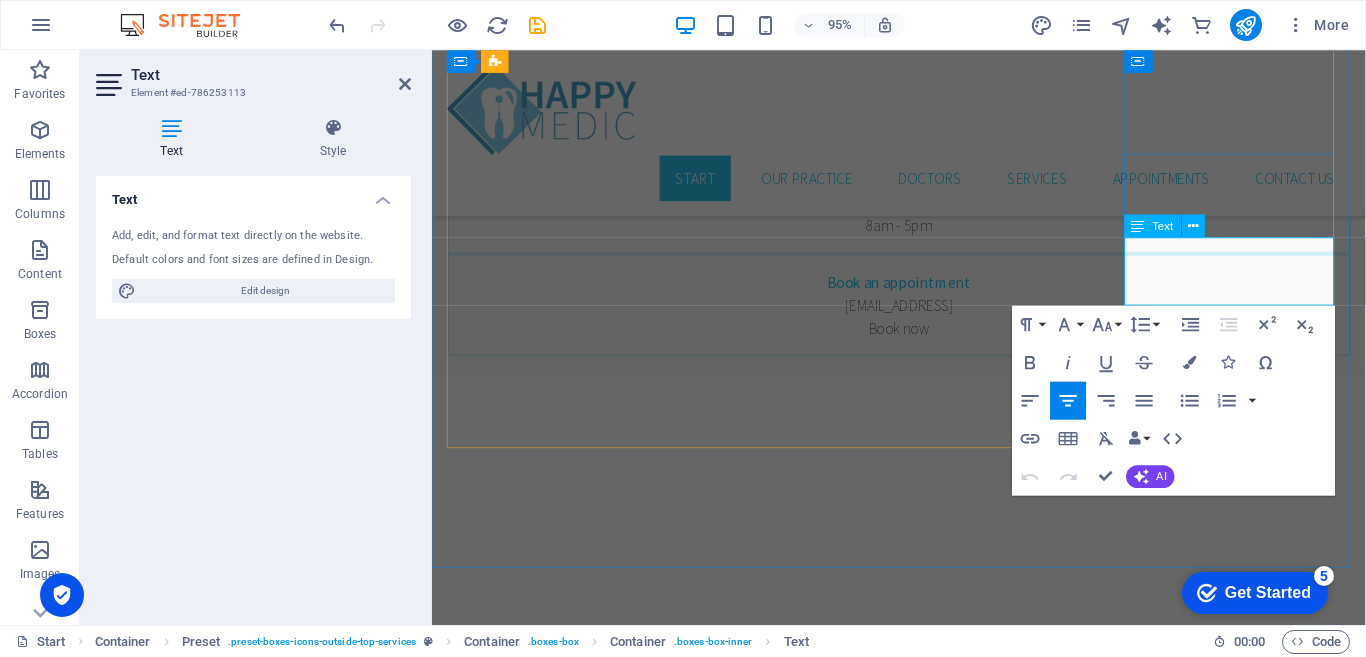 click on "Lorem ipsum dolor sit amet, consectetur adipisicing elit. Veritatis, dolorem!" at bounding box center (923, 2261) 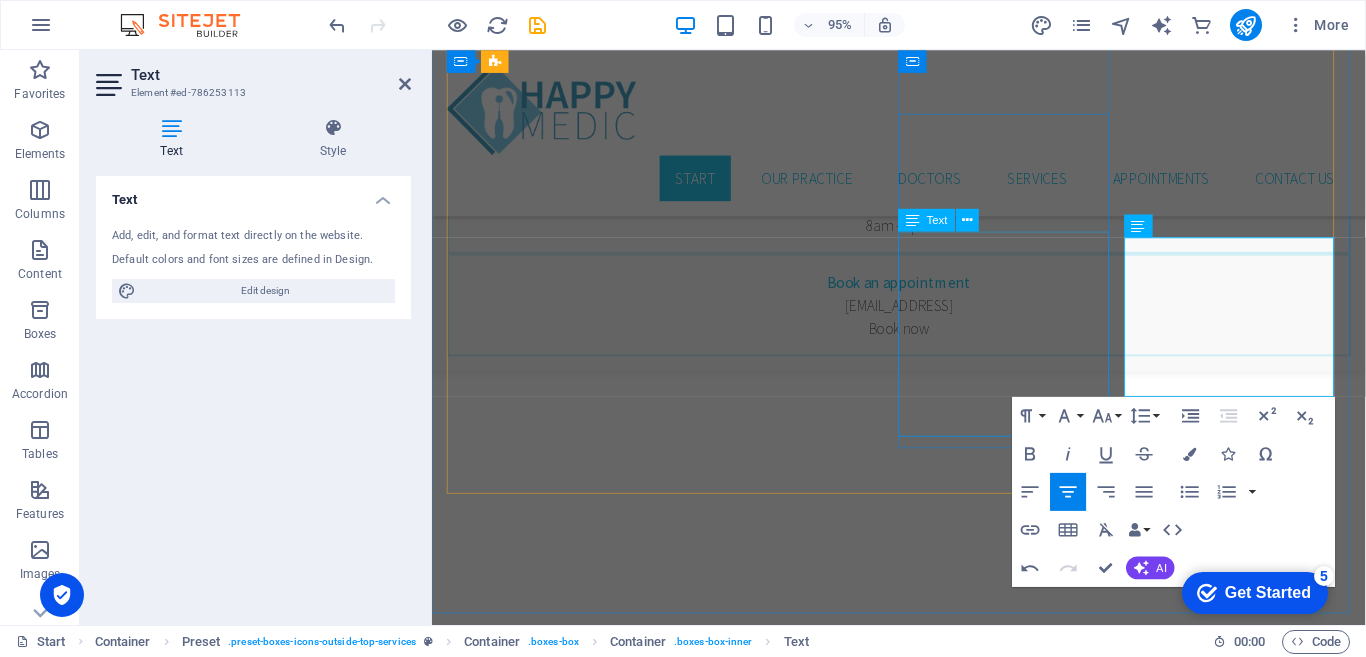 scroll, scrollTop: 943, scrollLeft: 0, axis: vertical 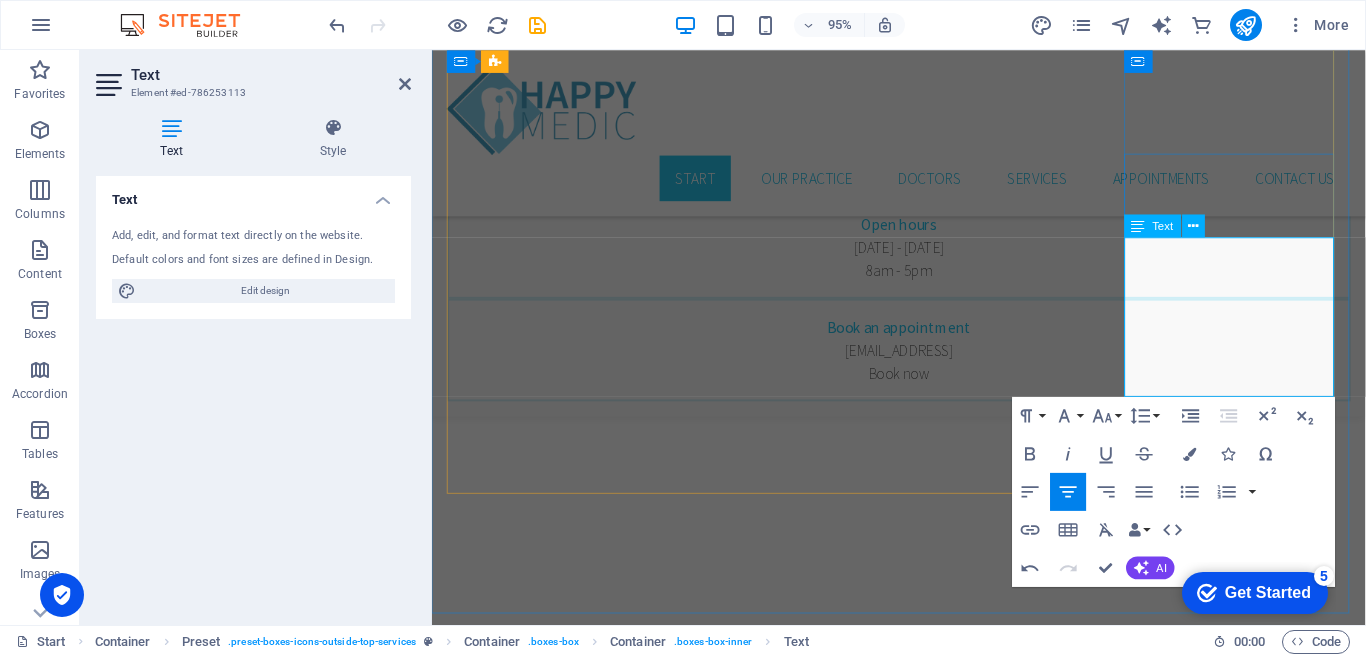 click on "Launch ready-to-use databases at the click of a button: MySQL, PostgreSQL, Redis, [PERSON_NAME], TimescaleDB" at bounding box center (923, 2309) 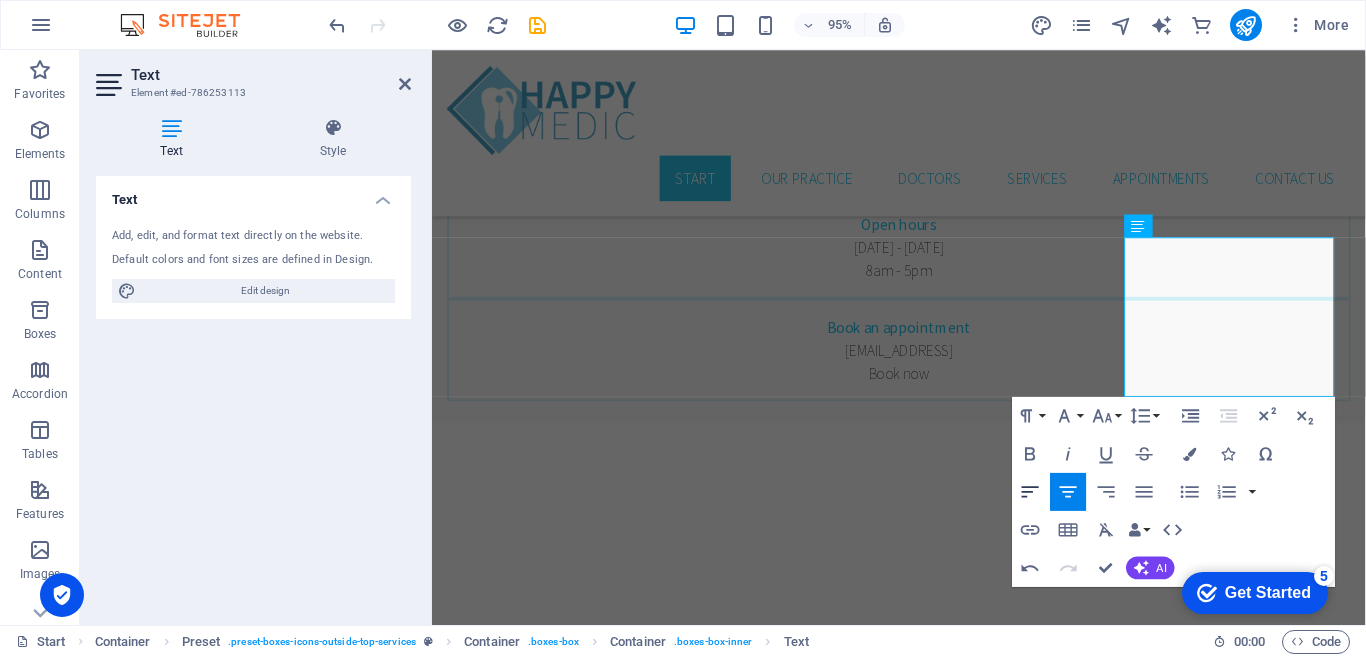 click 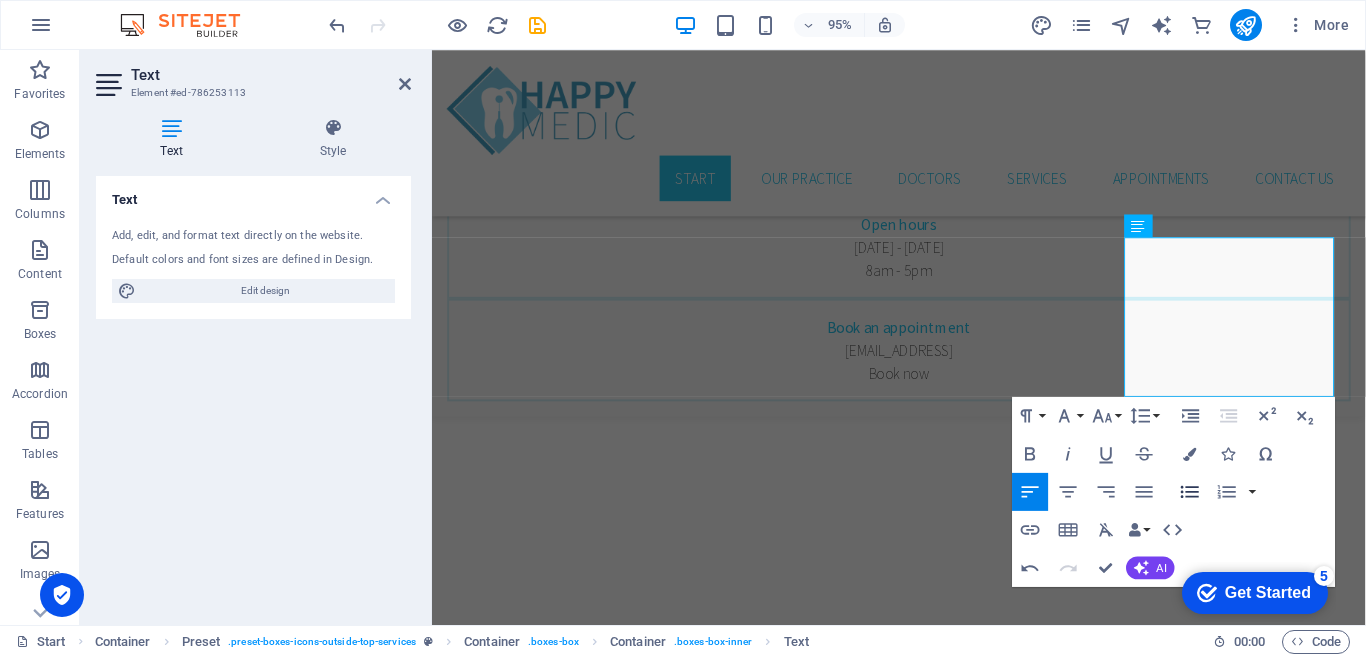 click 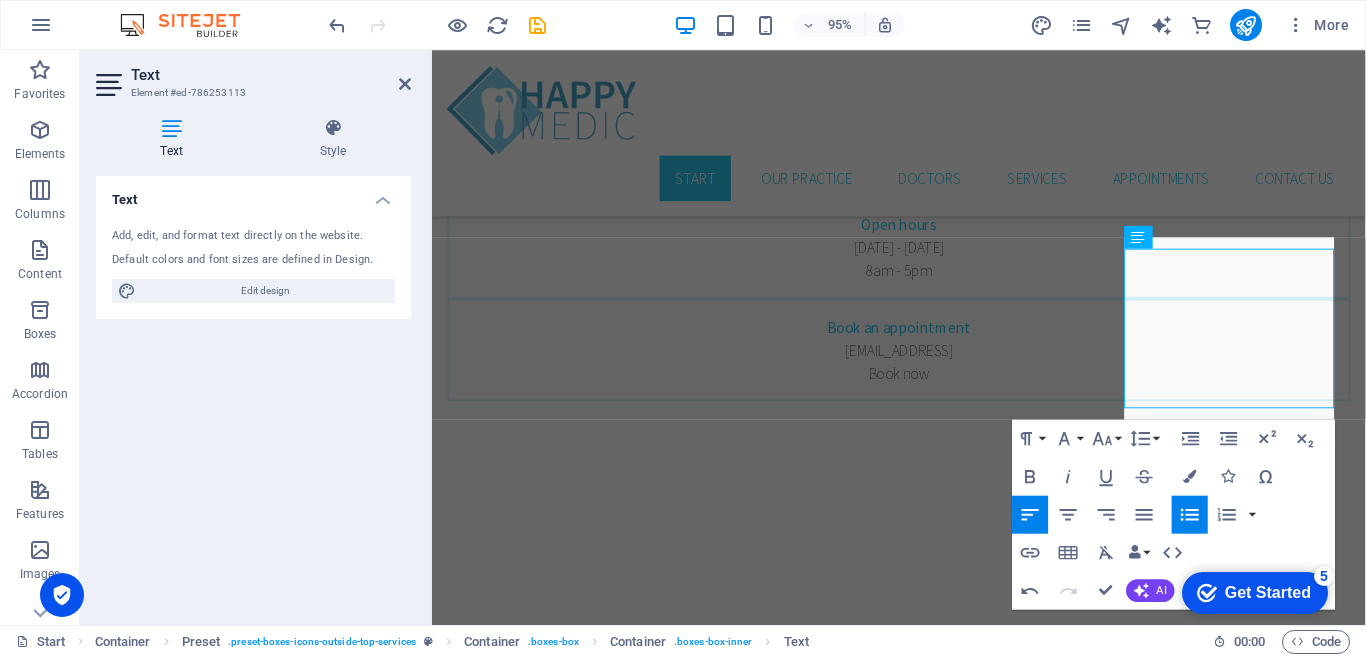 scroll, scrollTop: 931, scrollLeft: 0, axis: vertical 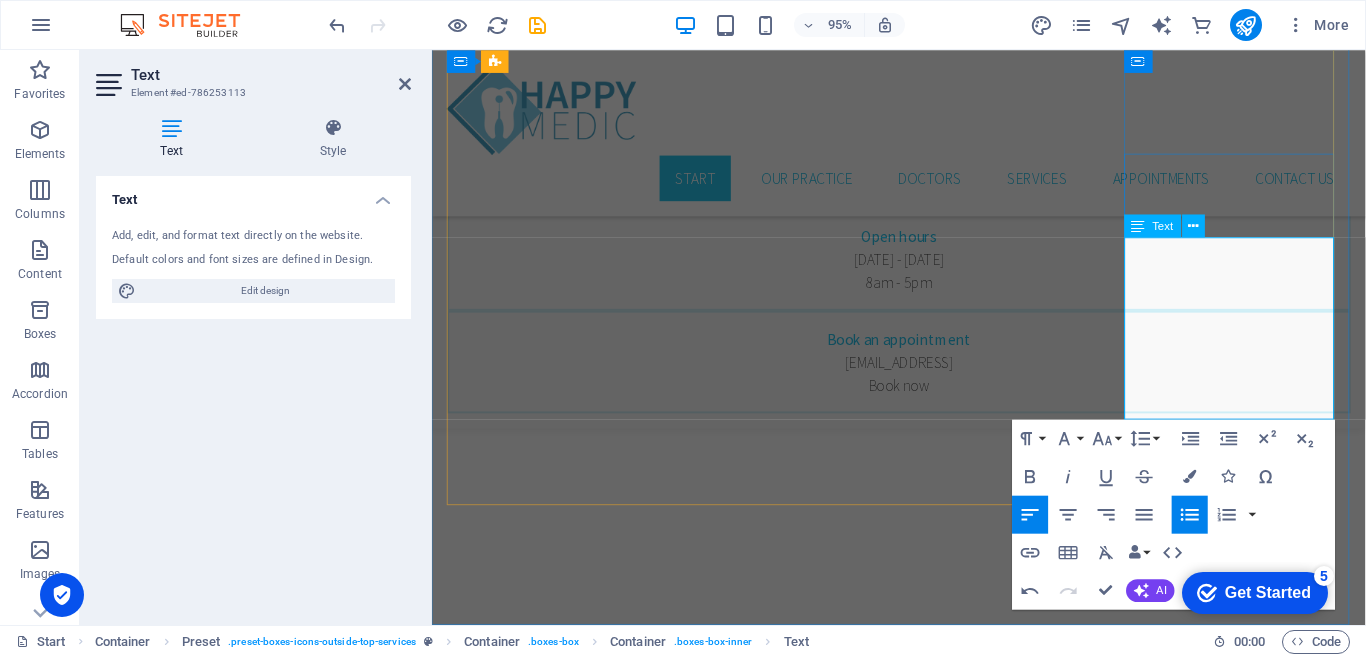 click on "From 23,113 KES/month" at bounding box center (931, 2371) 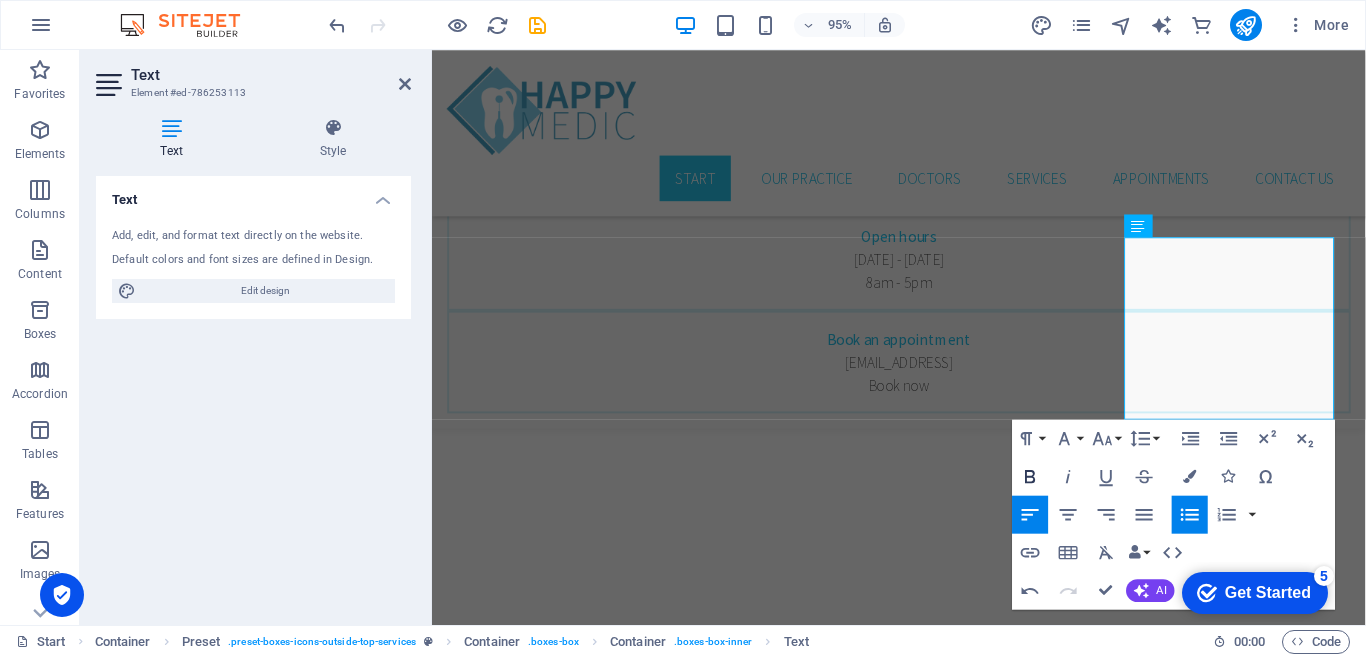 click 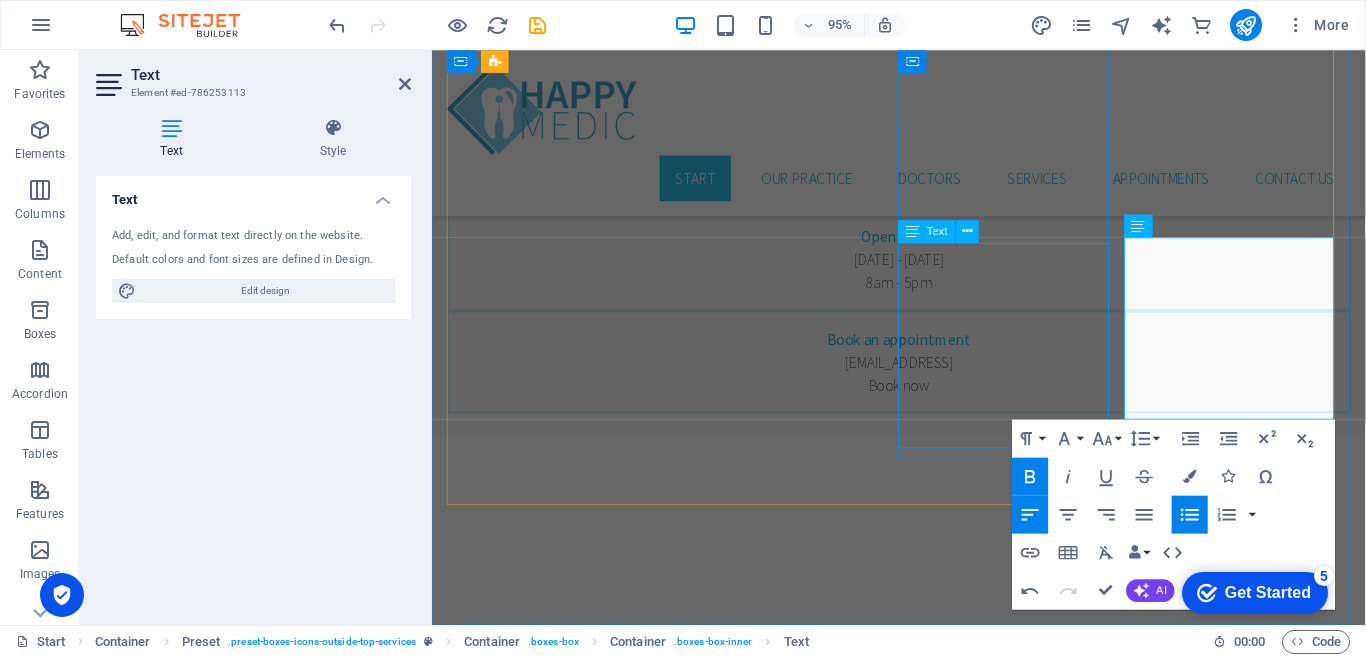 click on "Stress-free cluster deployment and maintenance — focus on your business goals, leave the IT to us Create flexible cloud-ready infrastructure across any OS Save time with automatic node updates From 4,139 KES/month" at bounding box center [923, 2039] 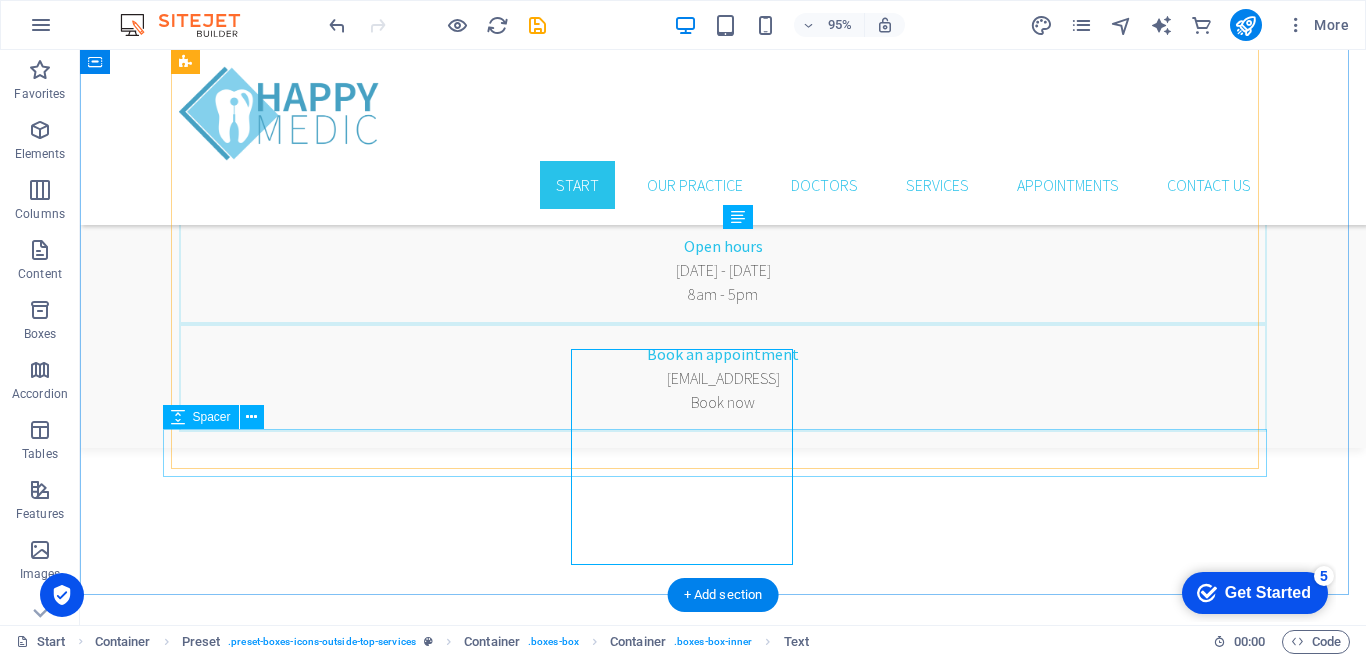 scroll, scrollTop: 835, scrollLeft: 0, axis: vertical 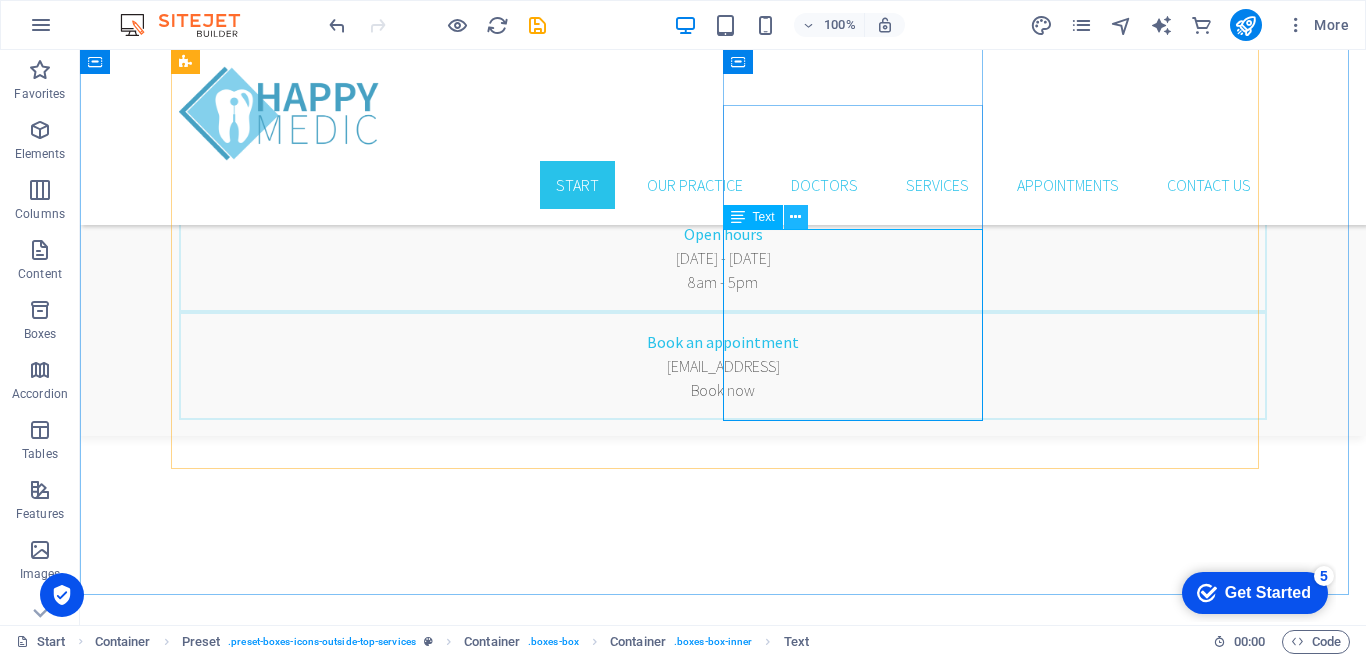 click at bounding box center [795, 217] 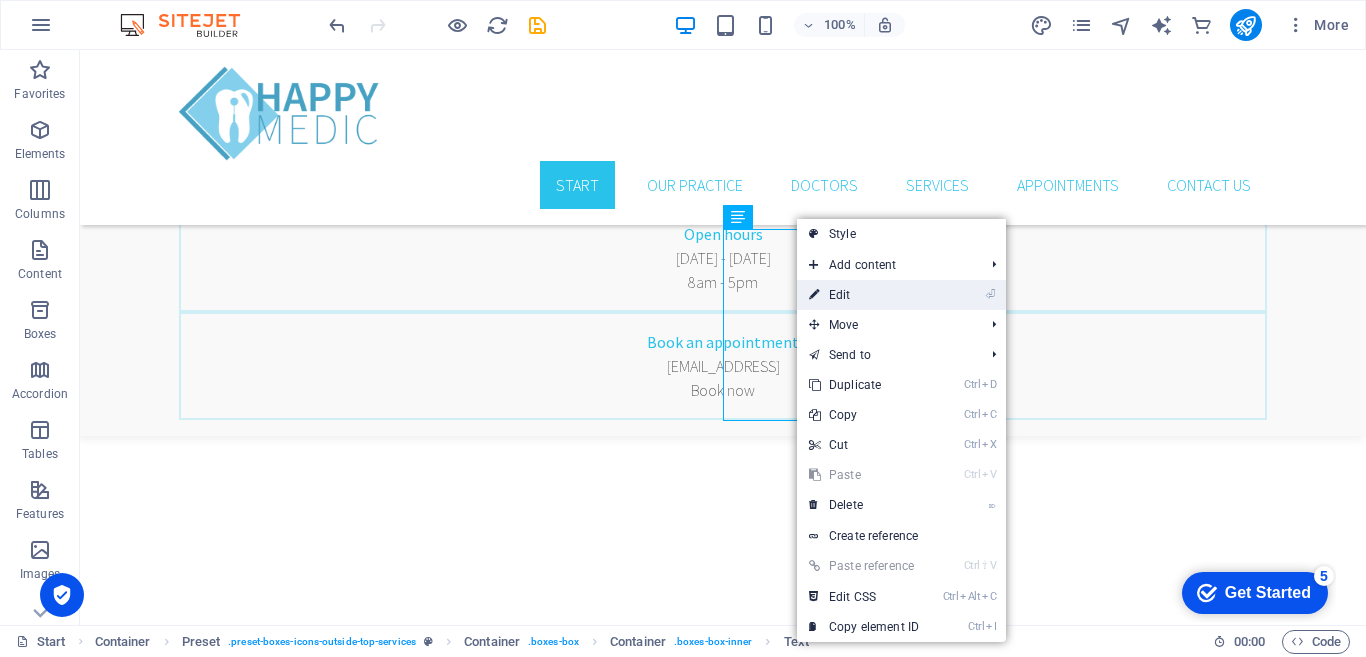 click on "⏎  Edit" at bounding box center (864, 295) 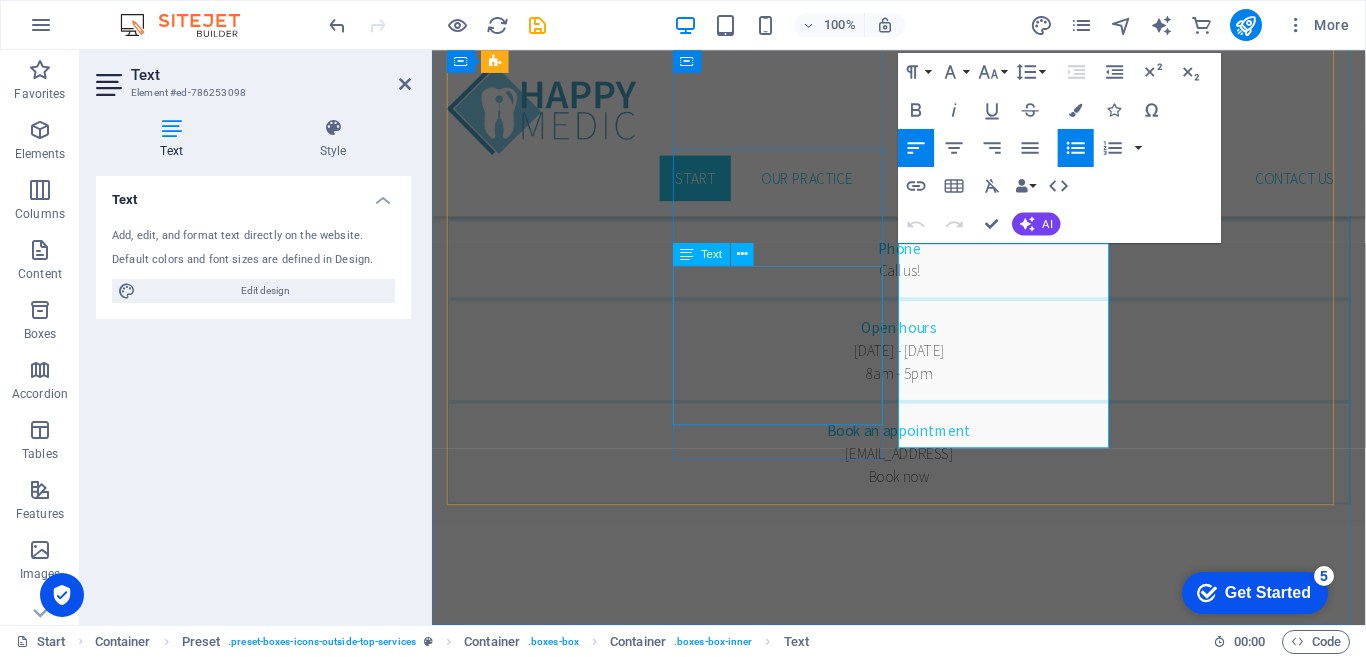 scroll, scrollTop: 931, scrollLeft: 0, axis: vertical 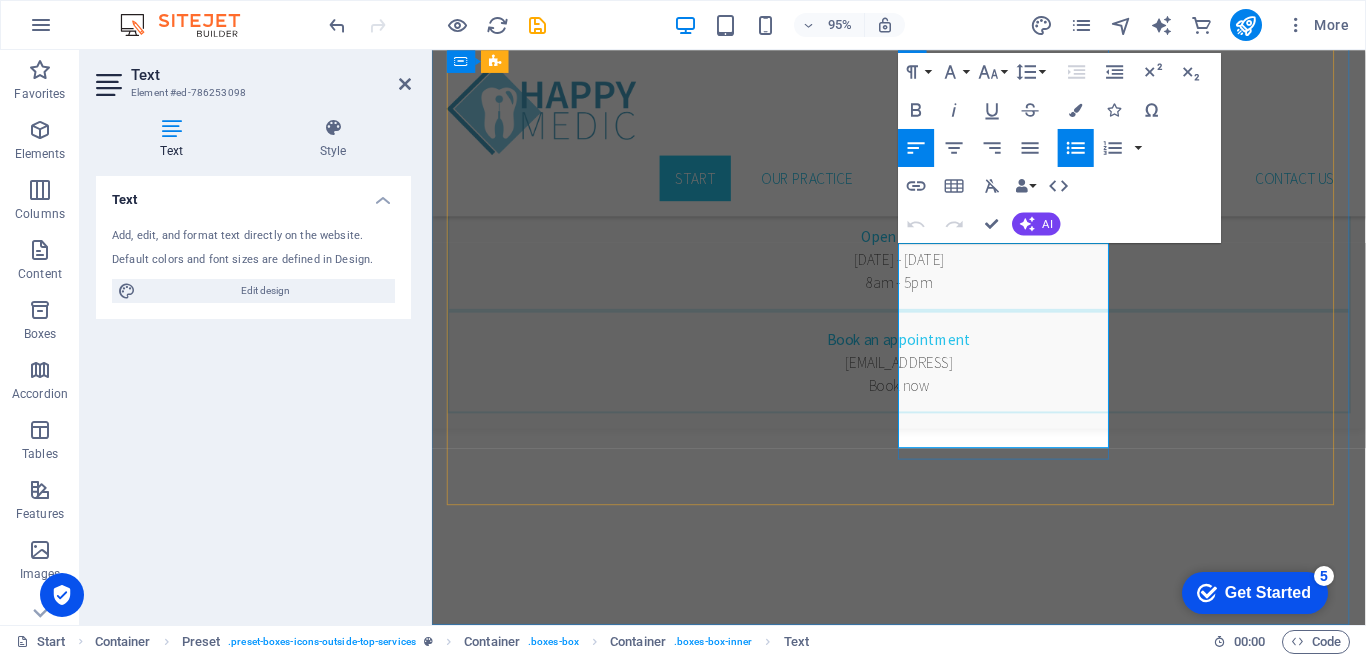 click on "From 4,139 KES/month" at bounding box center [931, 2076] 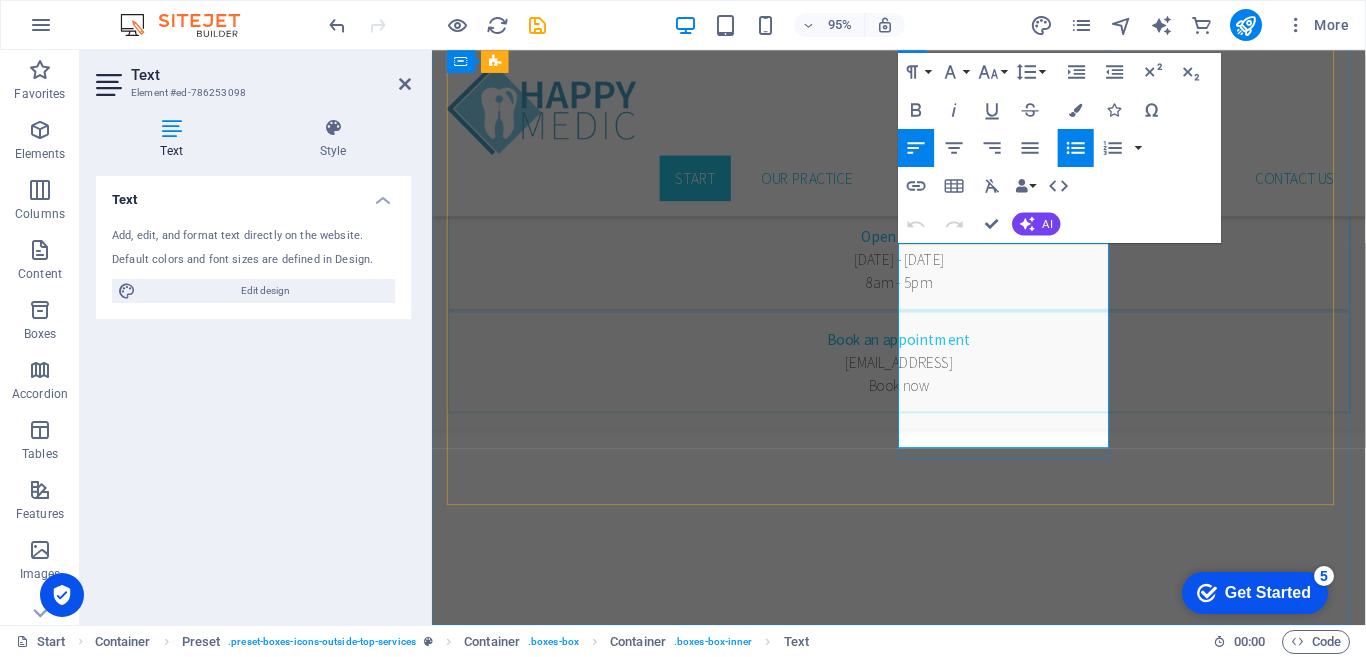 click on "From 4,139 KES/month" at bounding box center (931, 2076) 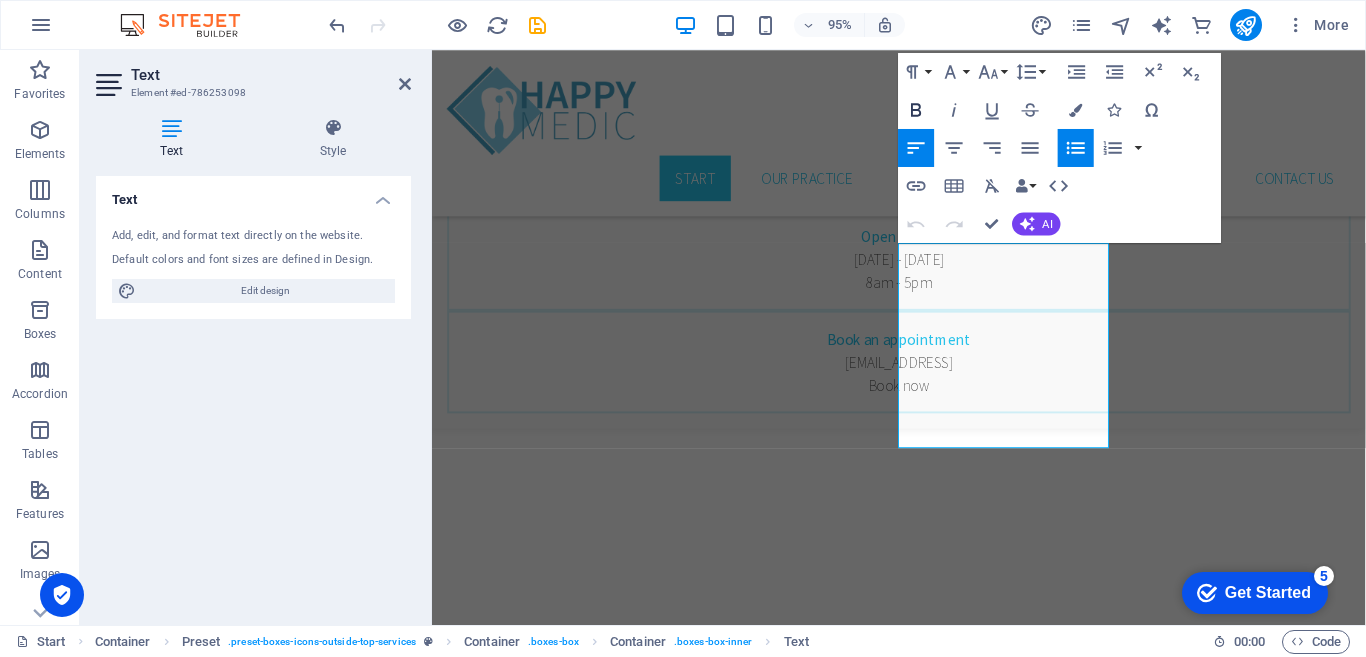 click 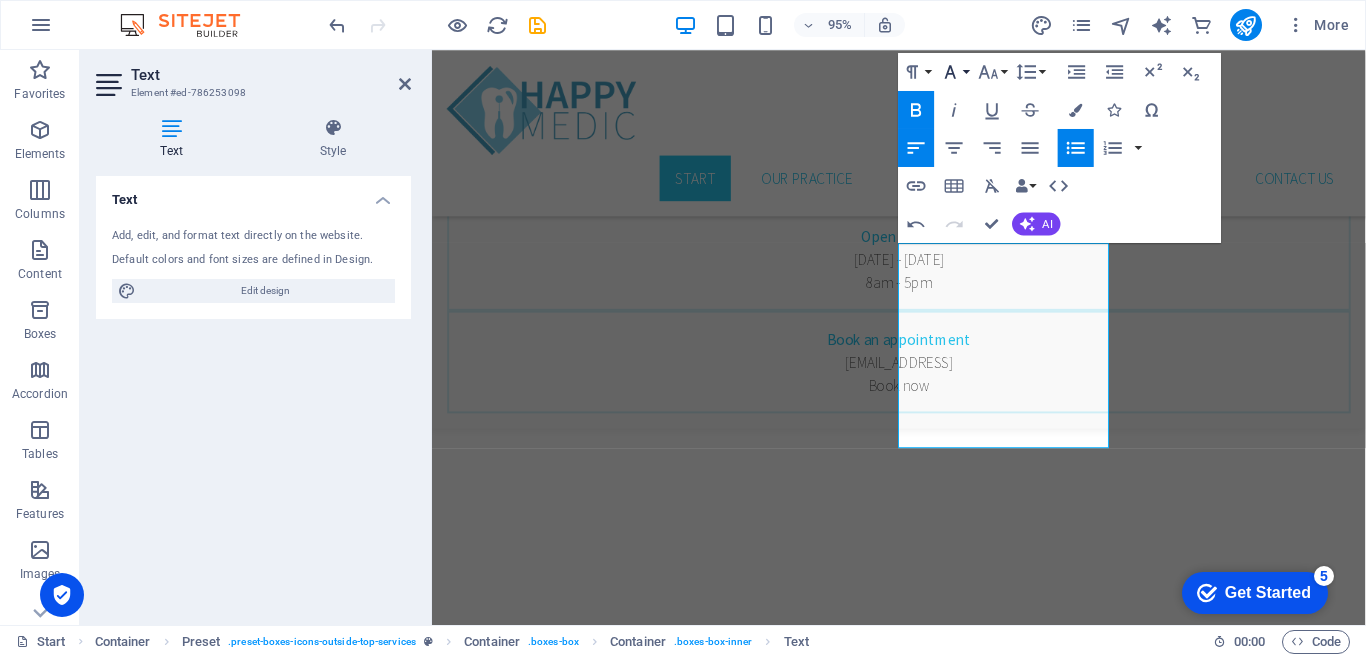 click on "Font Family" at bounding box center [954, 72] 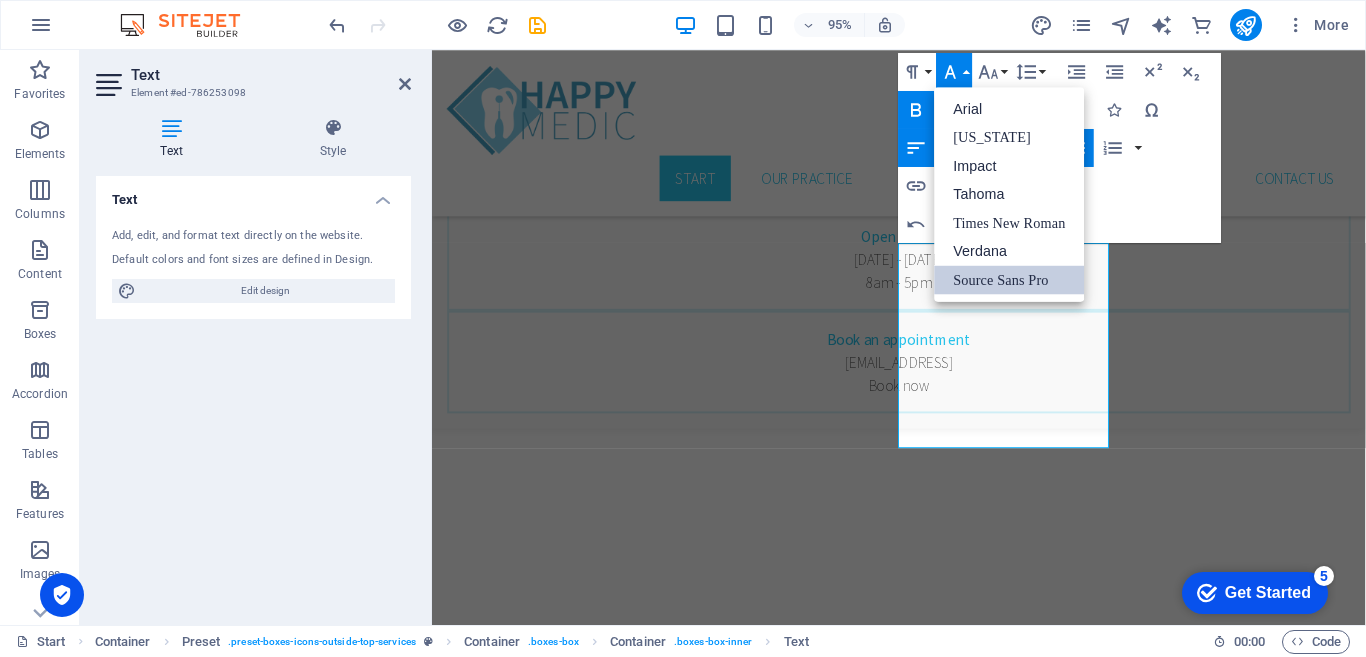scroll, scrollTop: 0, scrollLeft: 0, axis: both 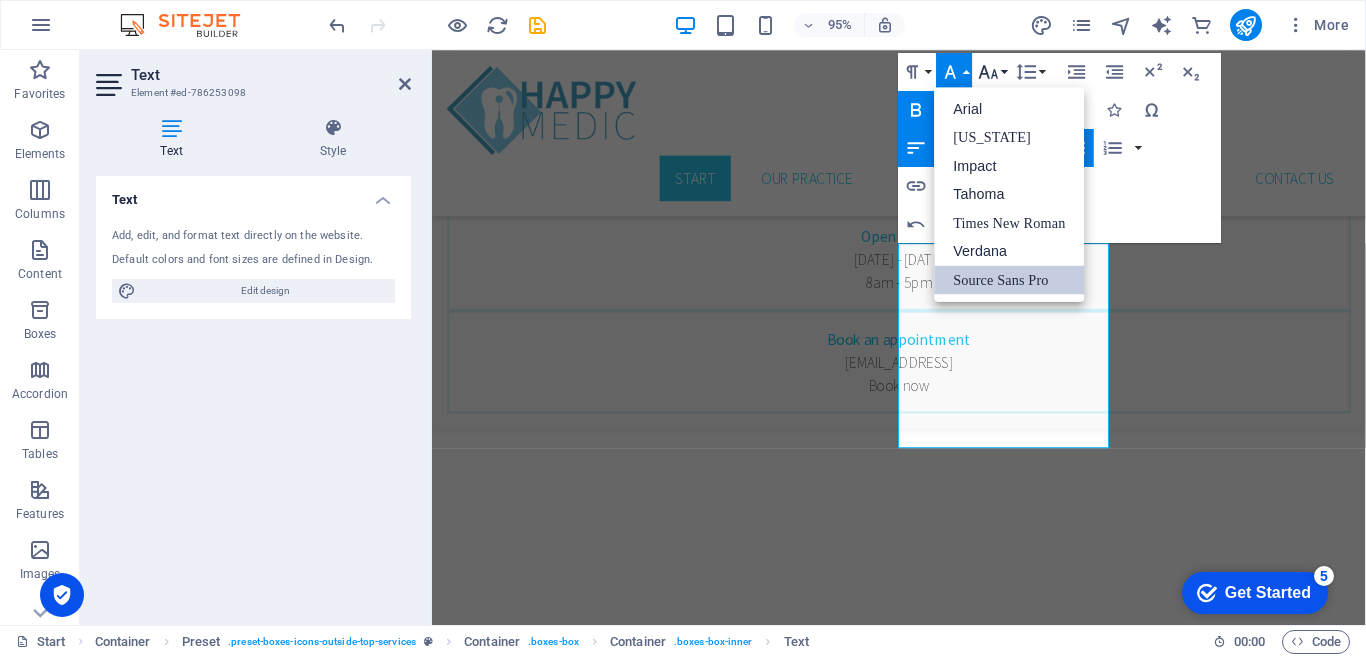click on "Font Size" at bounding box center [992, 72] 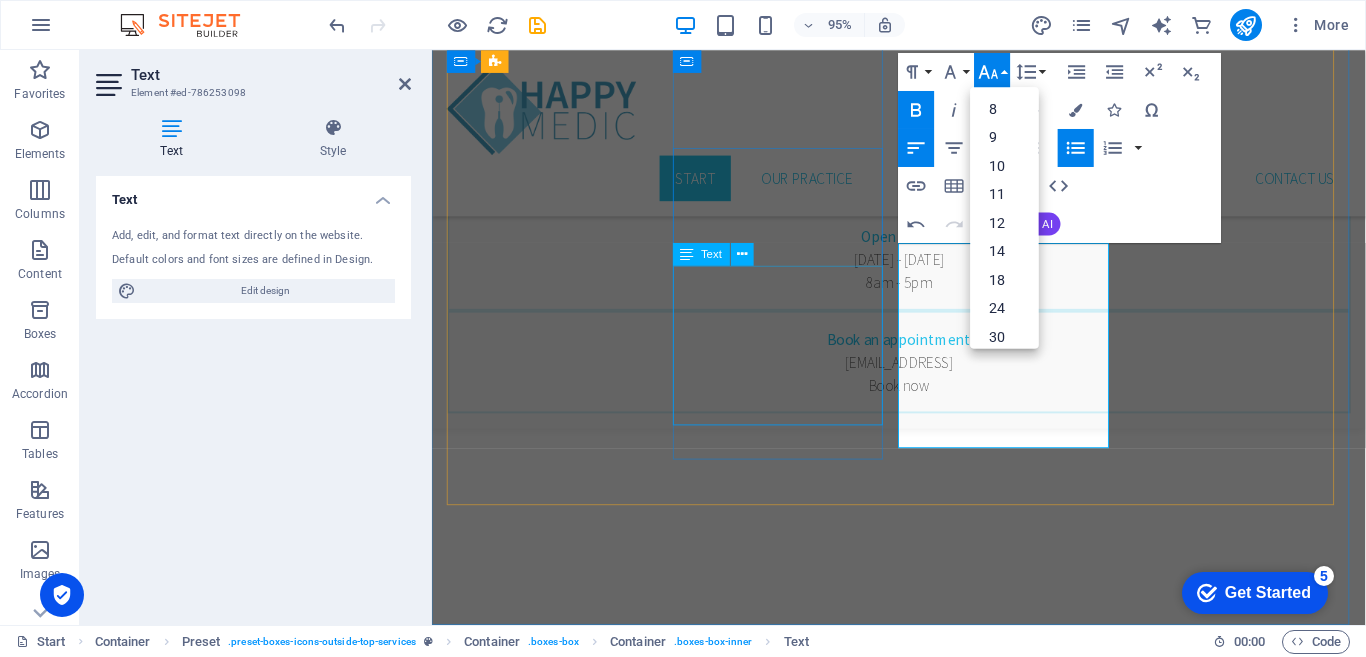 click on "Speed up time-to-market without buying hardware Achieve maximum data security & protection Set up high-capacity disk storage From 41,900 KES/month" at bounding box center [923, 1683] 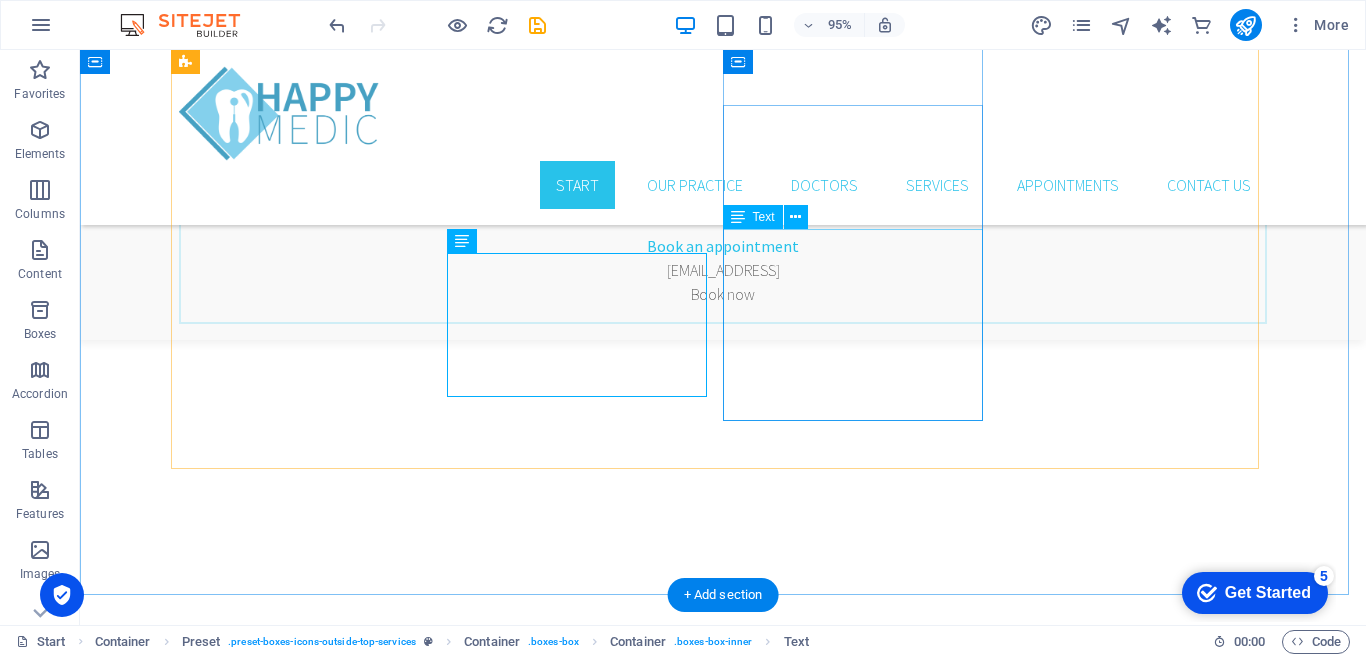 scroll, scrollTop: 835, scrollLeft: 0, axis: vertical 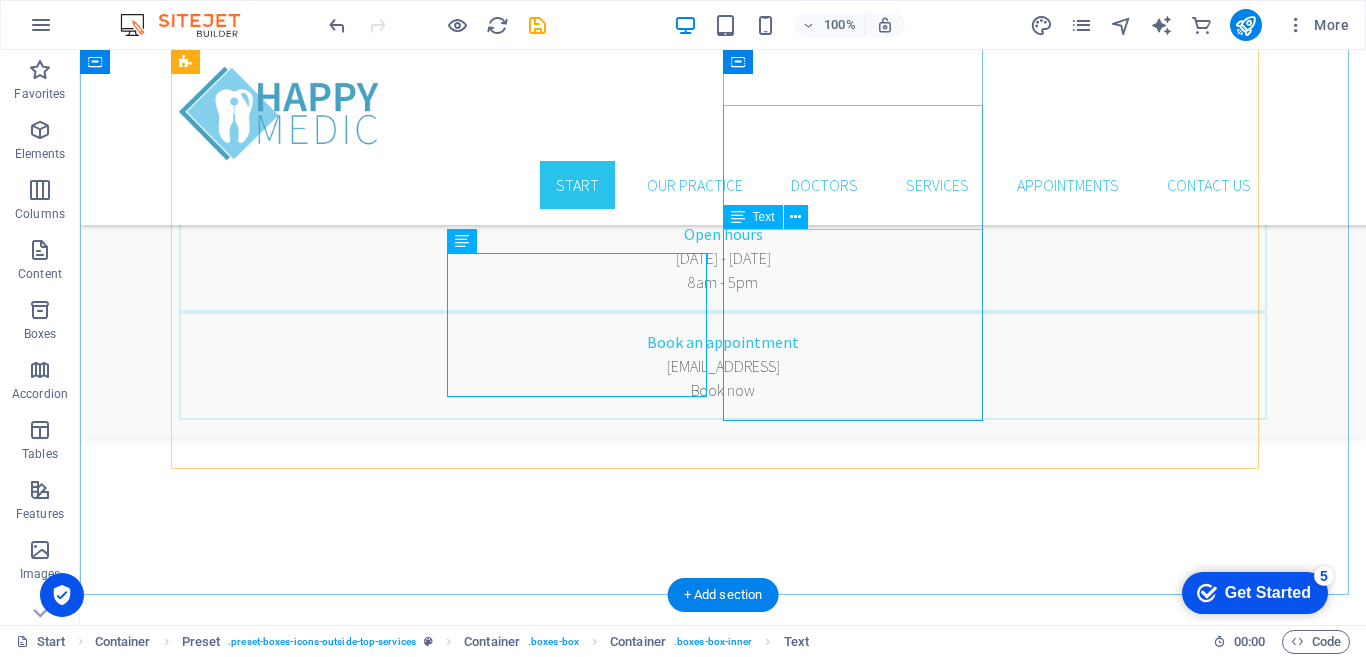 click on "Stress-free cluster deployment and maintenance — focus on your business goals, leave the IT to us Create flexible cloud-ready infrastructure across any OS Save time with automatic node updates From 4,139 KES/month" at bounding box center (723, 2027) 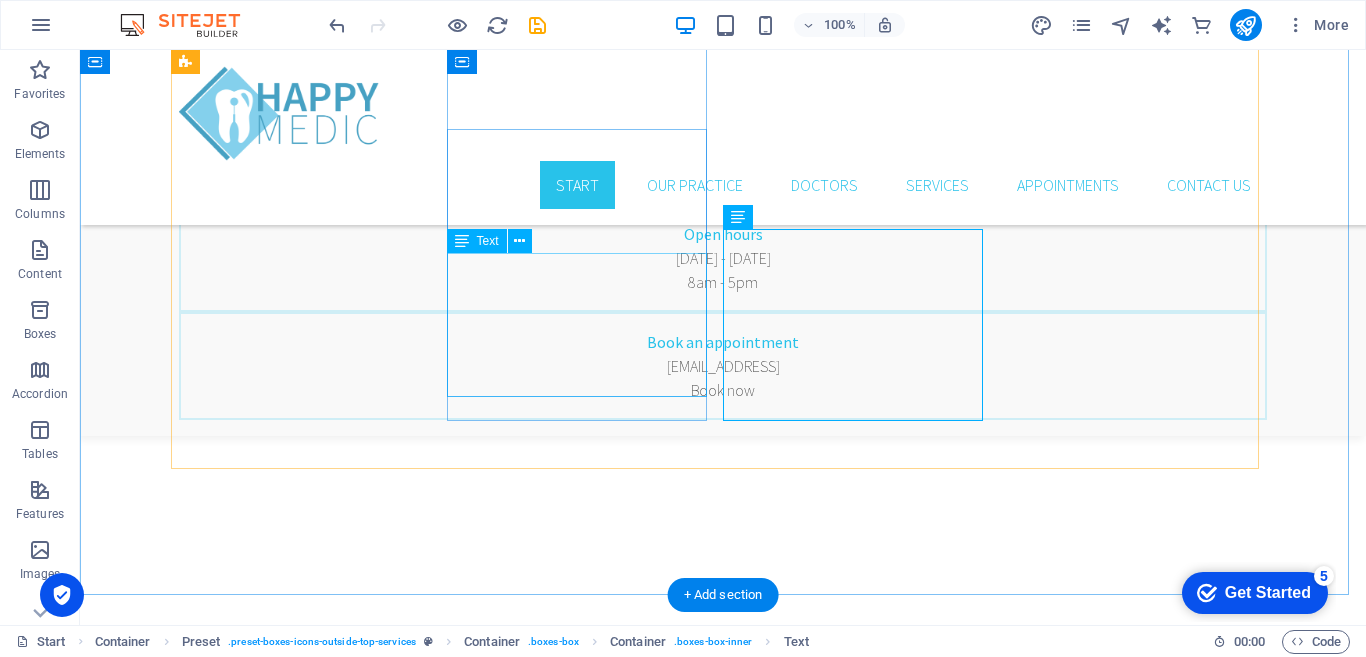 click on "Speed up time-to-market without buying hardware Achieve maximum data security & protection Set up high-capacity disk storage From 41,900 KES/month" at bounding box center (723, 1671) 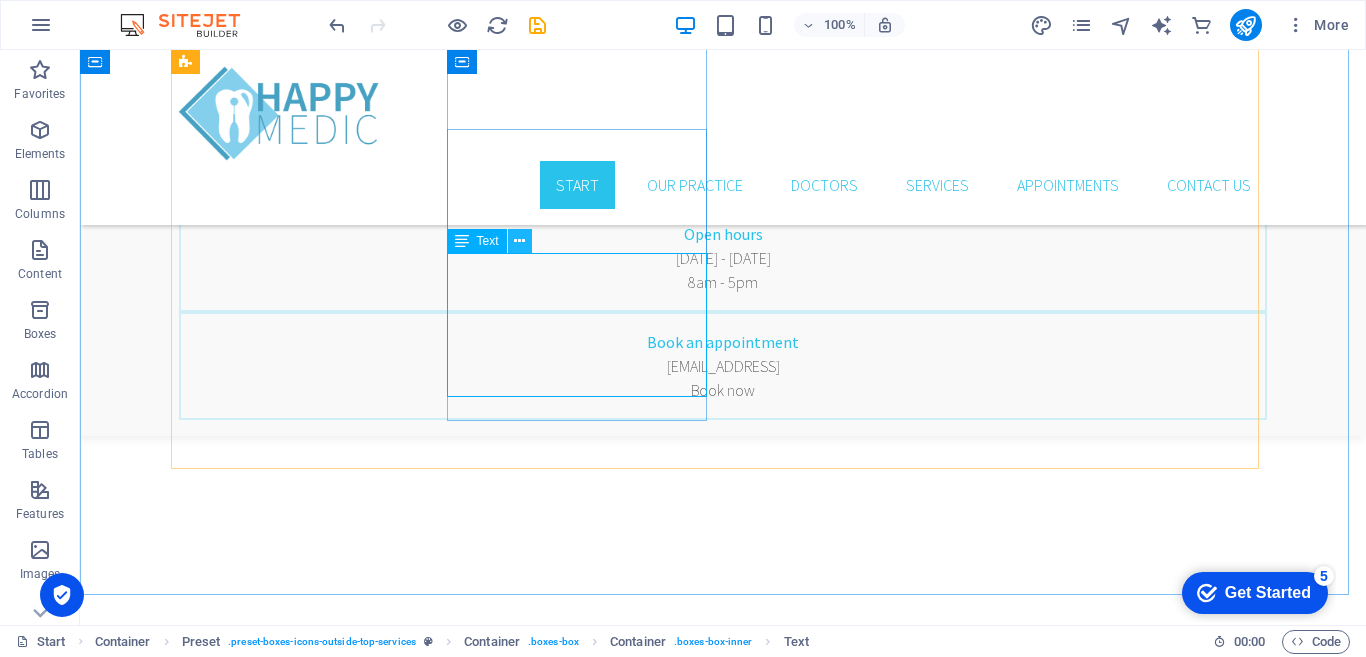 click at bounding box center [519, 241] 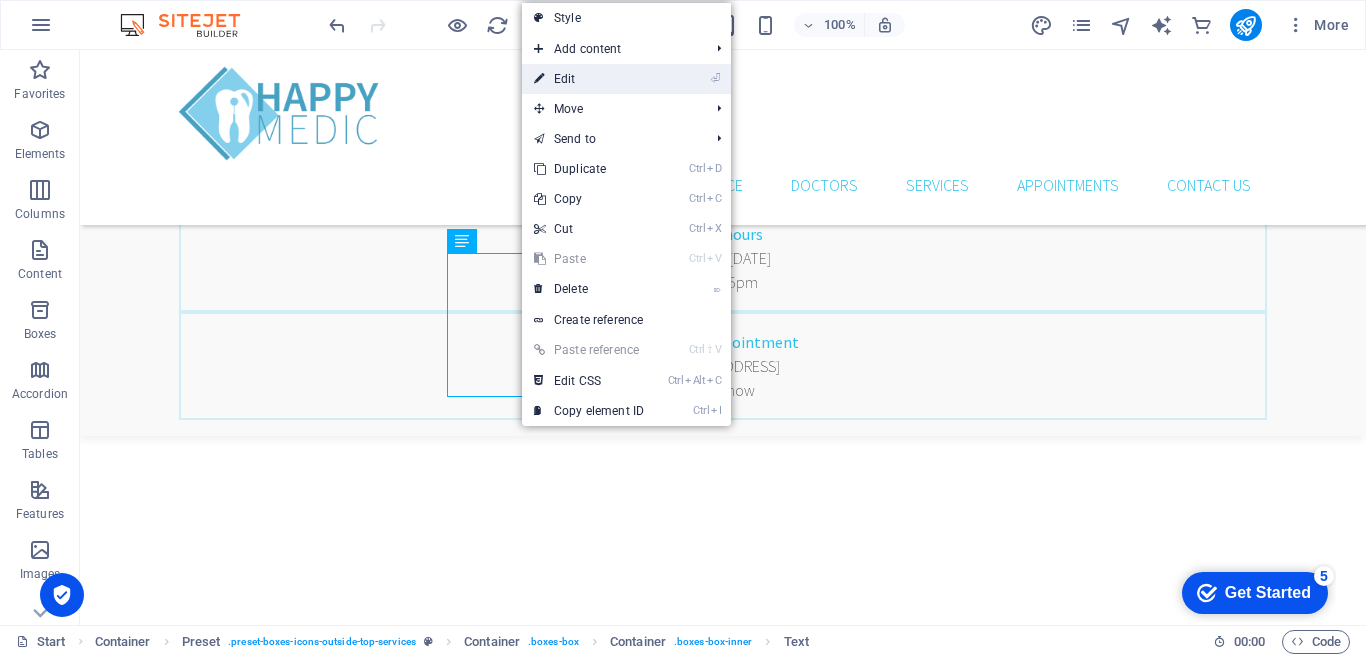 click on "⏎  Edit" at bounding box center [589, 79] 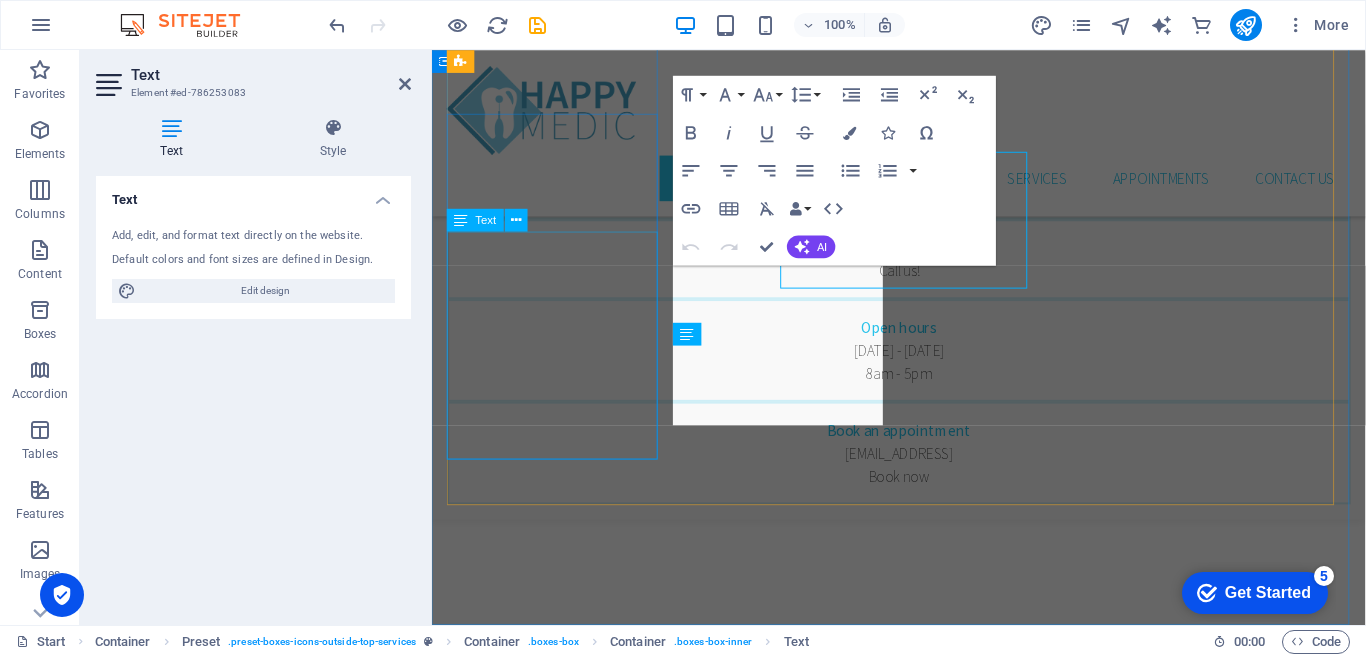 scroll, scrollTop: 931, scrollLeft: 0, axis: vertical 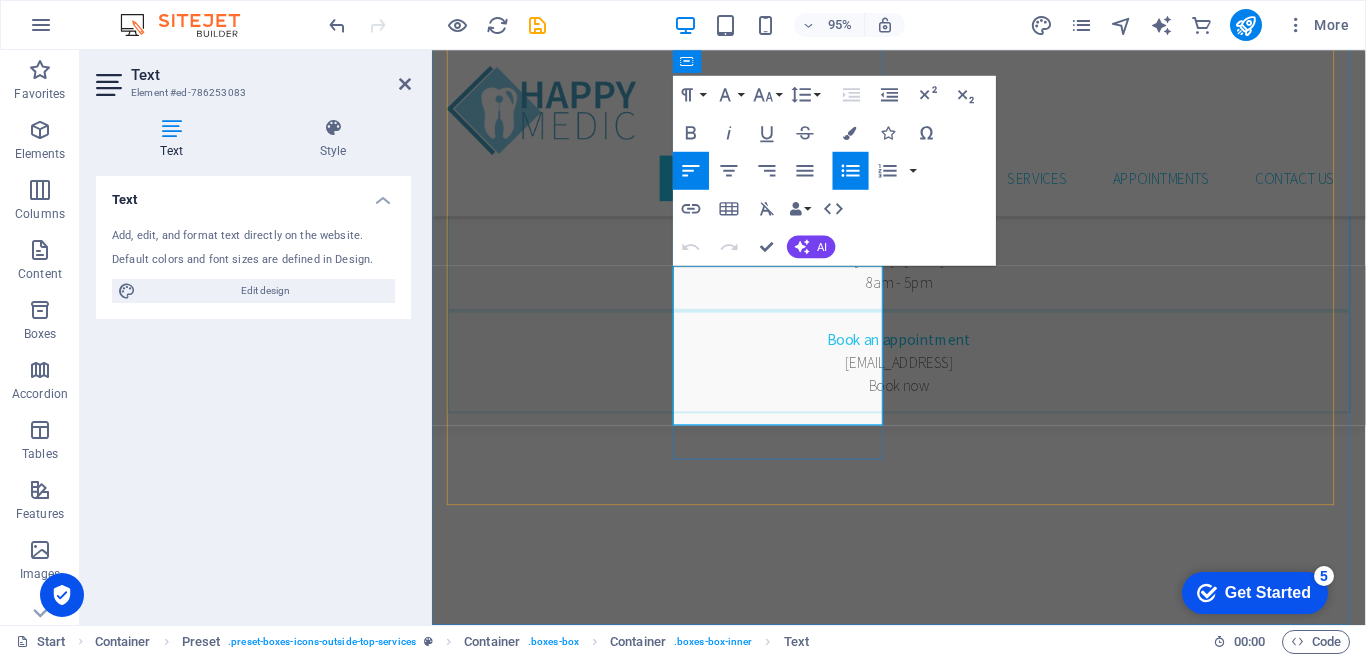 drag, startPoint x: 859, startPoint y: 434, endPoint x: 700, endPoint y: 434, distance: 159 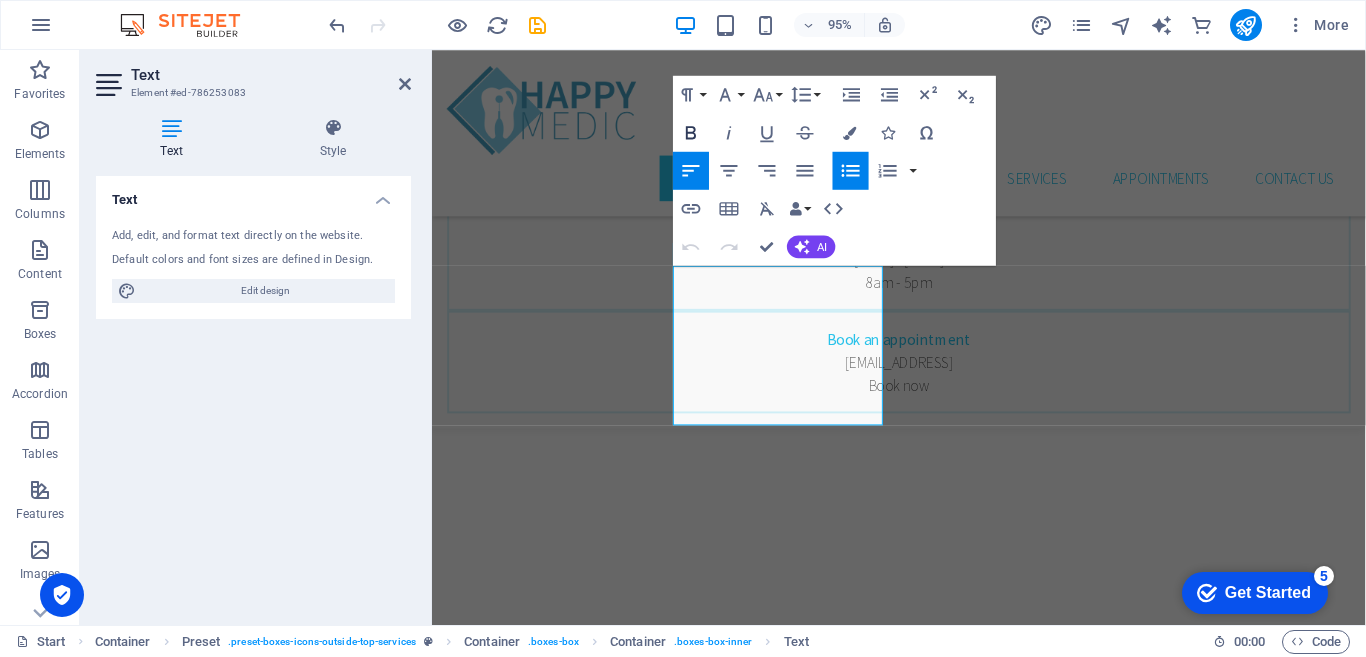 click 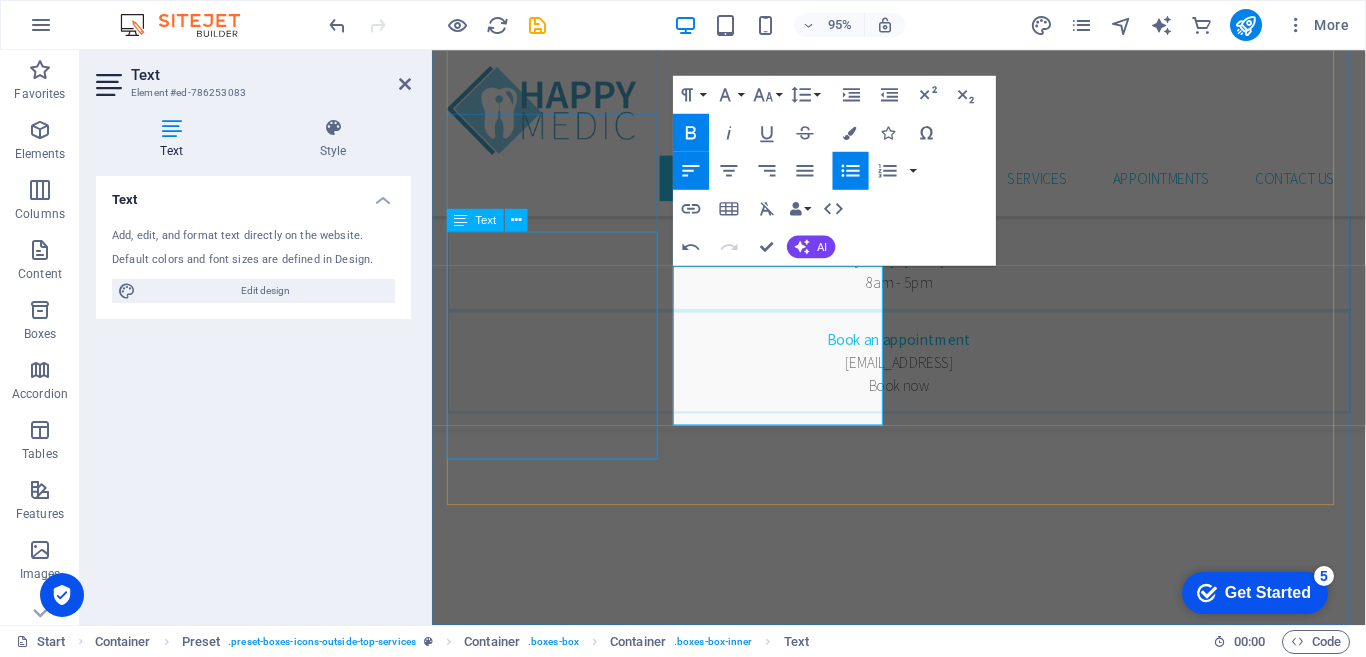 click on "Test your software faster, with little IT budget, and save more Easily set up Virtual Desktop Infrastructure (VDI) environments Validate heavy data-processing ideas Easily handle GPU-intensive tasks From 395 KES/month" at bounding box center (923, 1314) 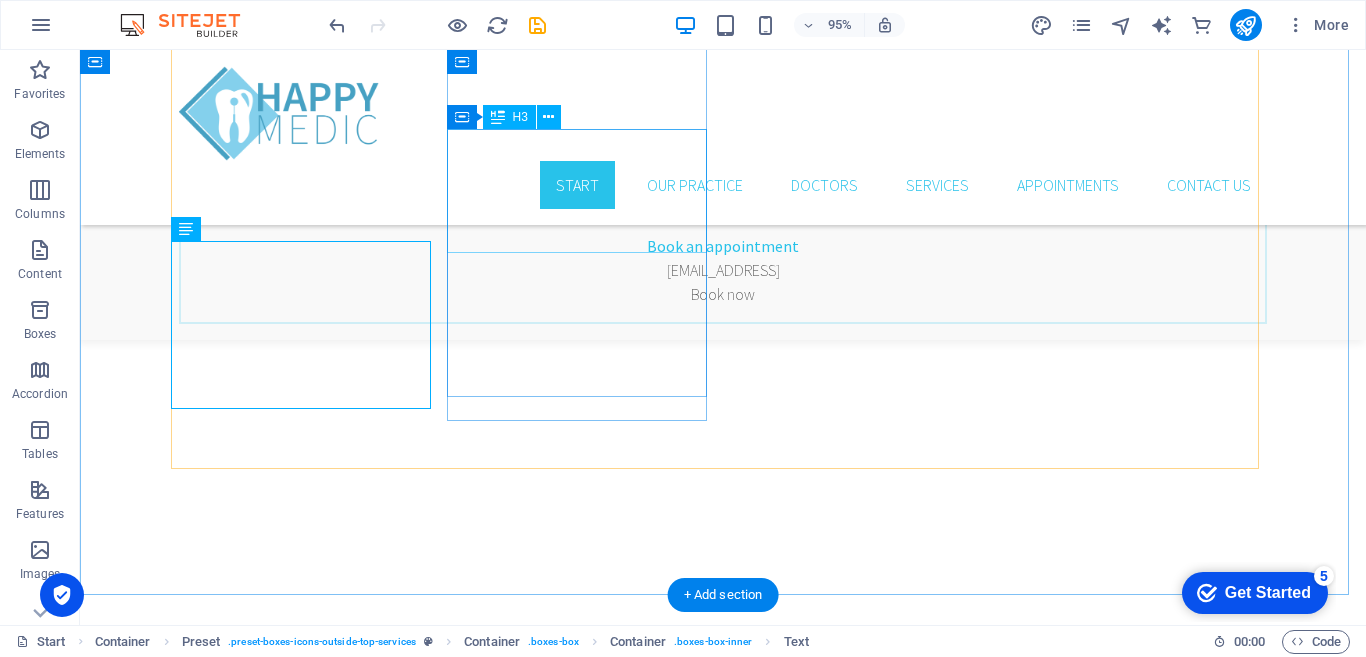 scroll, scrollTop: 835, scrollLeft: 0, axis: vertical 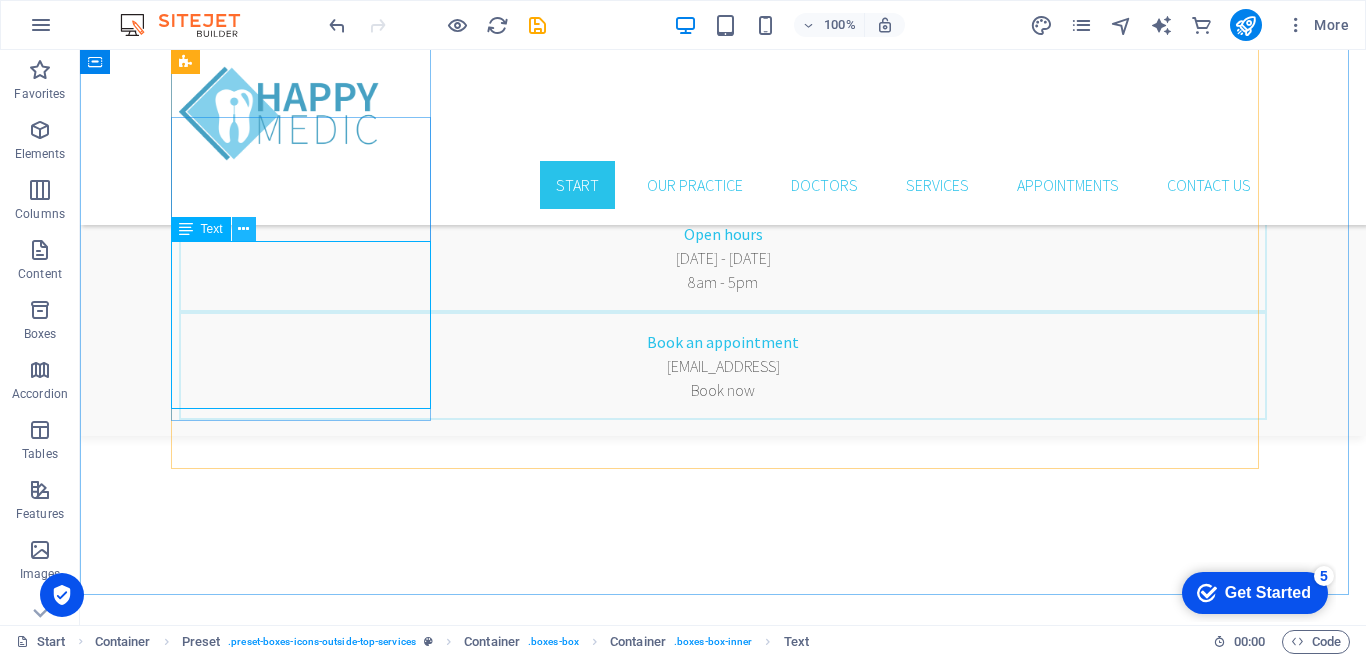 click at bounding box center (243, 229) 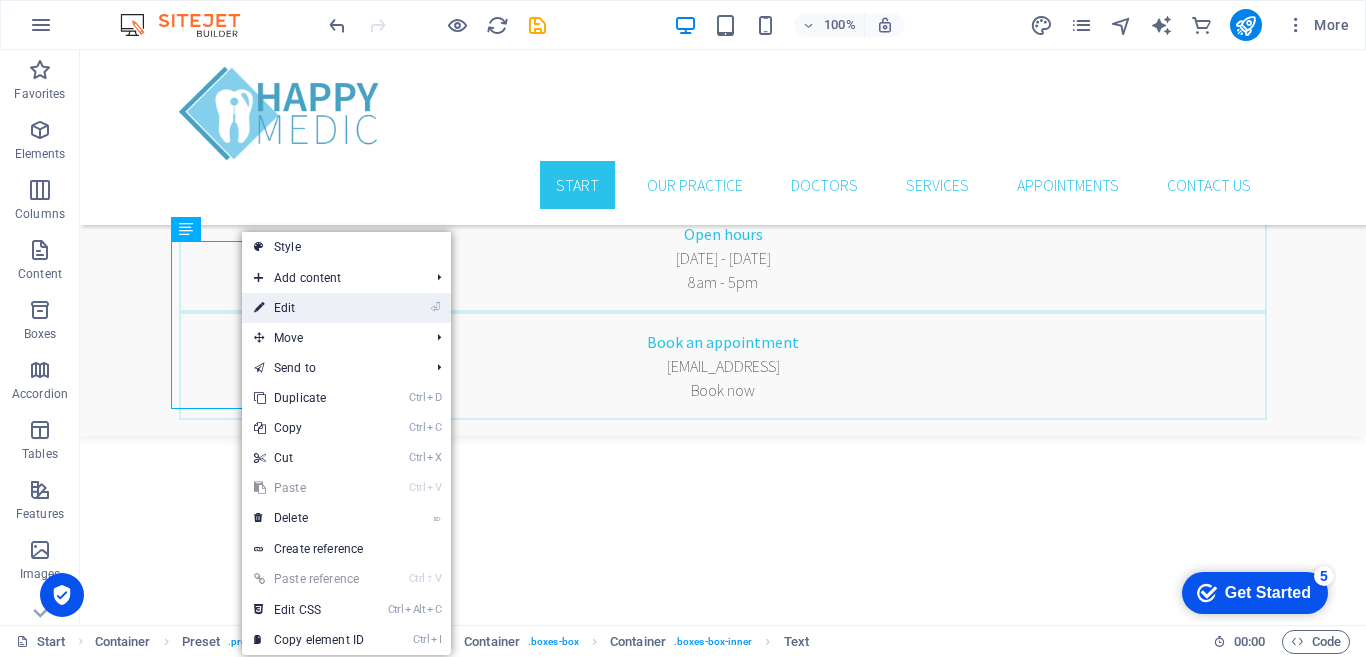 click on "⏎  Edit" at bounding box center [309, 308] 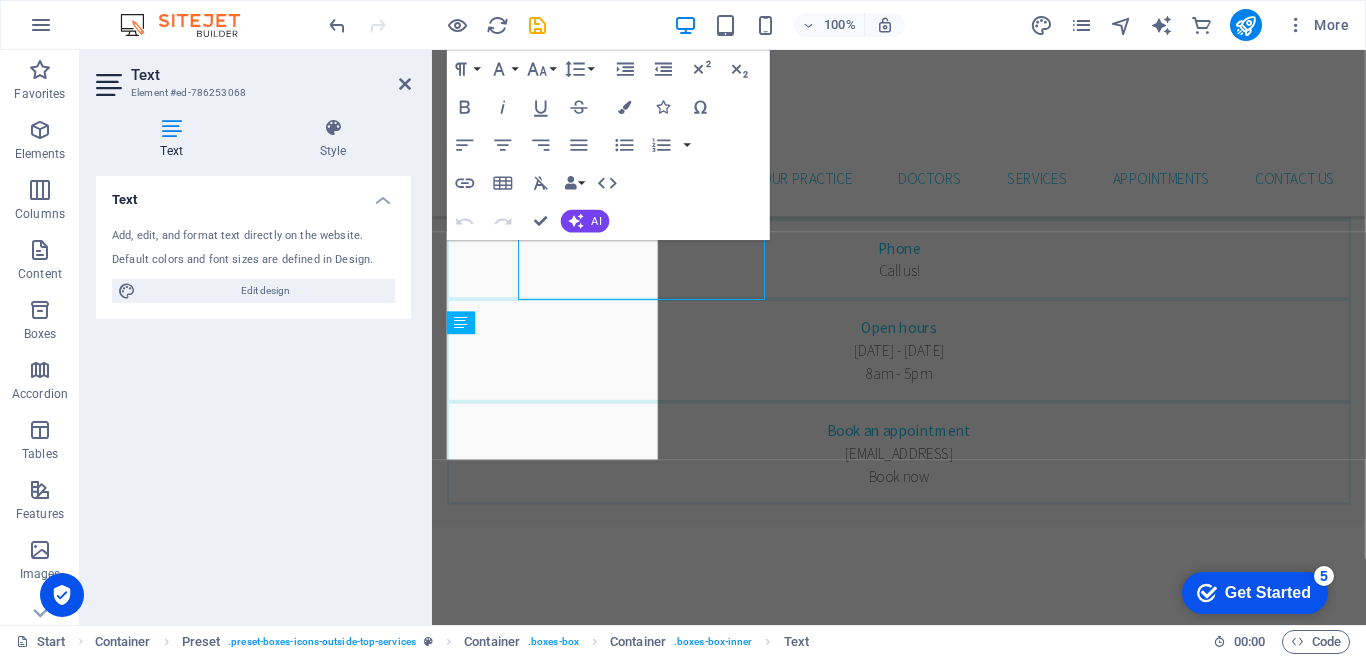 scroll, scrollTop: 931, scrollLeft: 0, axis: vertical 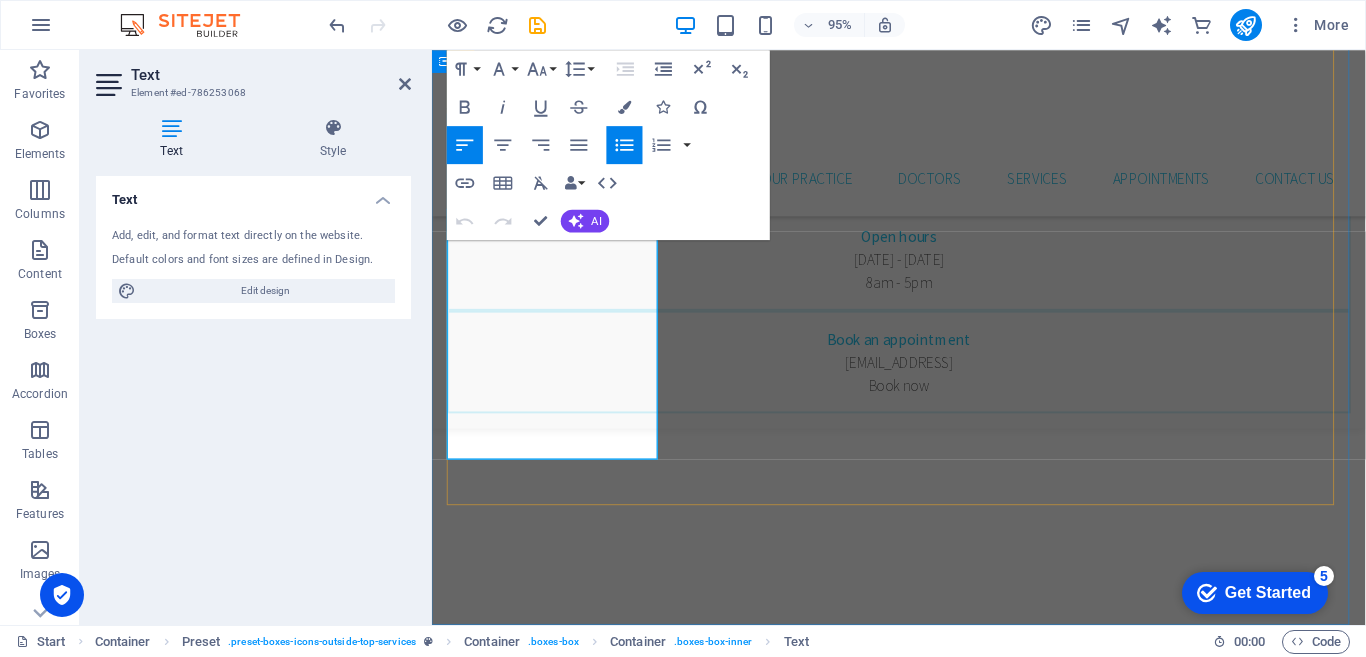 drag, startPoint x: 603, startPoint y: 469, endPoint x: 464, endPoint y: 465, distance: 139.05754 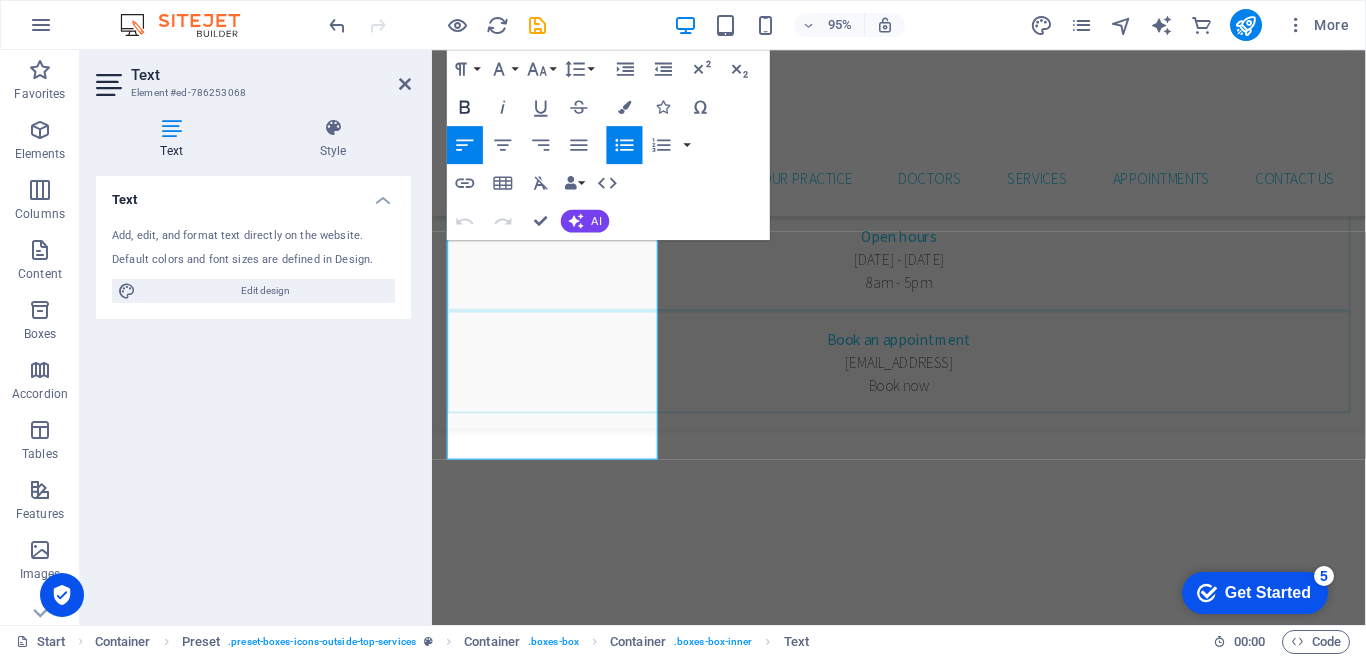 click 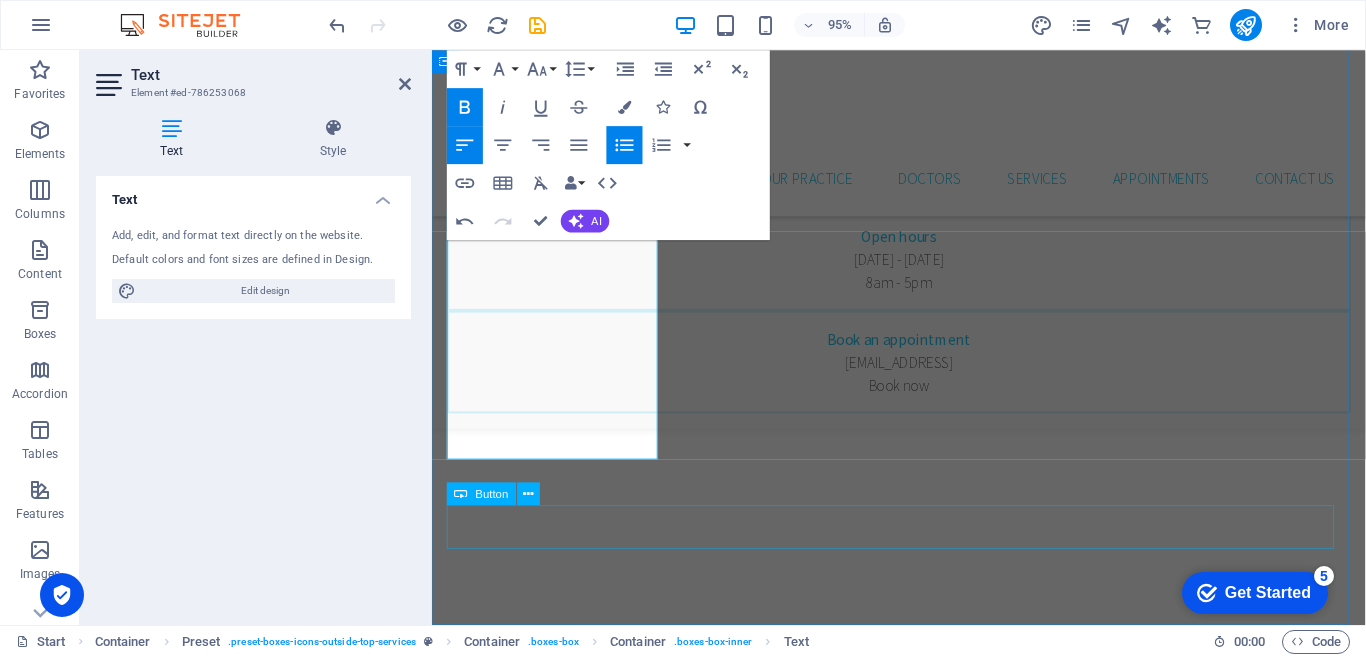 click on "All Dental Services" at bounding box center (923, 2455) 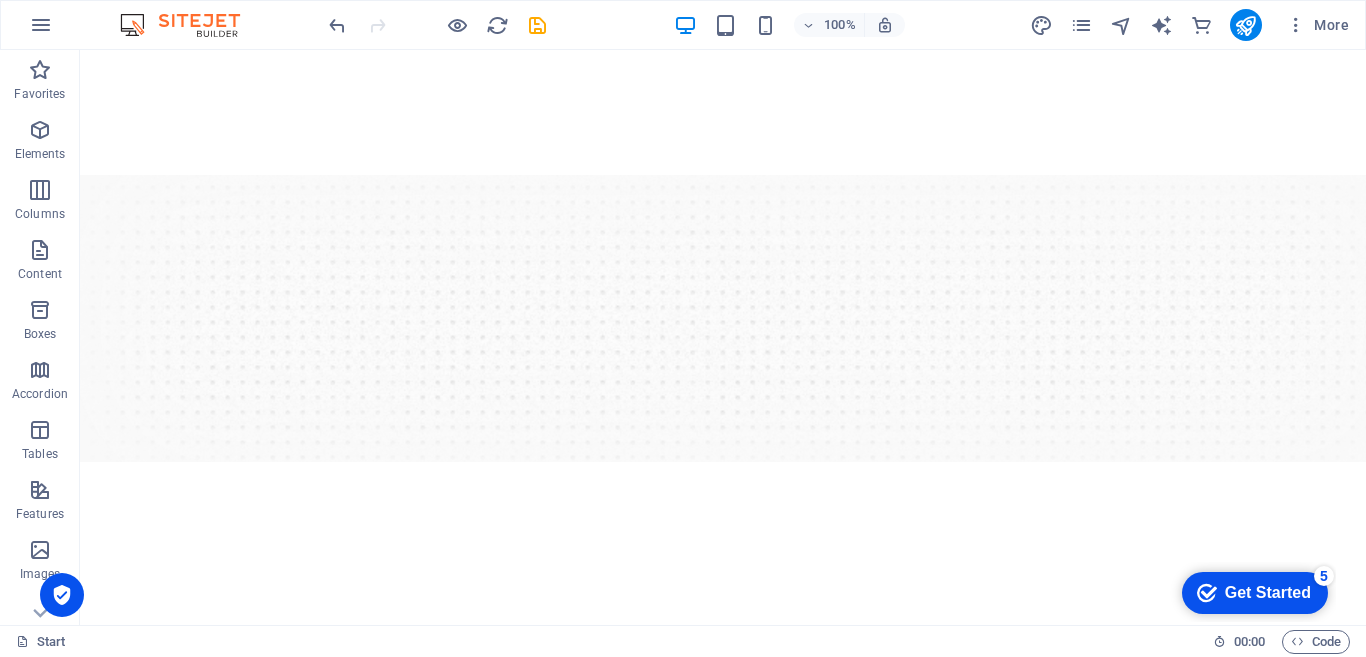 scroll, scrollTop: 185, scrollLeft: 0, axis: vertical 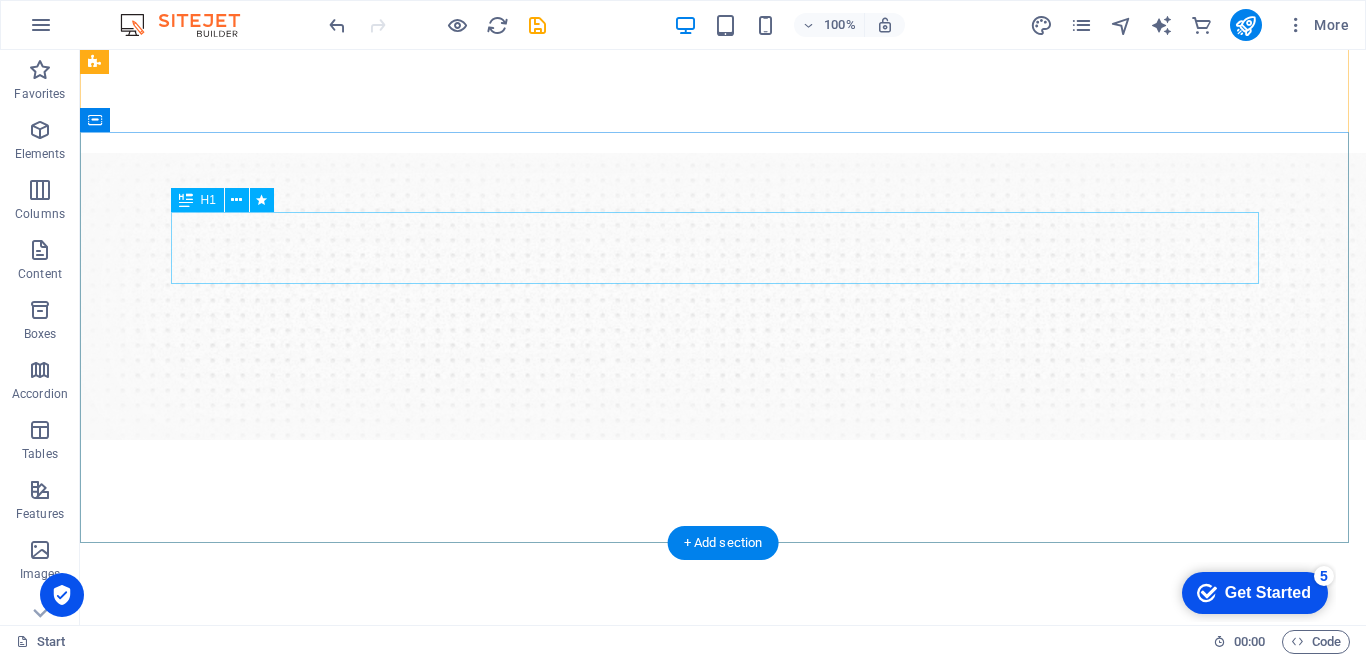 click on "Enhance Your Smile" at bounding box center [723, 1250] 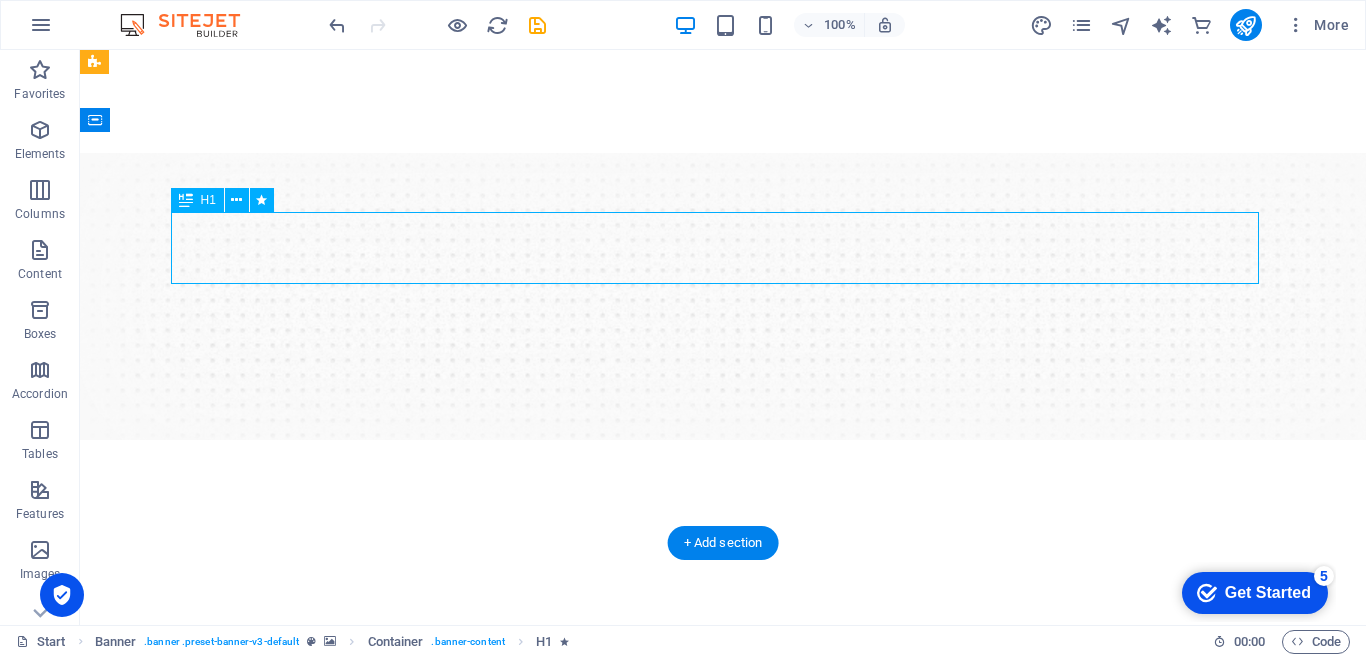 click on "Enhance Your Smile" at bounding box center (723, 1250) 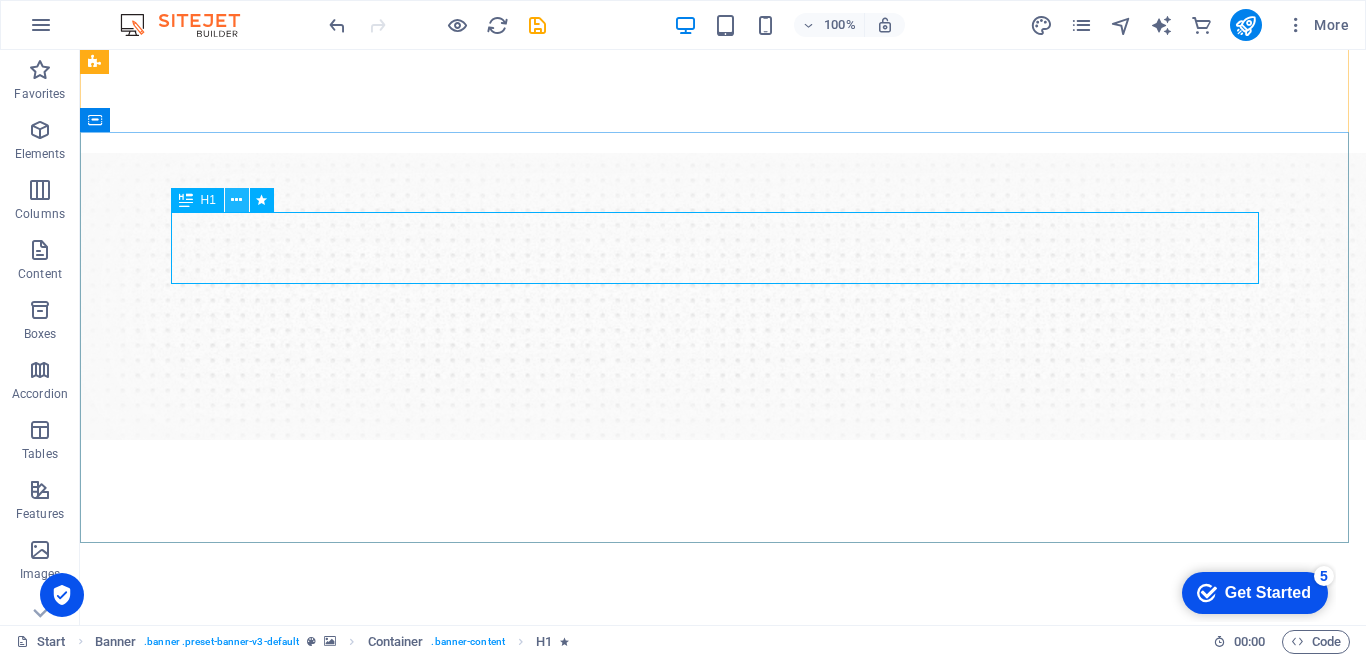 click at bounding box center [236, 200] 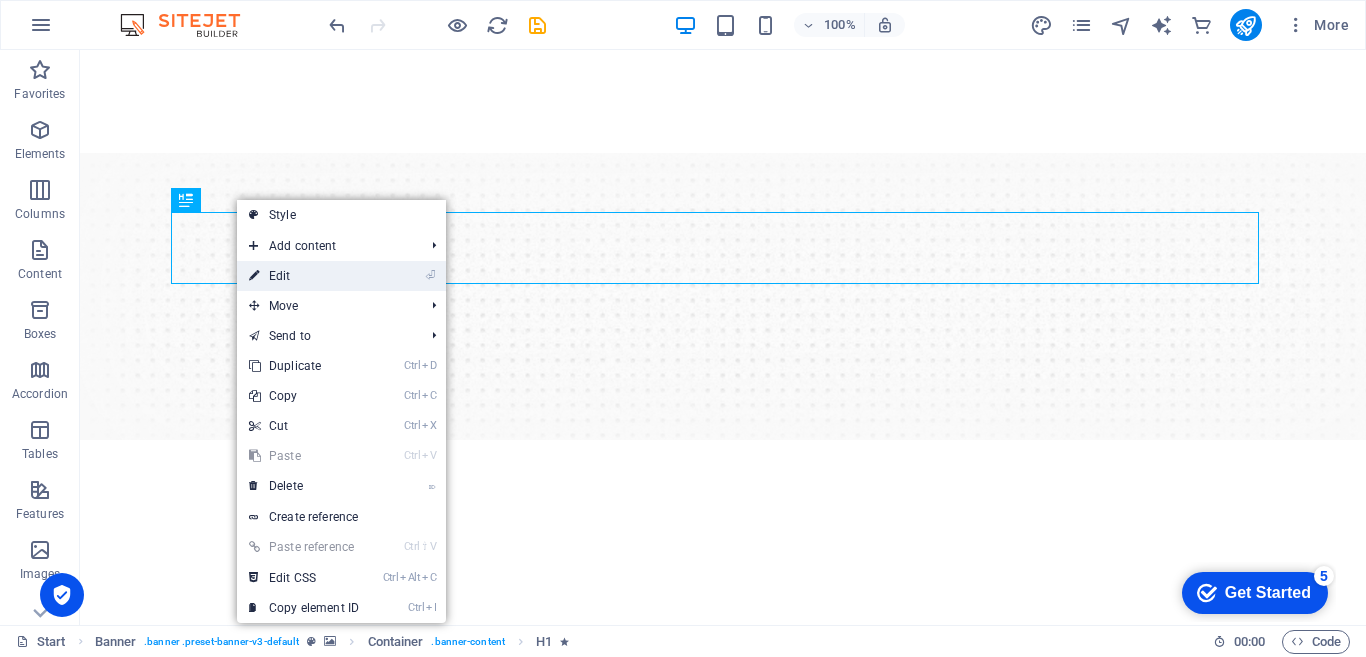 click on "⏎  Edit" at bounding box center [304, 276] 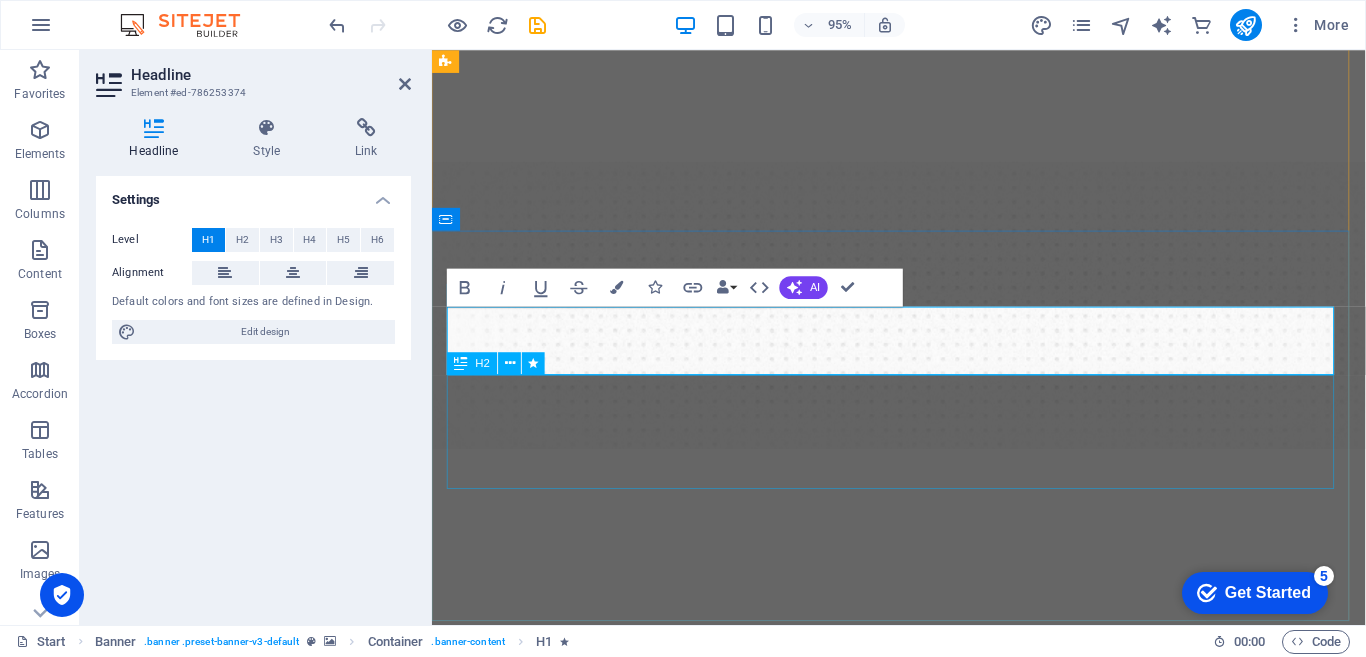 scroll, scrollTop: 0, scrollLeft: 7, axis: horizontal 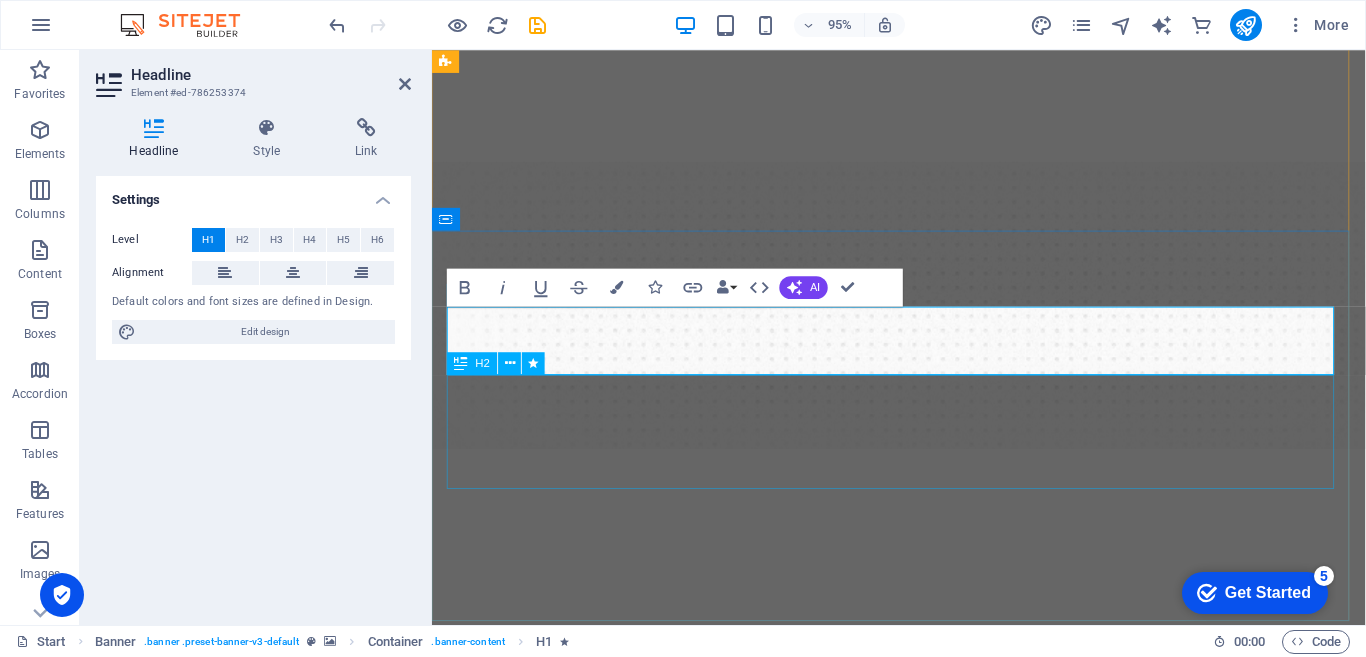 click on "New patients can now book an appointment immediately online!" at bounding box center (923, 1327) 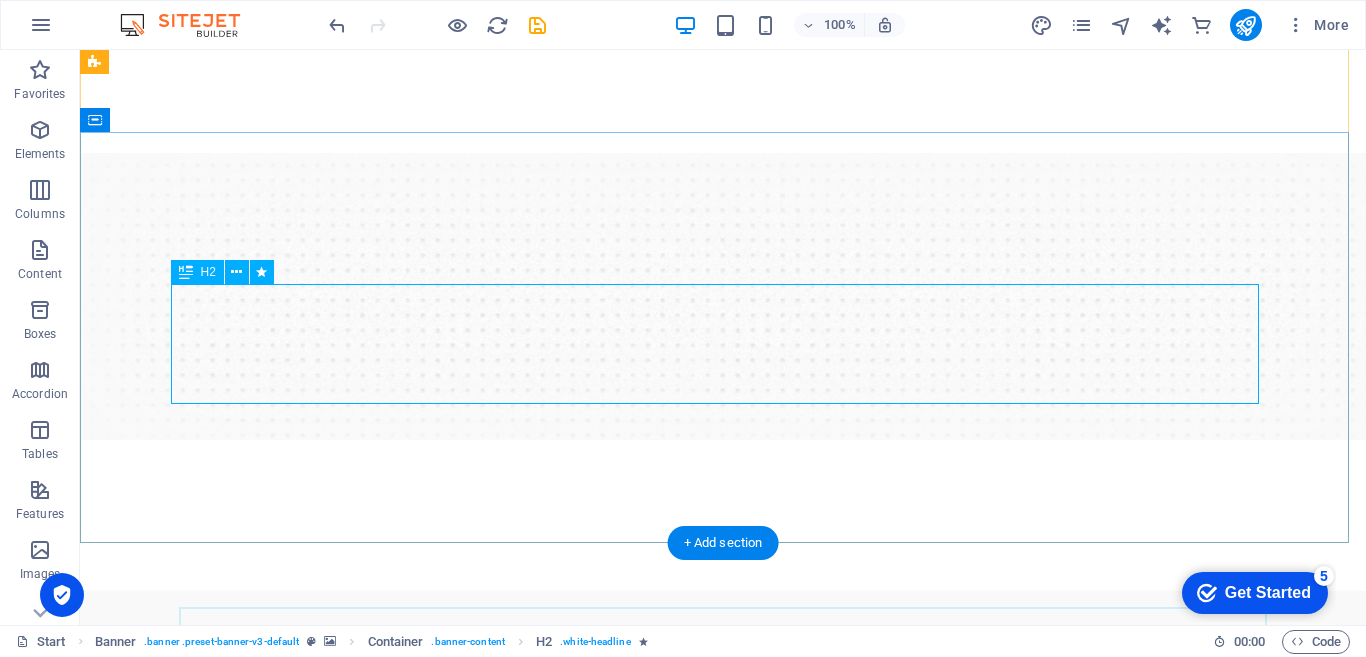 click on "New patients can now book an appointment immediately online!" at bounding box center (723, 1219) 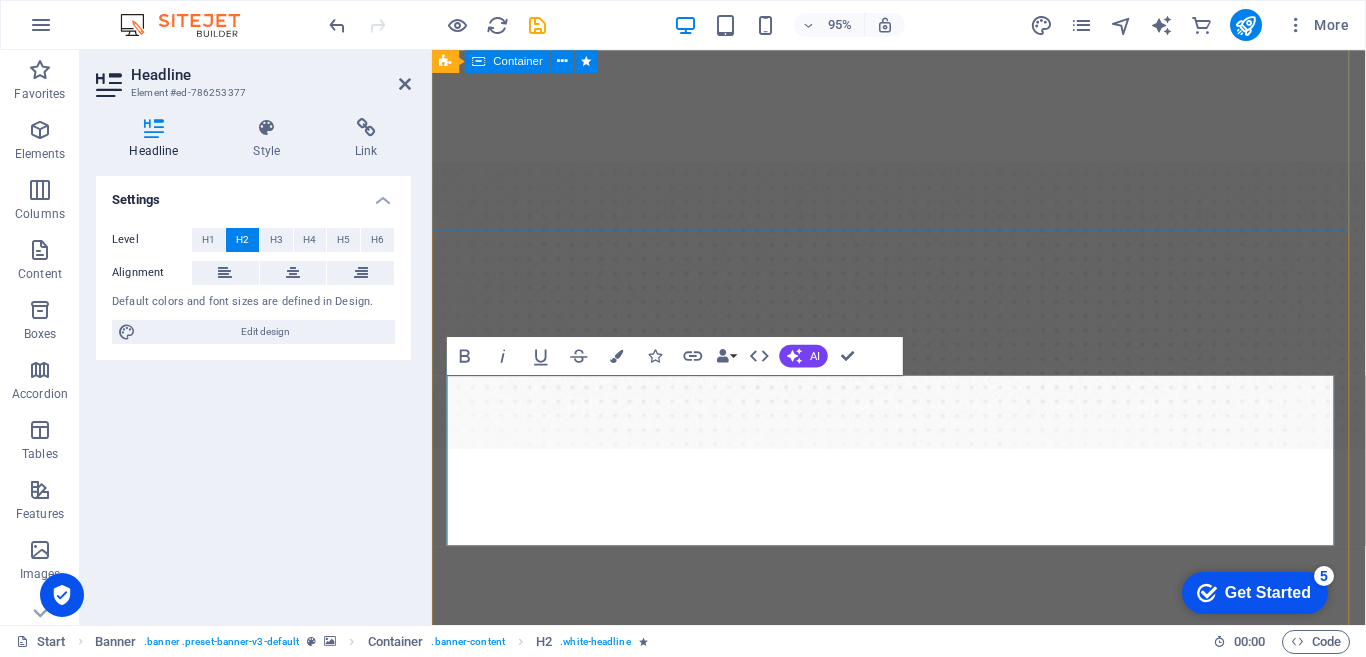scroll, scrollTop: 670, scrollLeft: 5, axis: both 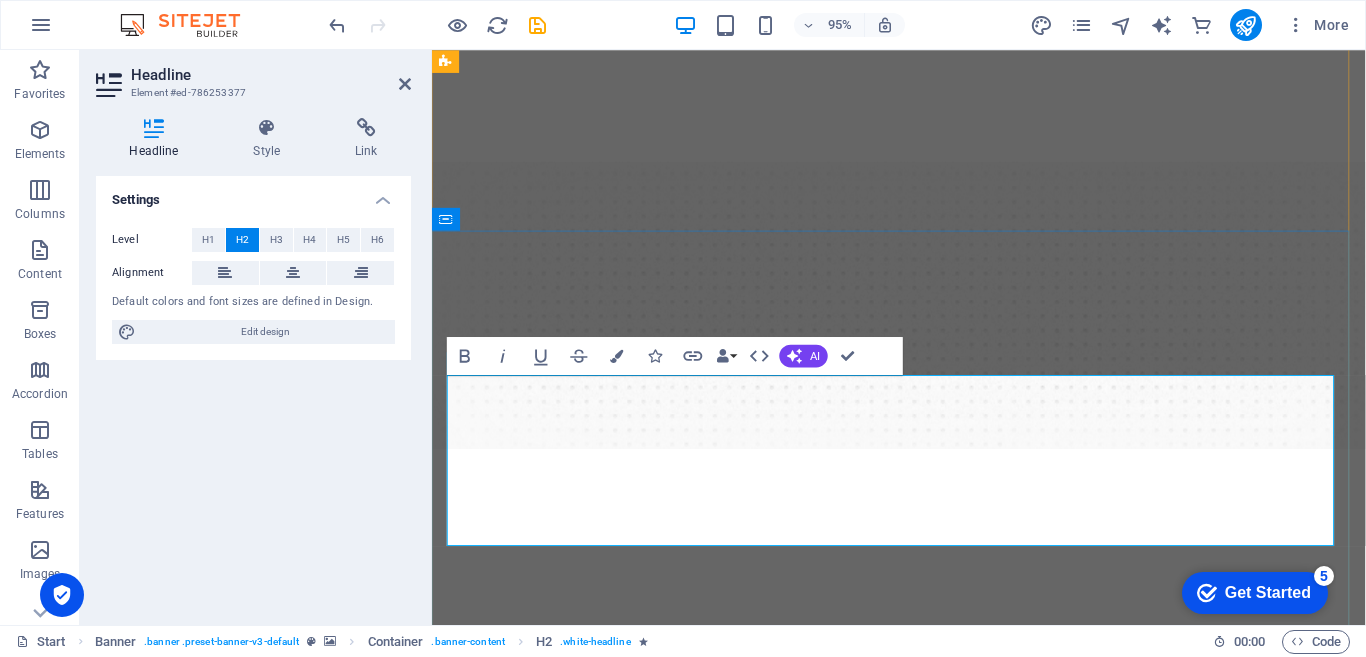 click on "Infrastructure for Business in [GEOGRAPHIC_DATA] Trusted by Industry Leaders" at bounding box center (764, 1477) 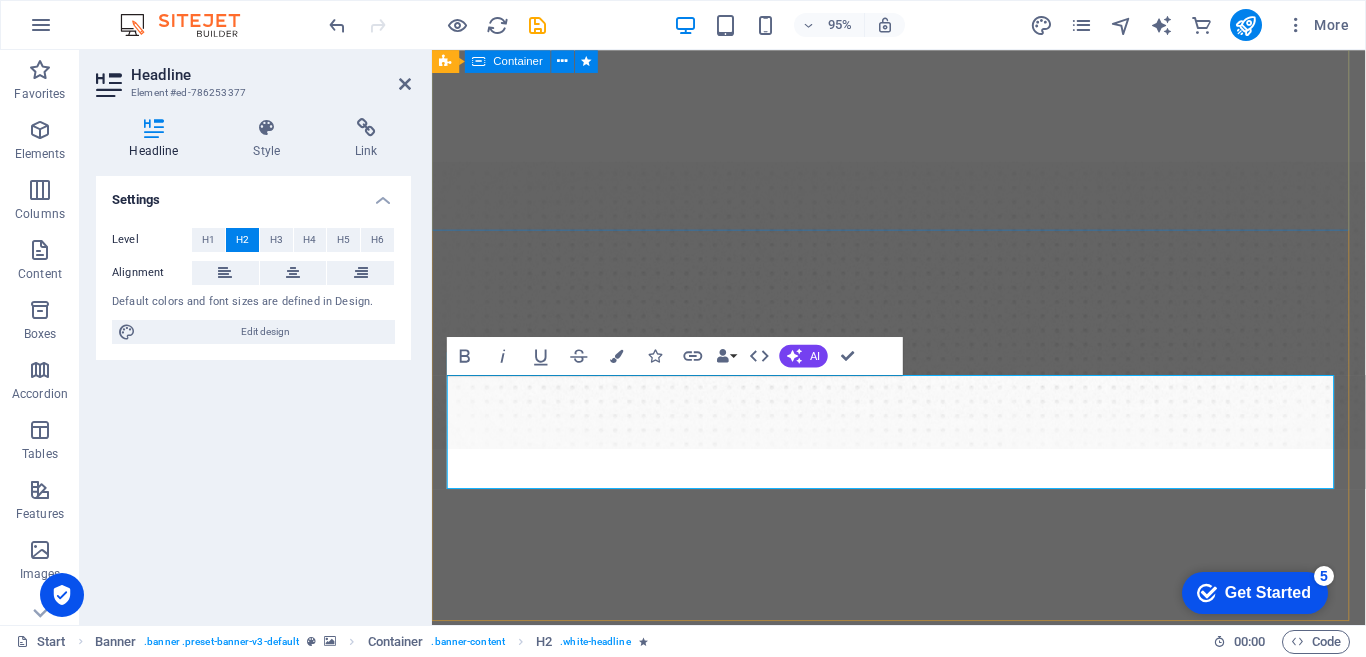 click on "Address   Phone Call us! Open hours [DATE] - [DATE] 8am - 5pm Book an appointment [EMAIL_ADDRESS] Book now" at bounding box center [923, 907] 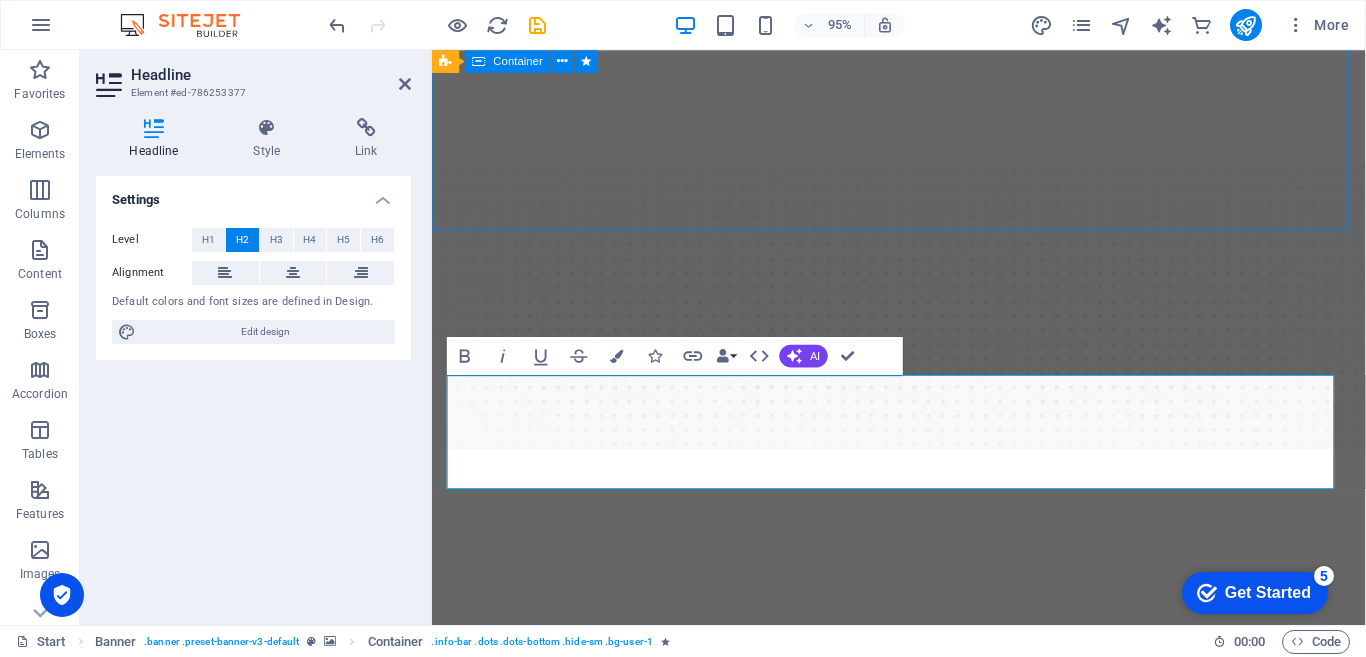 click on "Address   Phone Call us! Open hours [DATE] - [DATE] 8am - 5pm Book an appointment [EMAIL_ADDRESS] Book now Next-Level IT Infrastructure for Business in [GEOGRAPHIC_DATA] Trusted by Industry Leaders Infrastructure for Business in [GEOGRAPHIC_DATA] Trusted by Industry Leaders Book an appointment Our Services" at bounding box center [923, 1171] 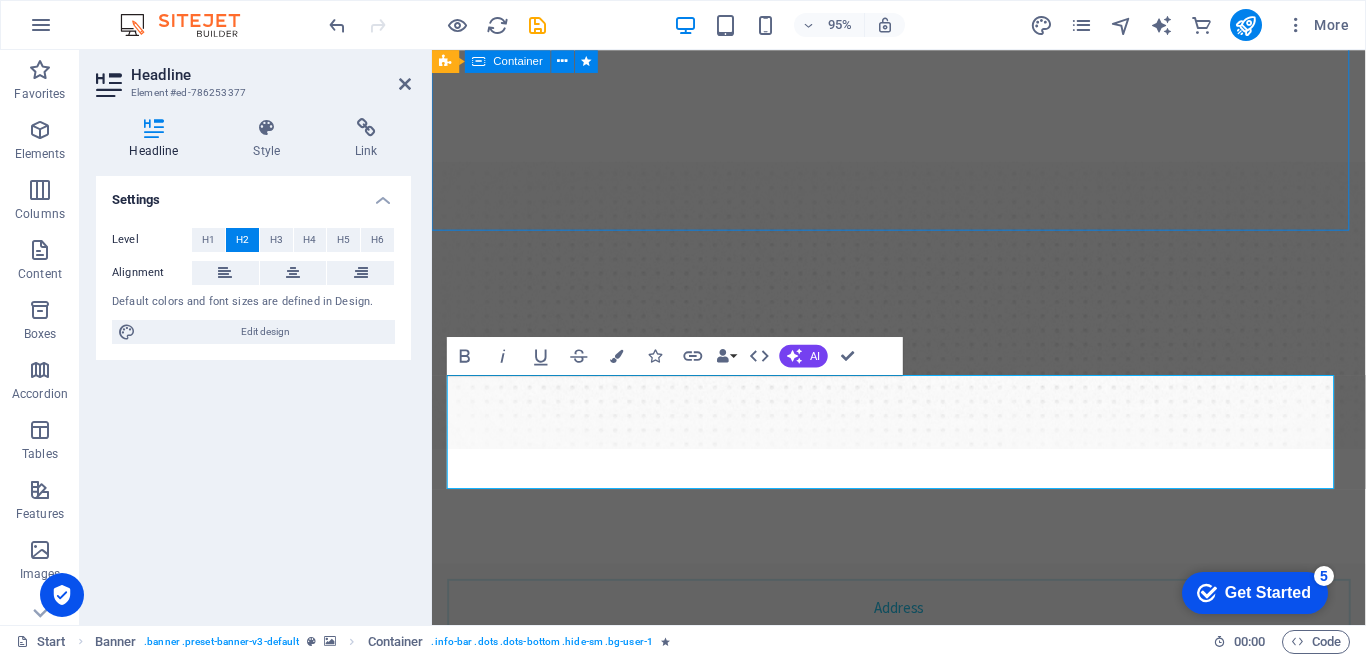 select on "vh" 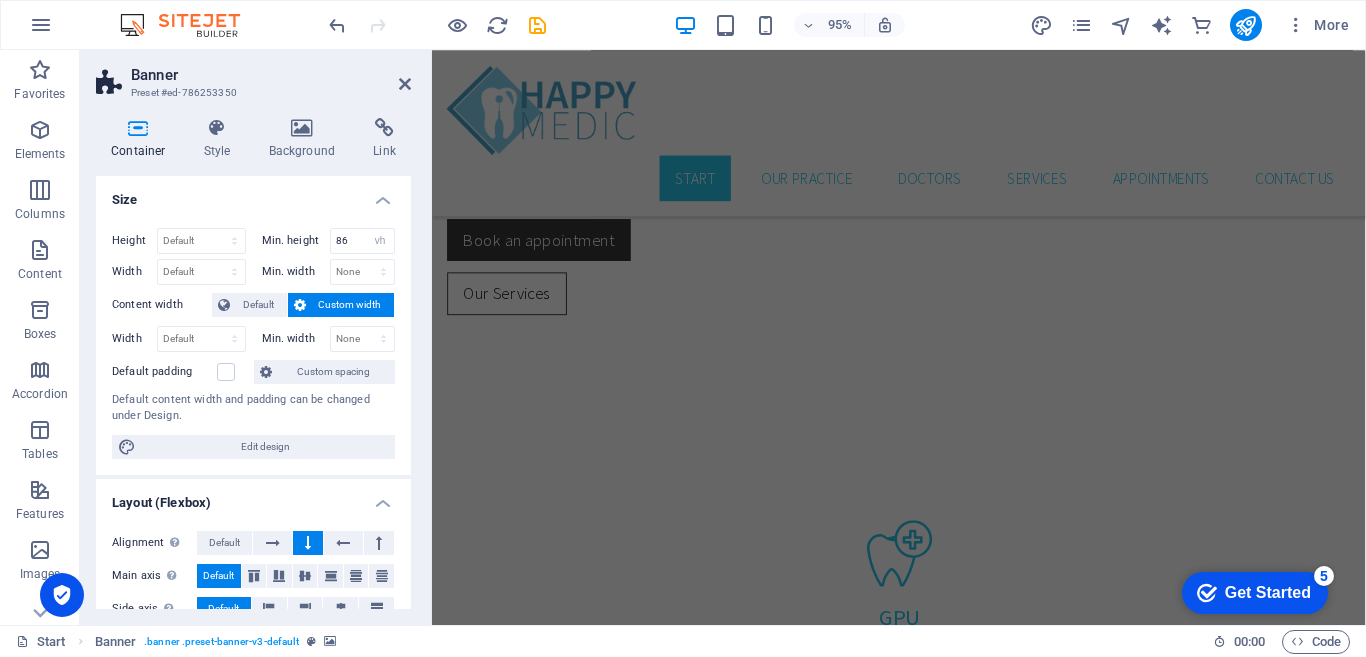 scroll, scrollTop: 1509, scrollLeft: 0, axis: vertical 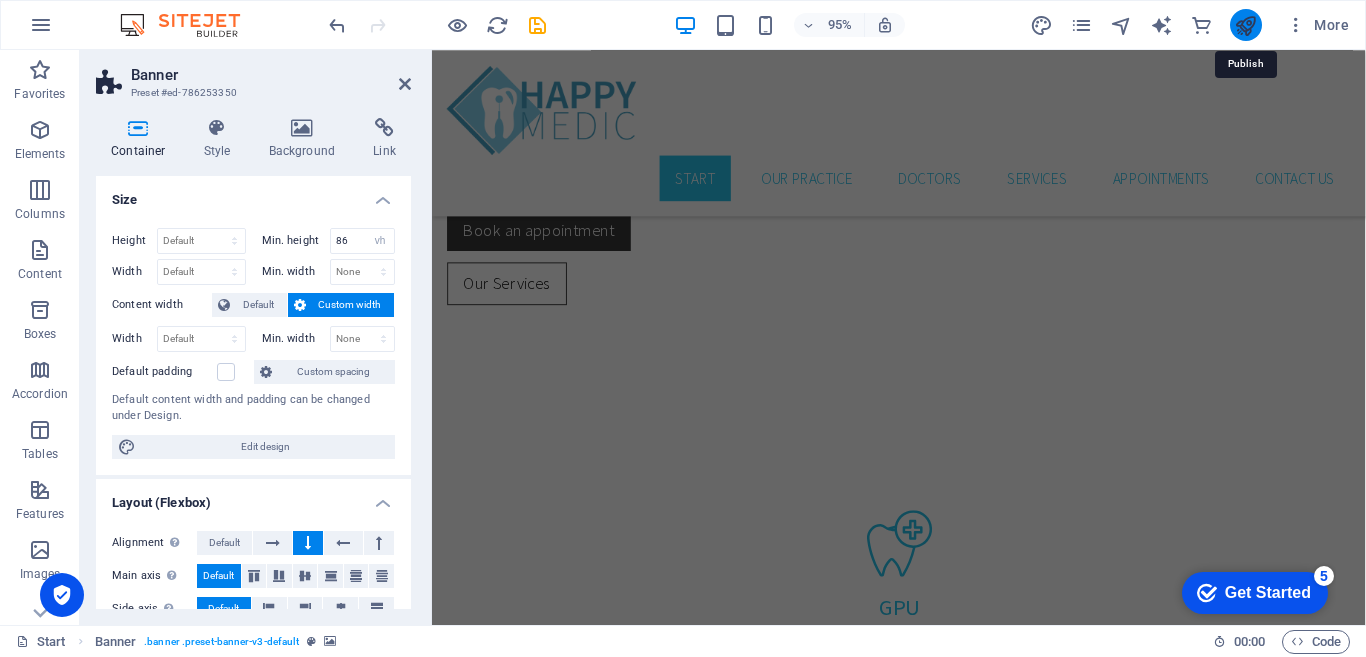 click at bounding box center [1245, 25] 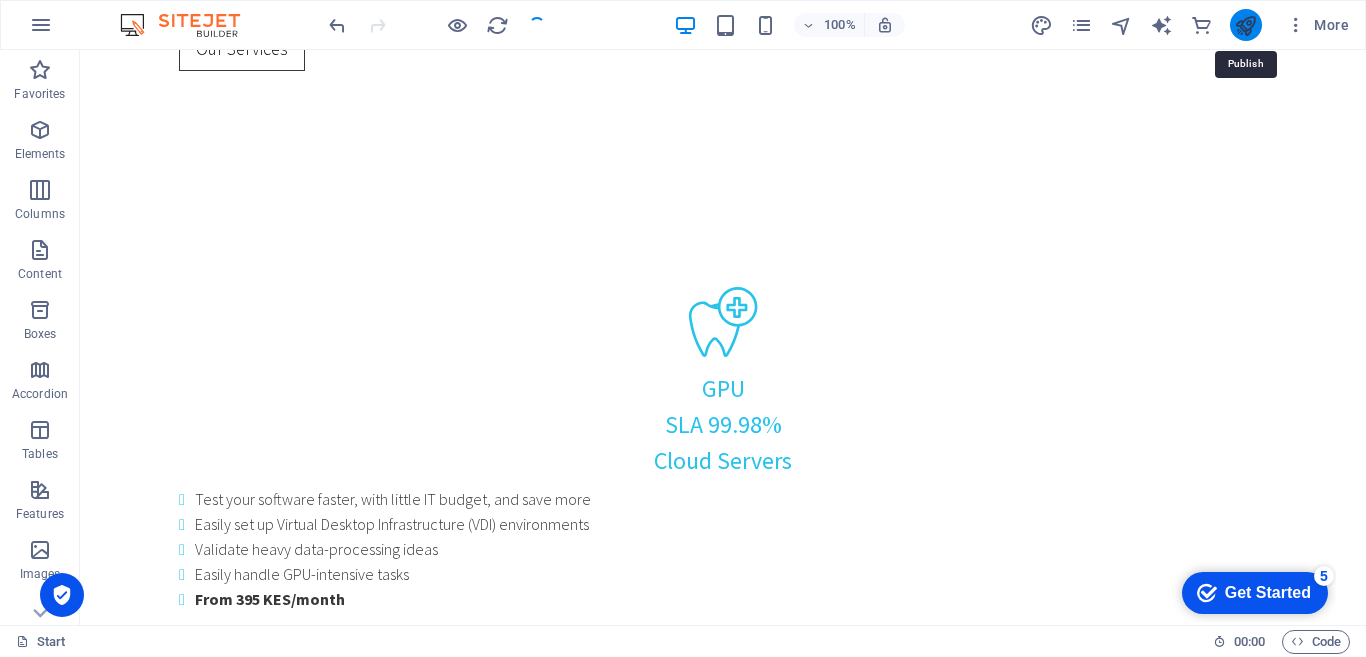 scroll, scrollTop: 115, scrollLeft: 0, axis: vertical 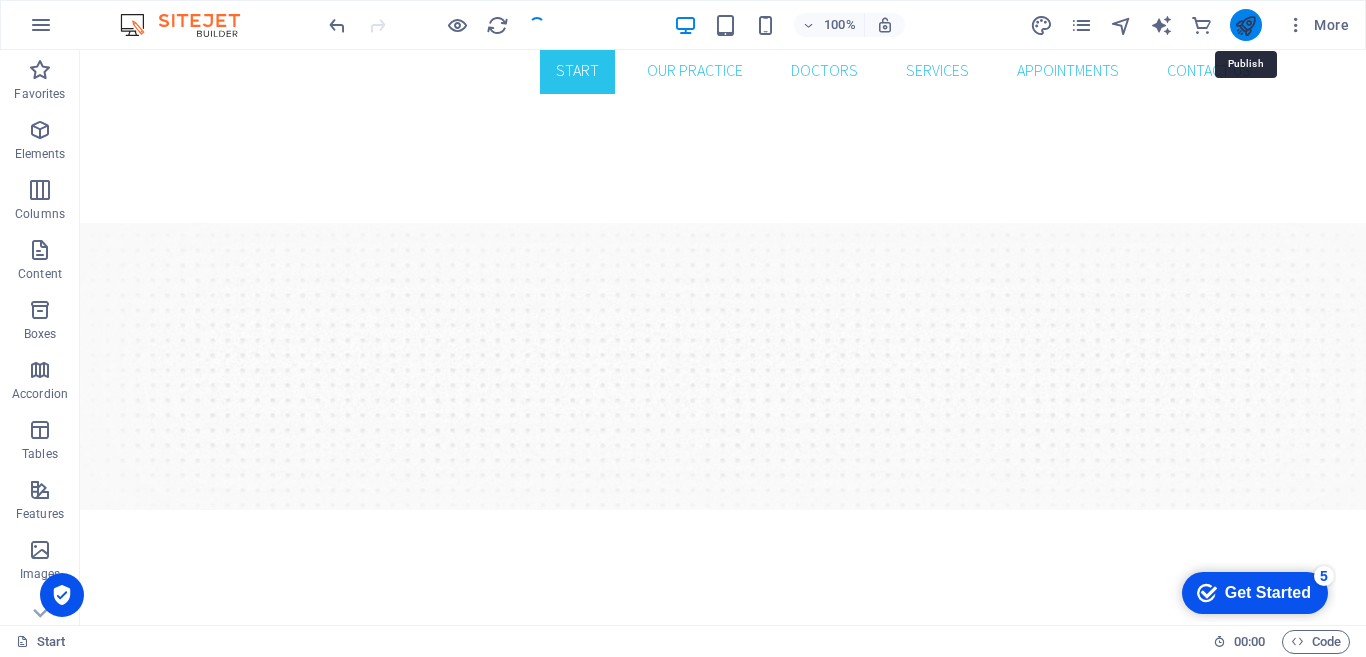 click at bounding box center (1245, 25) 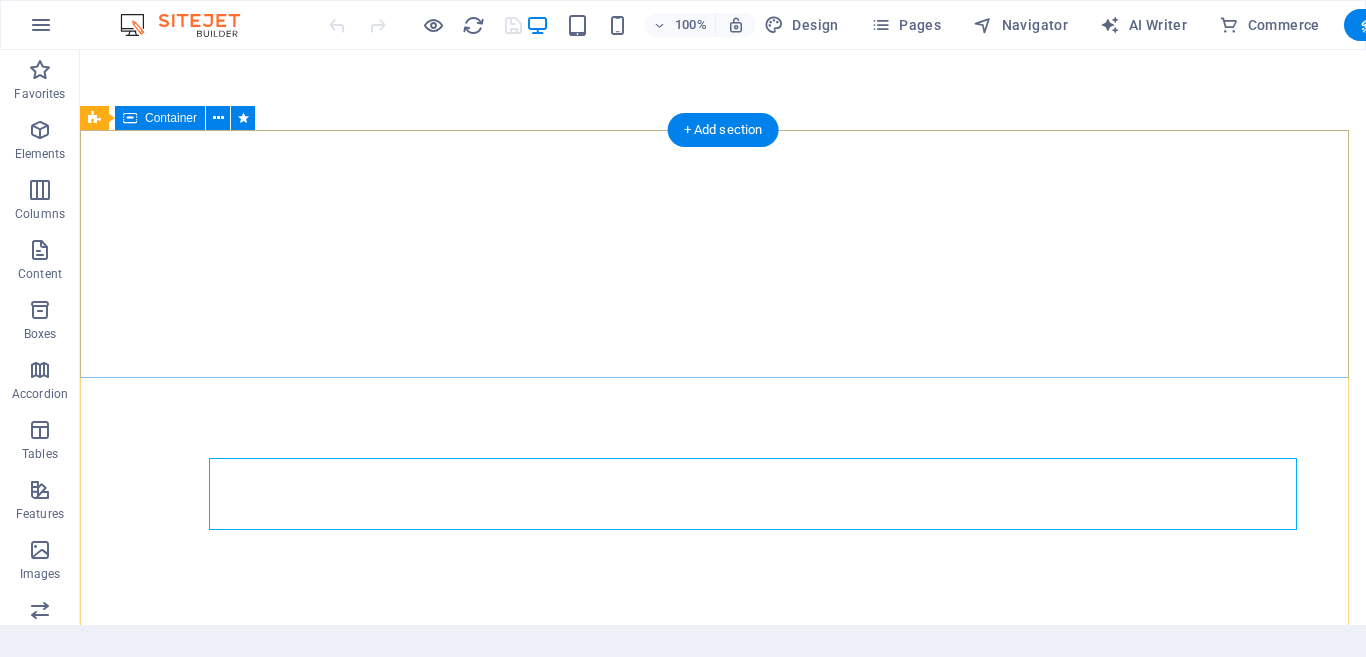 scroll, scrollTop: 0, scrollLeft: 0, axis: both 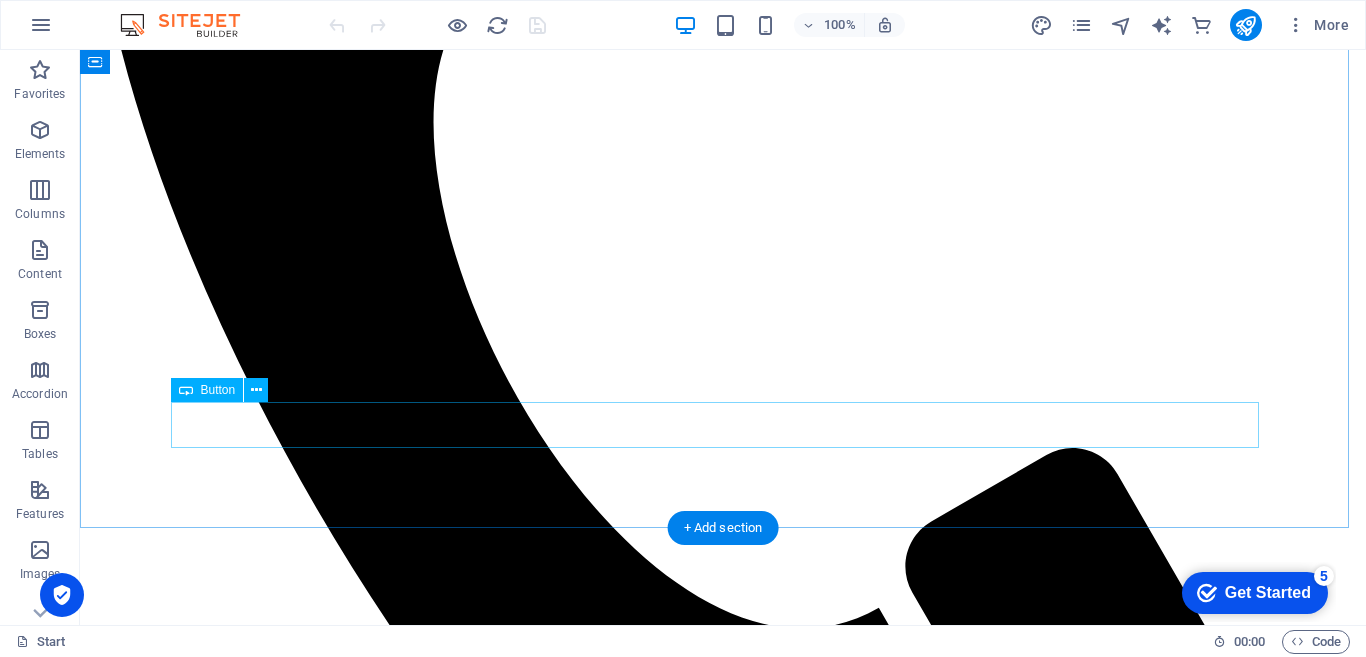 click on "All Dental Services" at bounding box center (723, 8045) 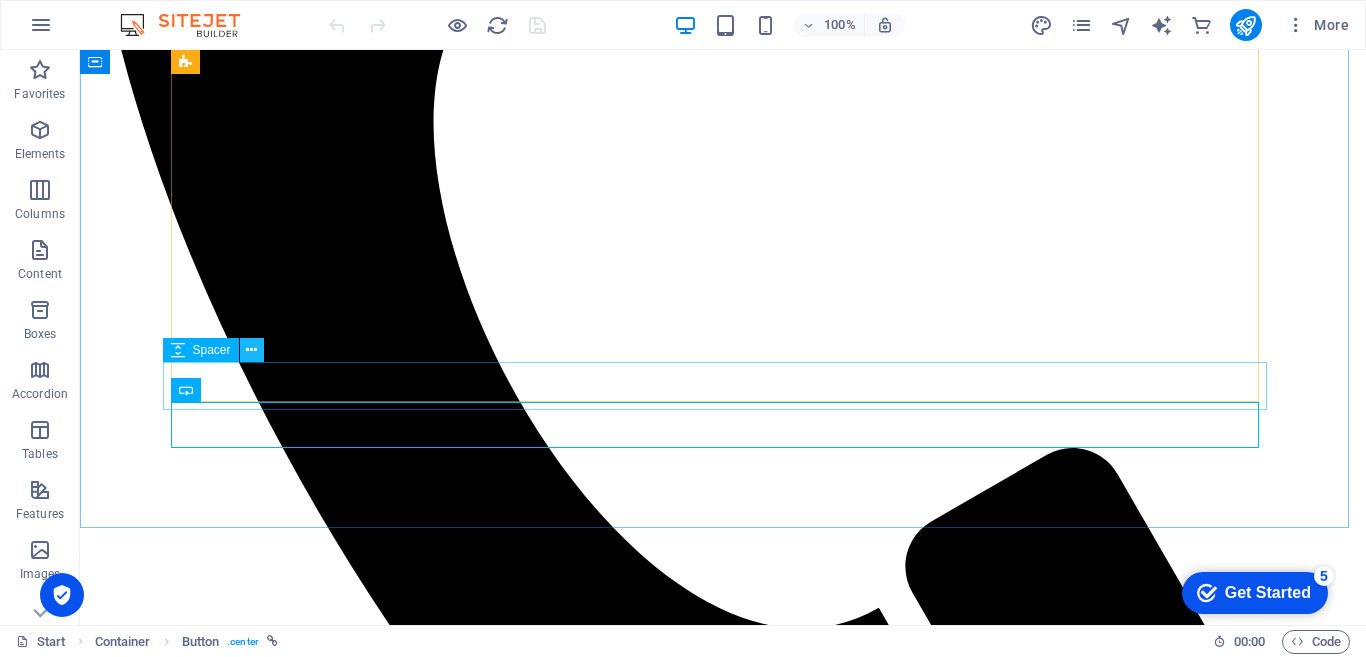 click at bounding box center (251, 350) 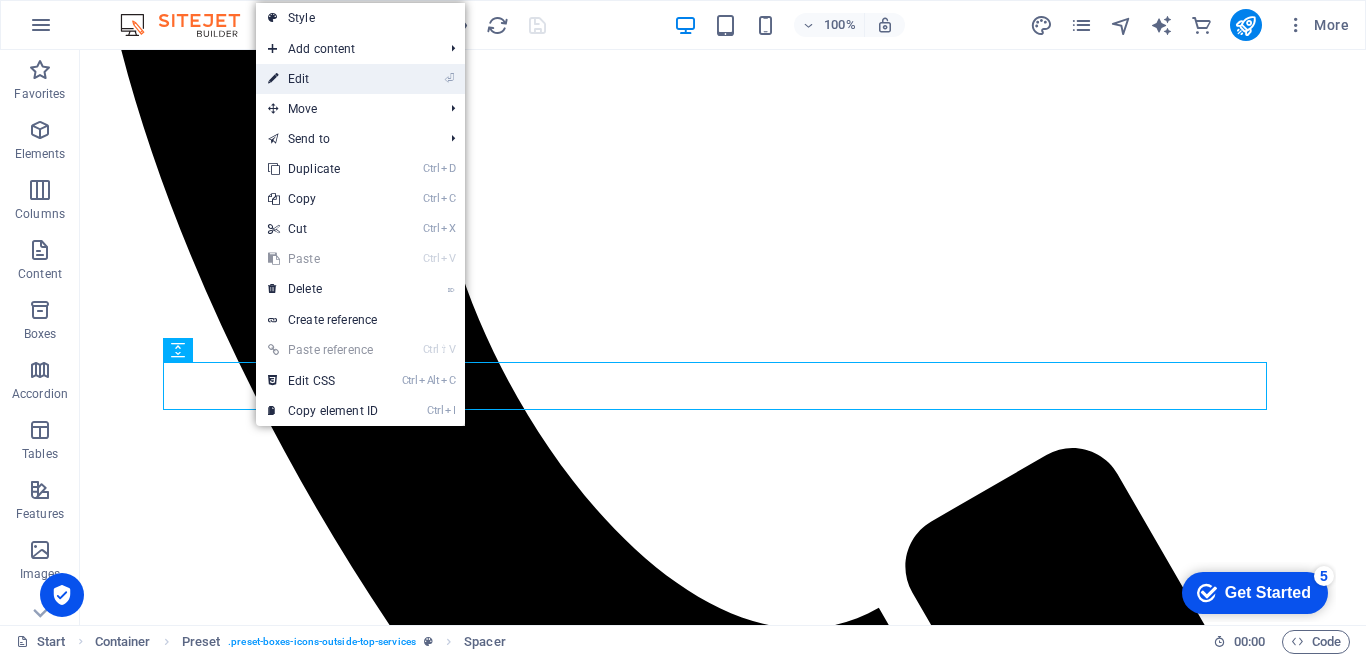 drag, startPoint x: 312, startPoint y: 82, endPoint x: 248, endPoint y: 482, distance: 405.08765 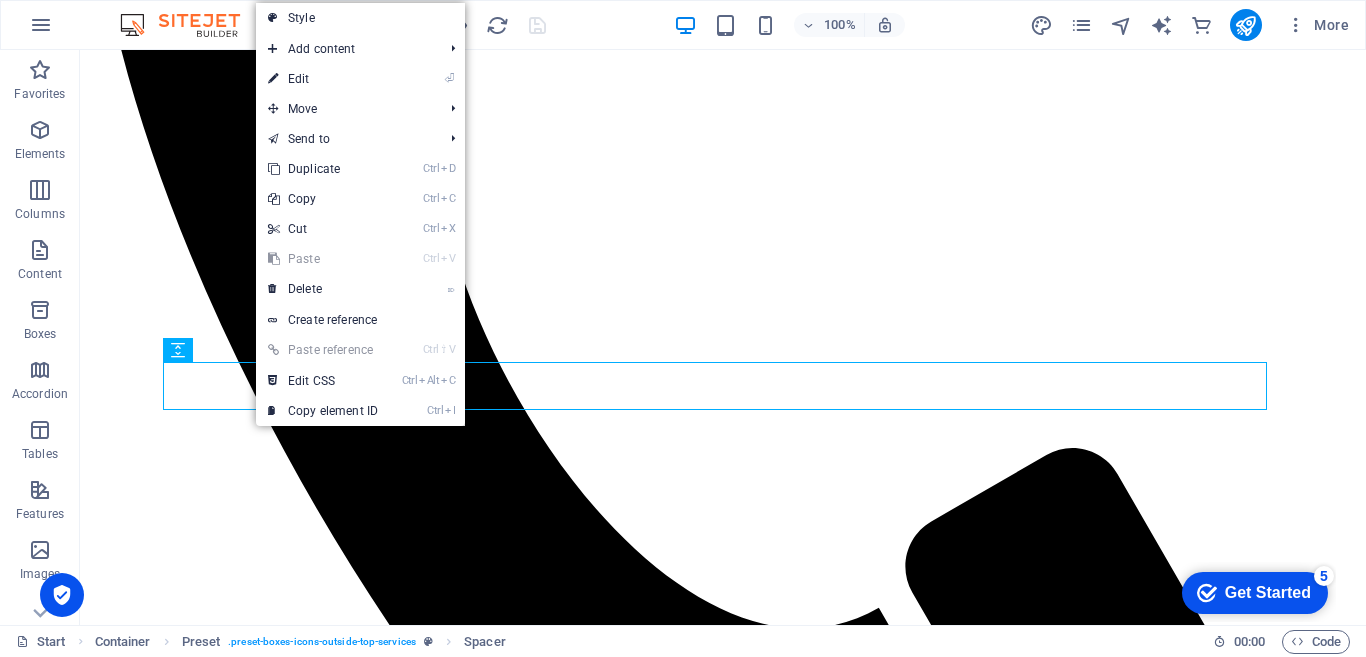select on "rem" 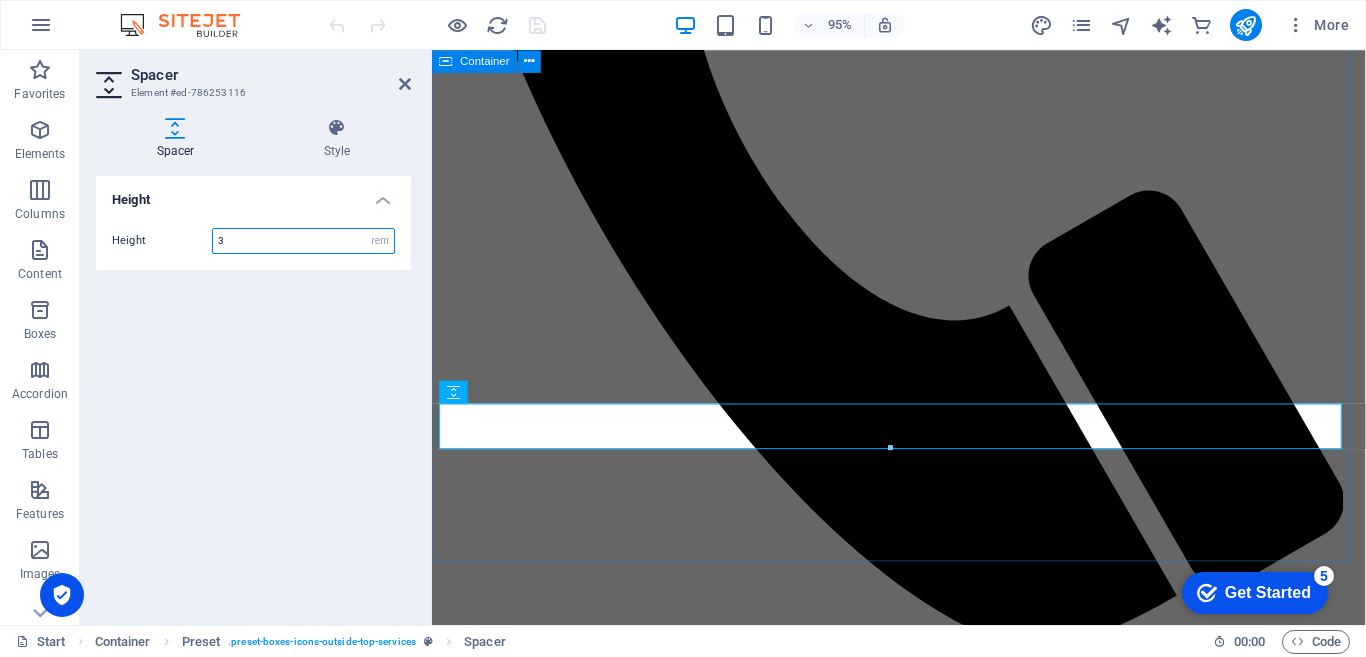 scroll, scrollTop: 998, scrollLeft: 0, axis: vertical 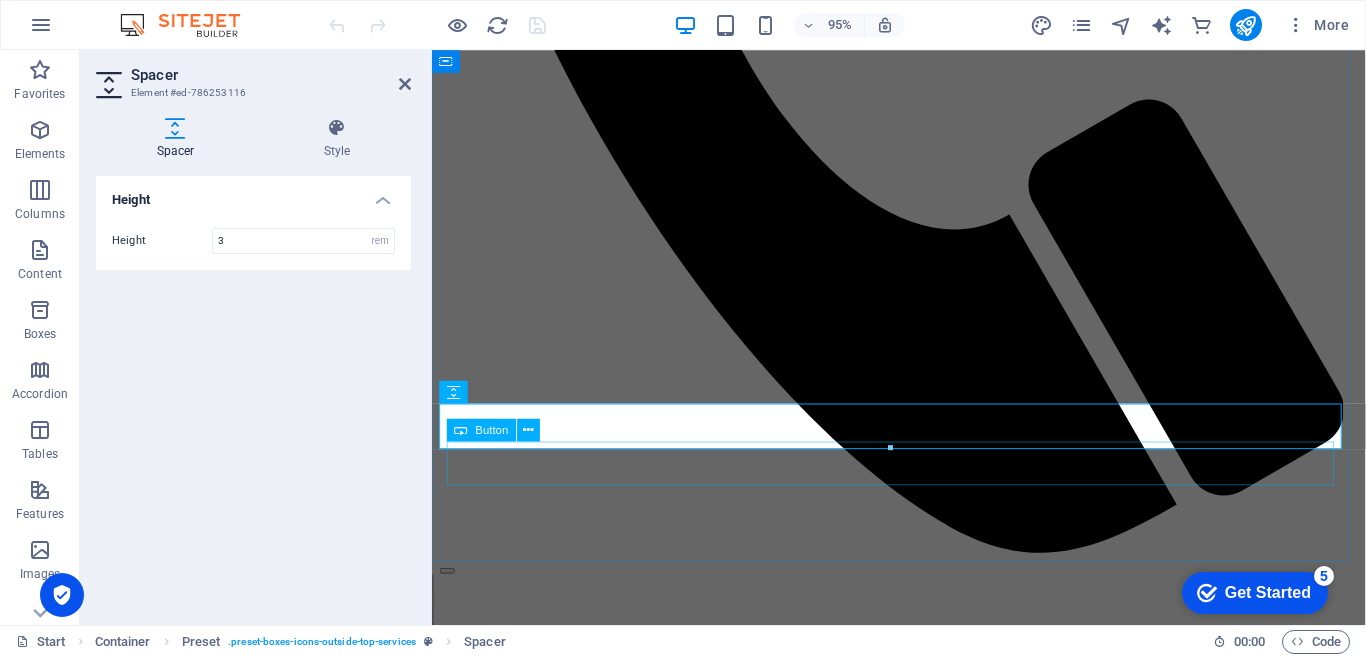 click on "All Dental Services" at bounding box center [923, 6569] 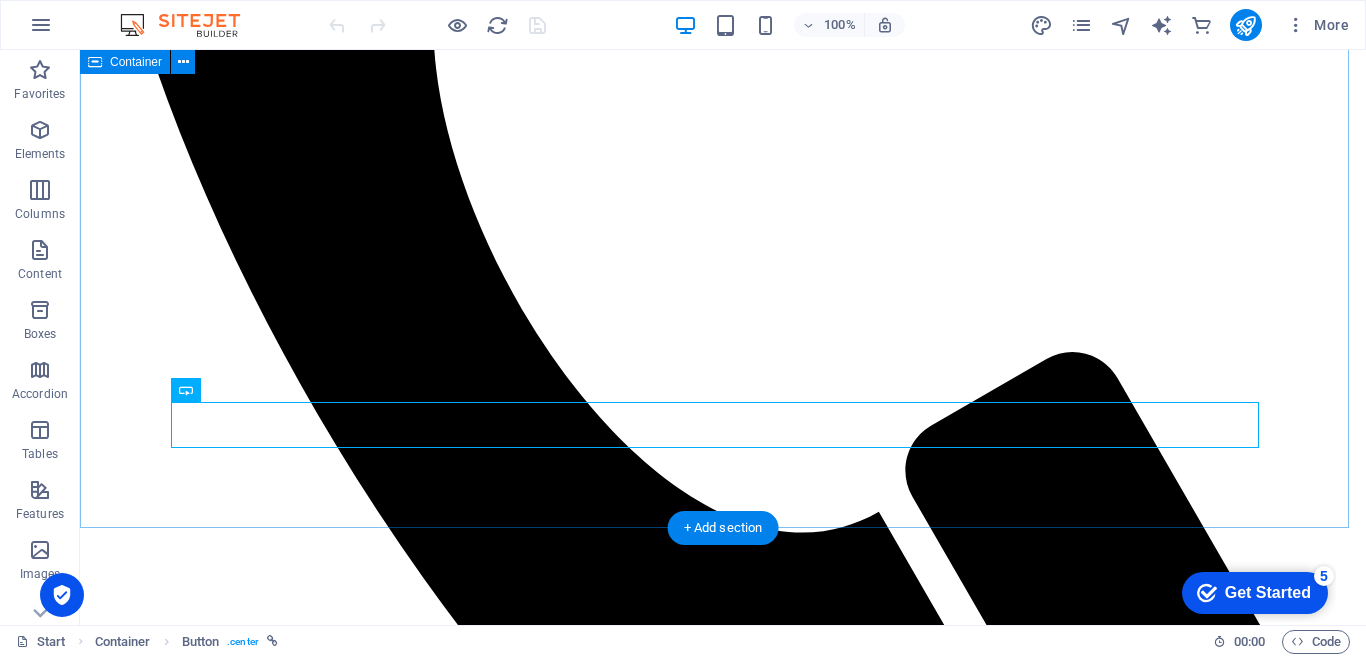scroll, scrollTop: 902, scrollLeft: 0, axis: vertical 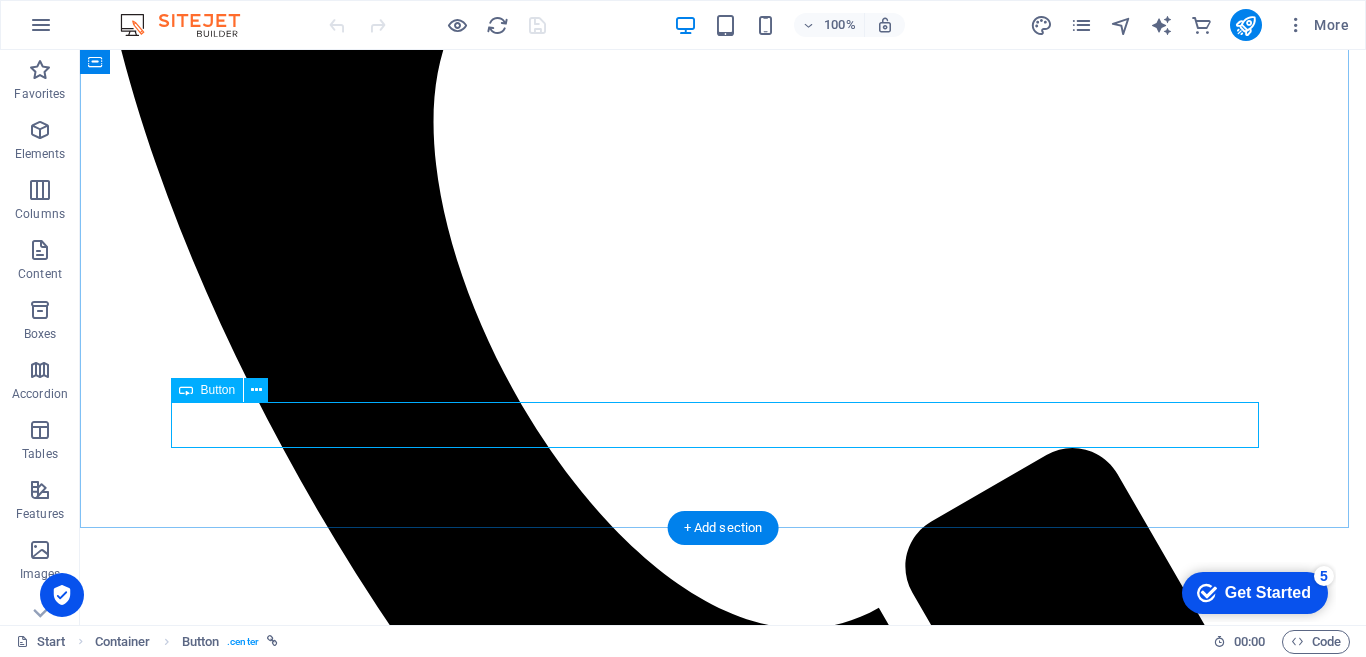click on "All Dental Services" at bounding box center (723, 8172) 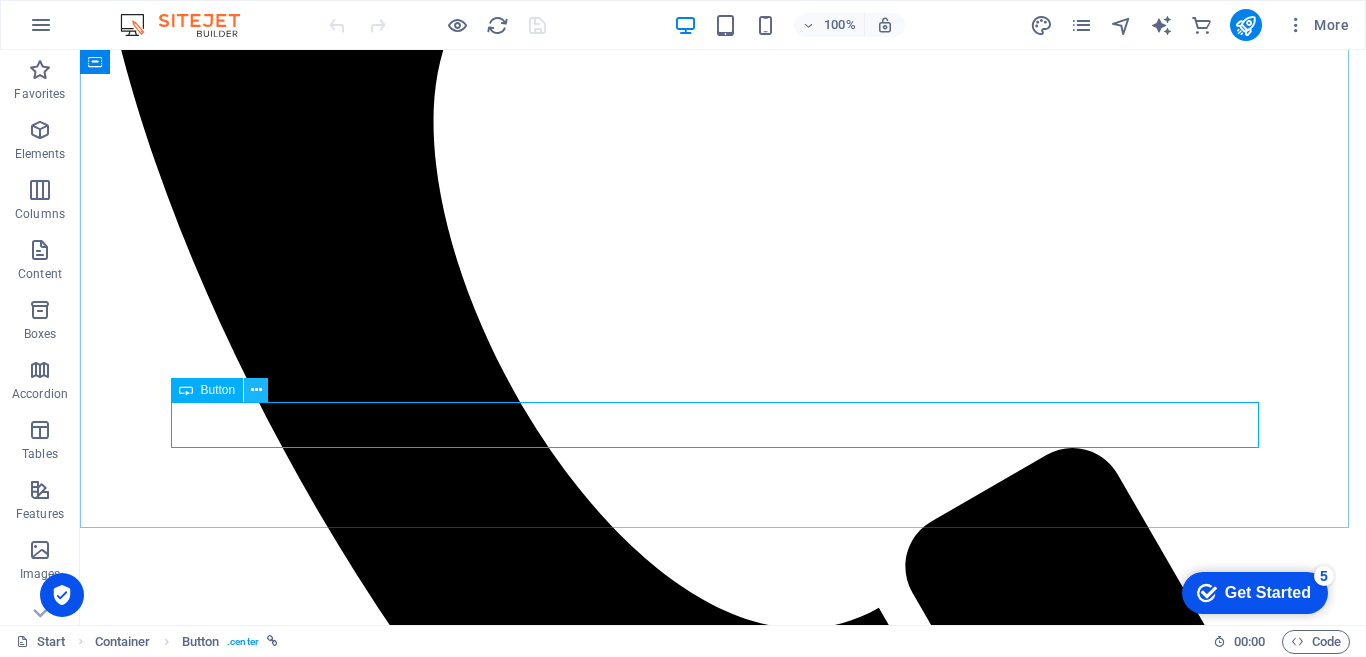 click at bounding box center (256, 390) 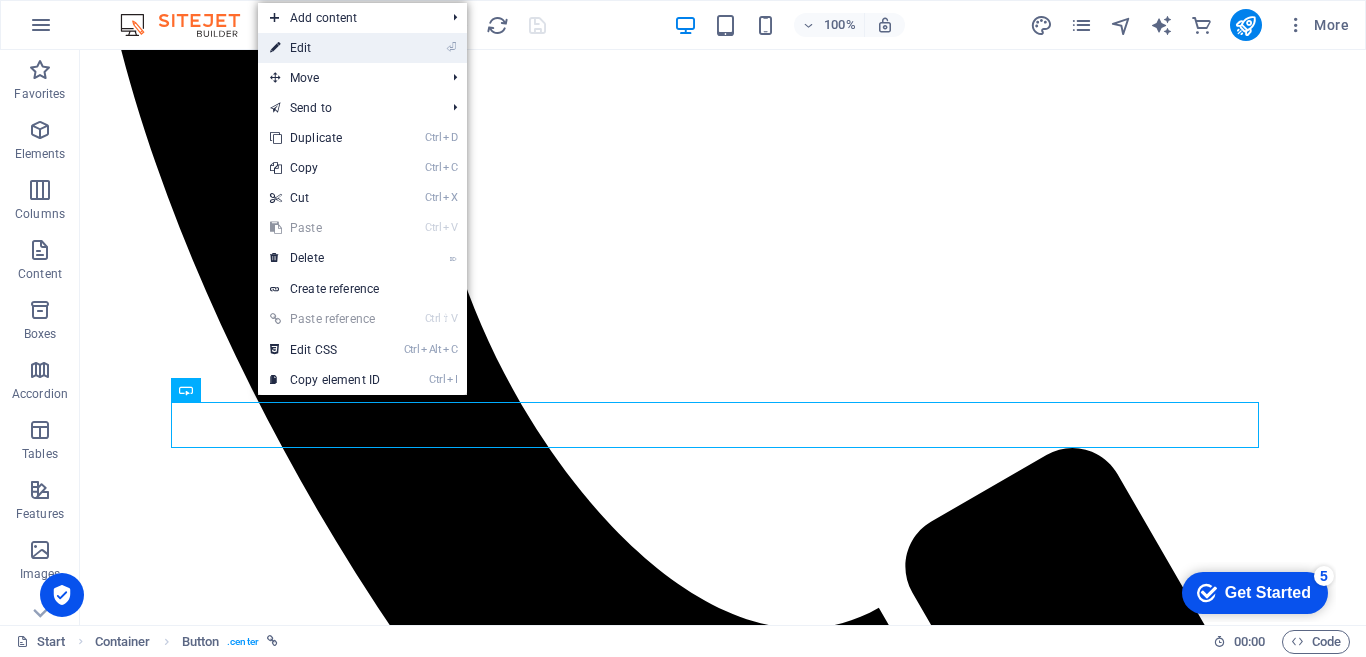 click on "⏎  Edit" at bounding box center (325, 48) 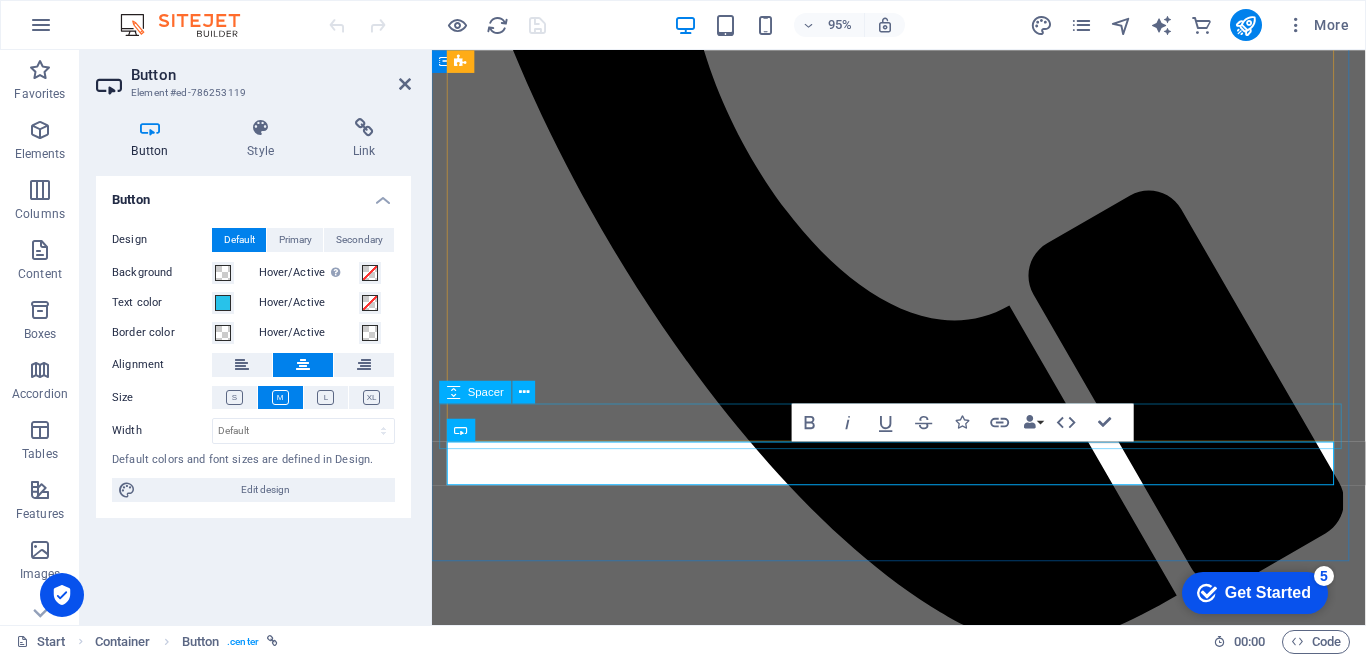 scroll, scrollTop: 998, scrollLeft: 0, axis: vertical 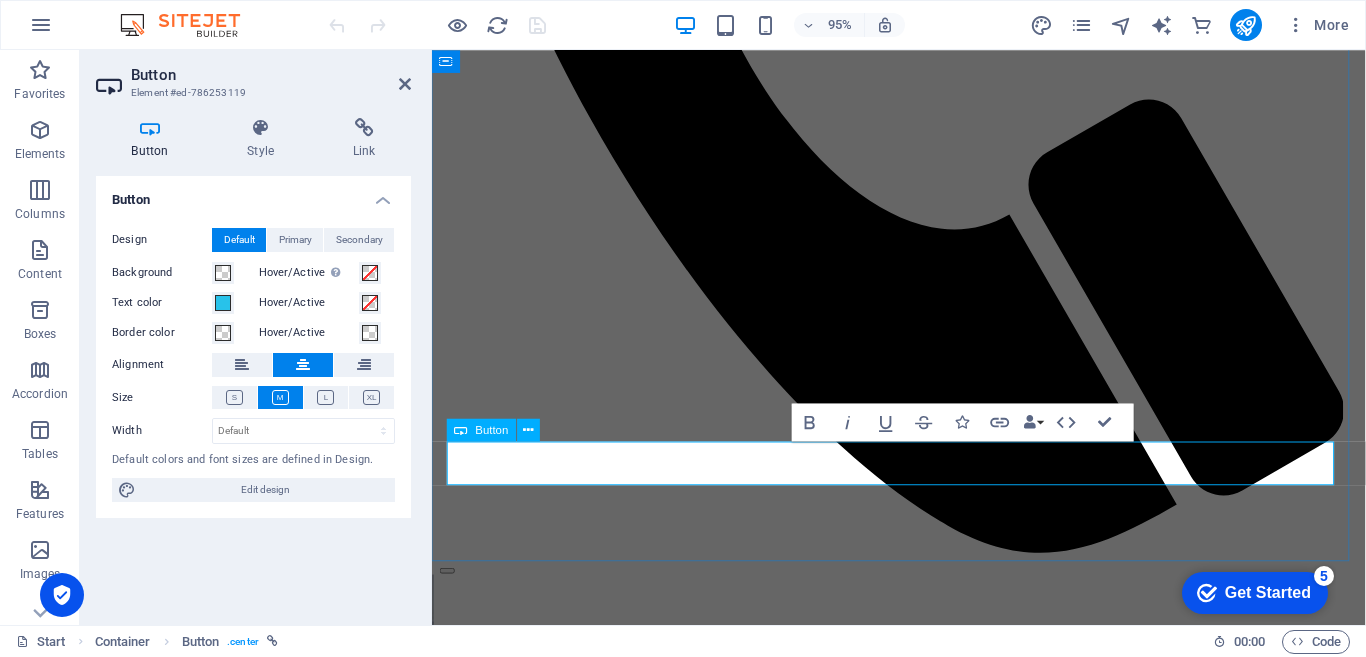 click on "All Dental Services" at bounding box center (923, 6568) 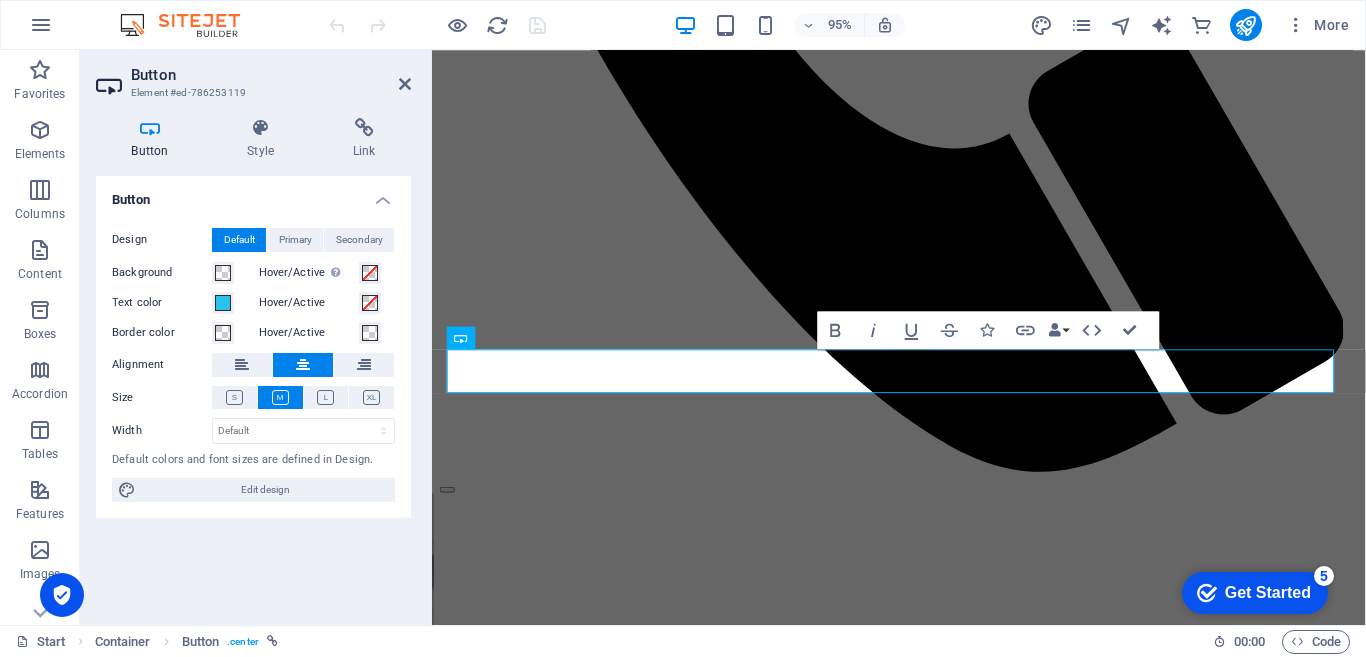 scroll, scrollTop: 1129, scrollLeft: 0, axis: vertical 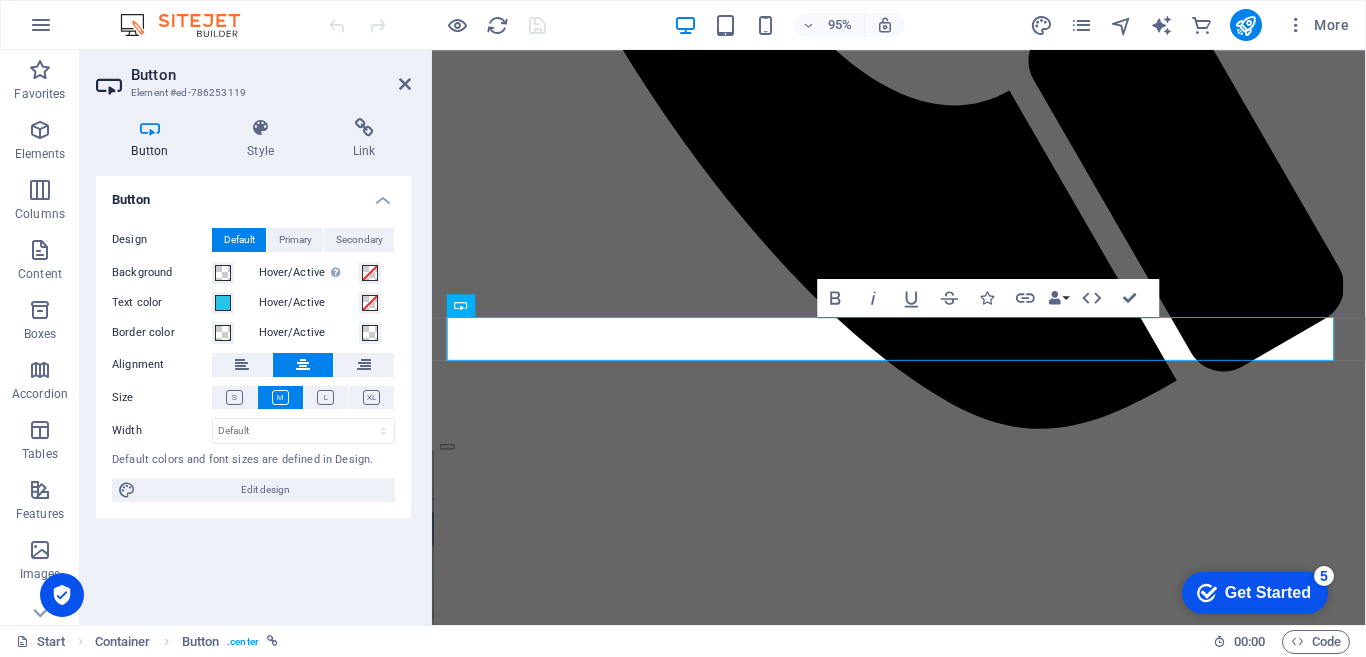 type 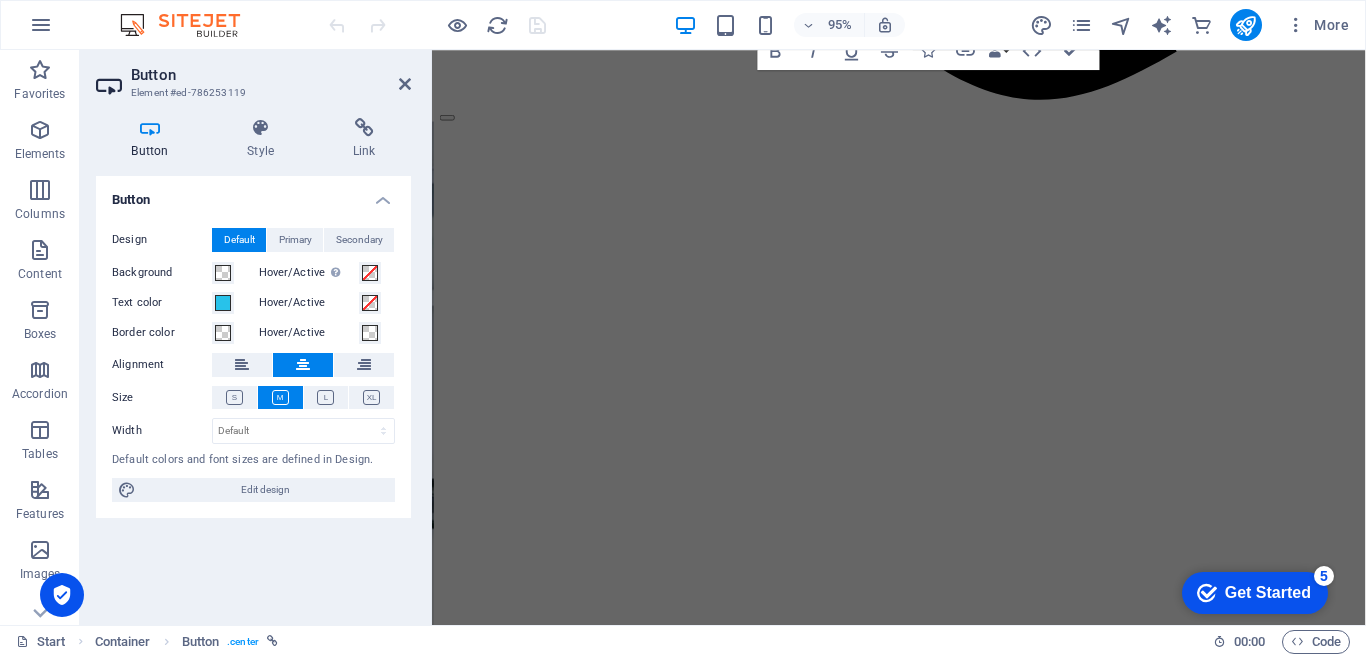 scroll, scrollTop: 1486, scrollLeft: 0, axis: vertical 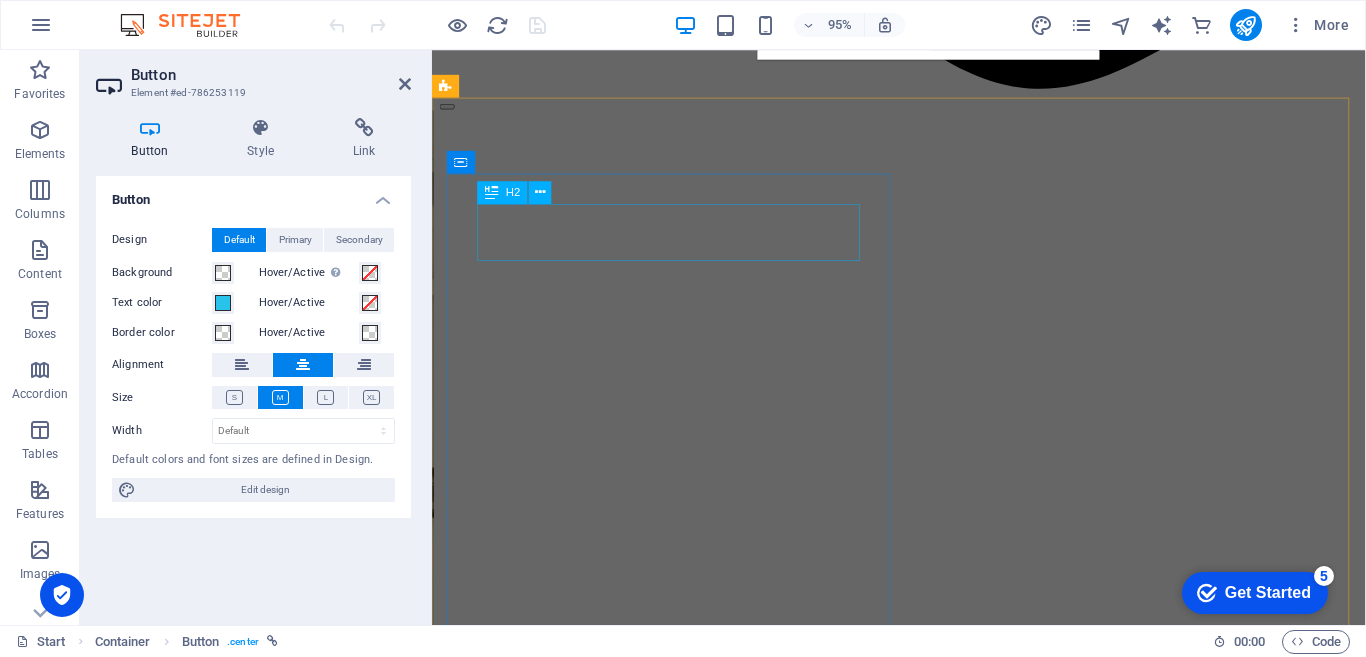 click on "Our Practice" at bounding box center [923, 6123] 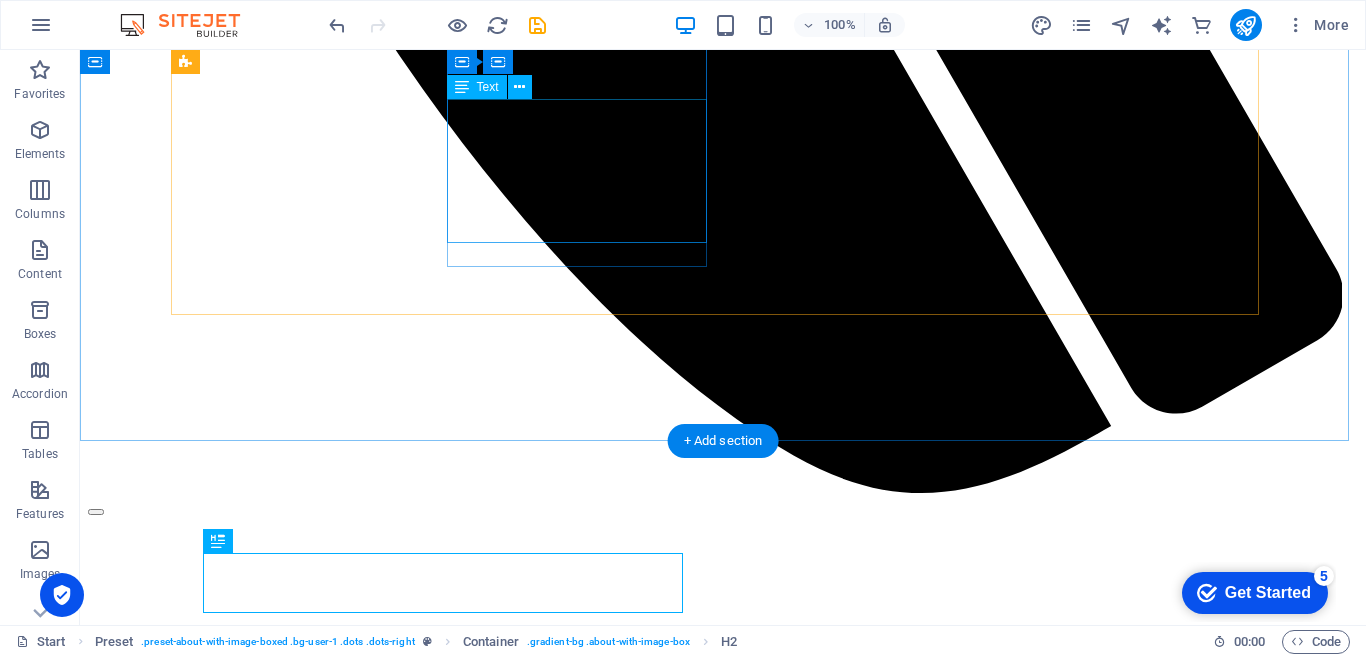 scroll, scrollTop: 989, scrollLeft: 0, axis: vertical 